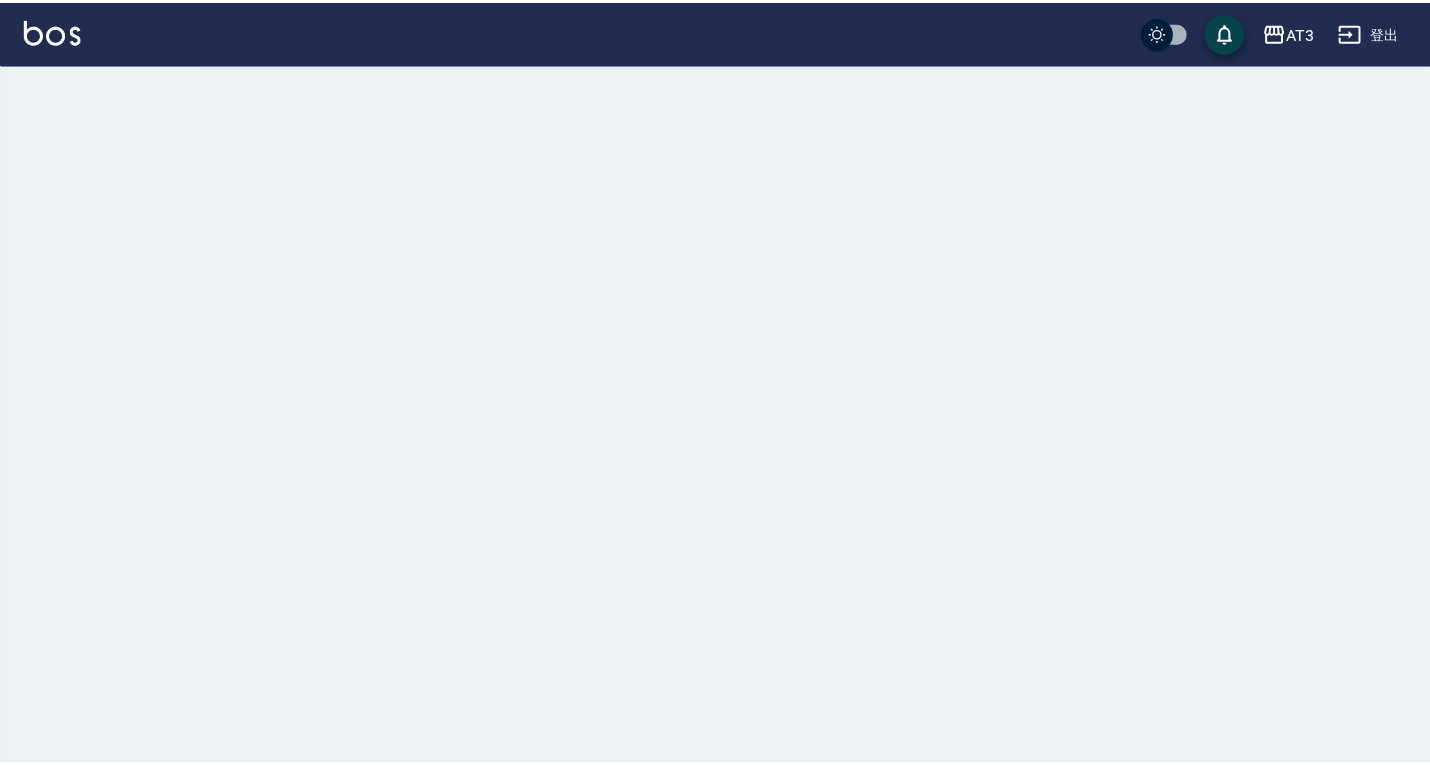 scroll, scrollTop: 0, scrollLeft: 0, axis: both 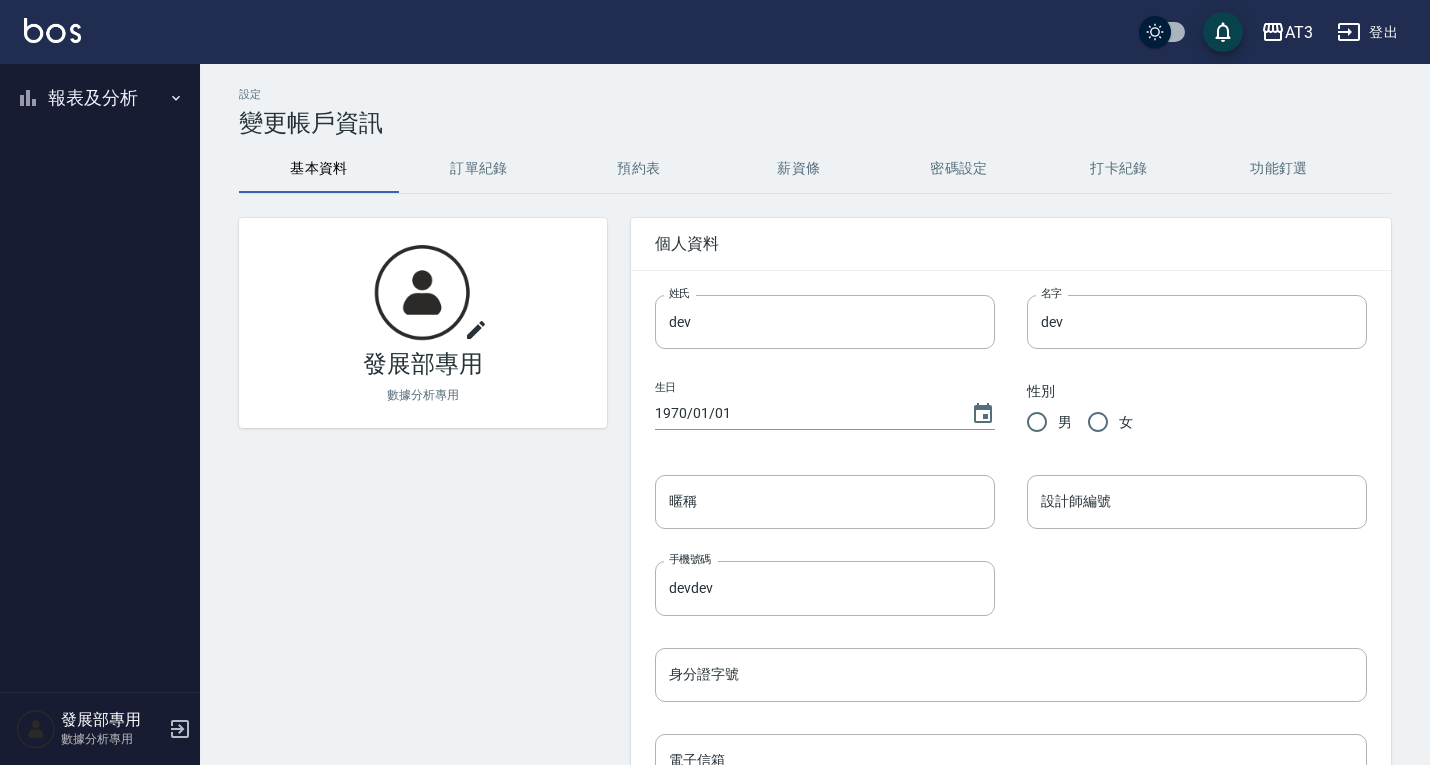 click on "報表及分析" at bounding box center (100, 98) 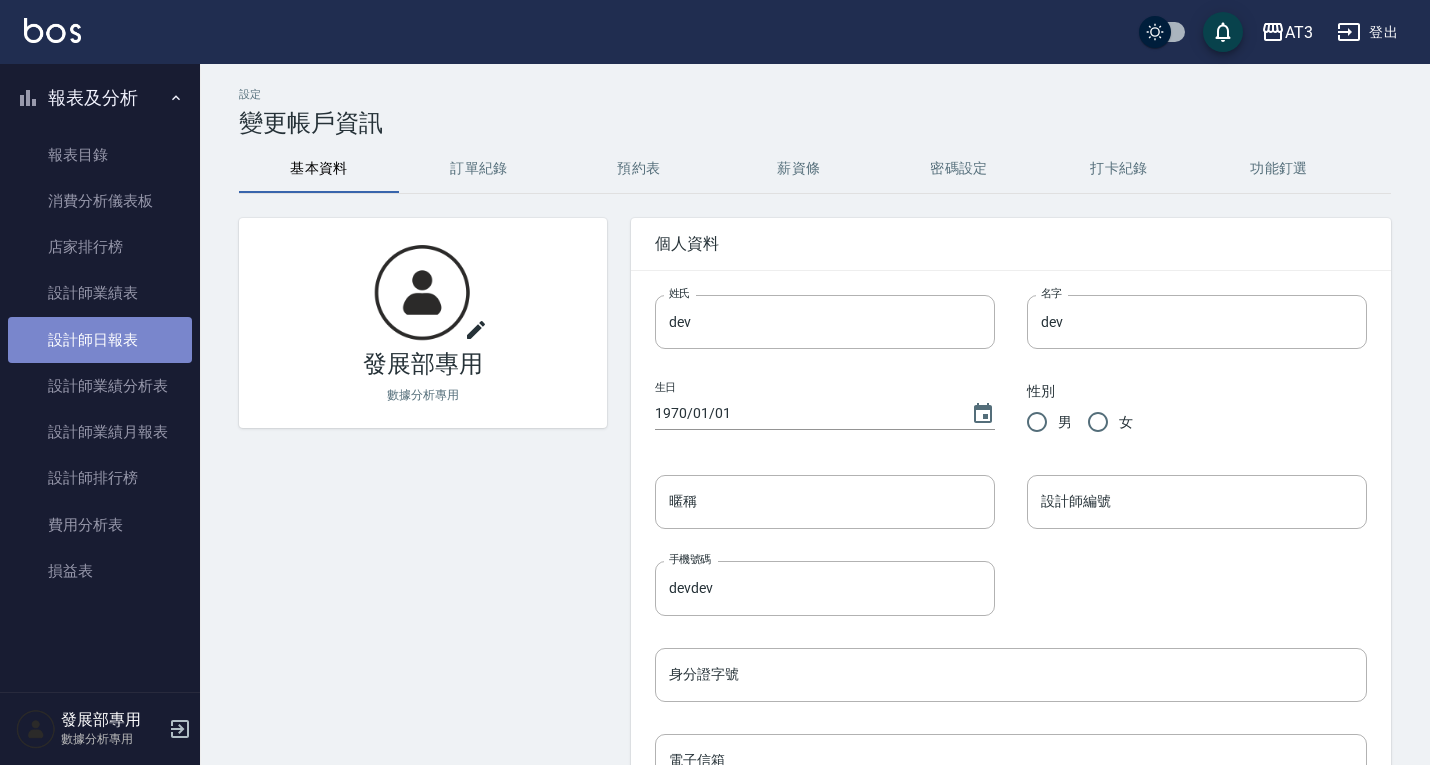 click on "設計師日報表" at bounding box center [100, 340] 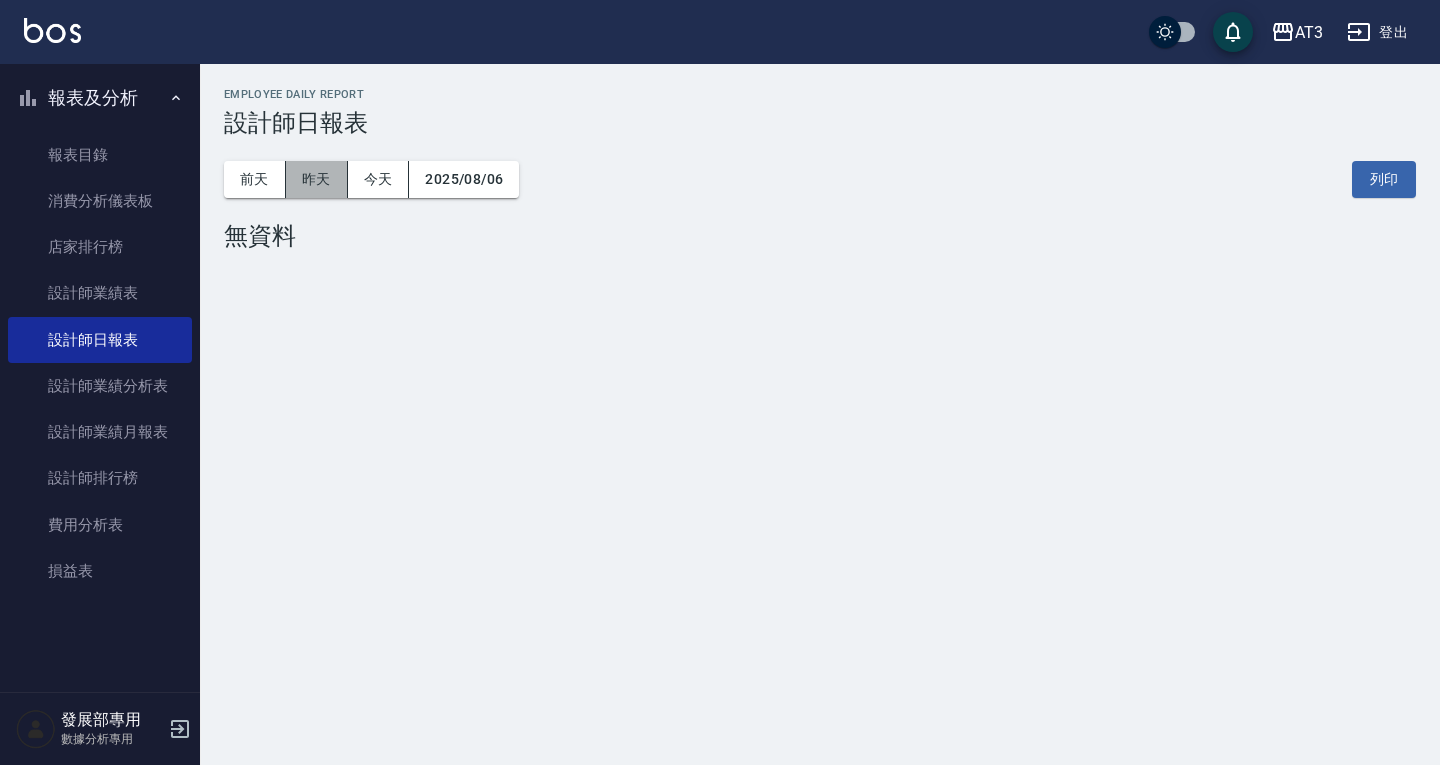 click on "昨天" at bounding box center (317, 179) 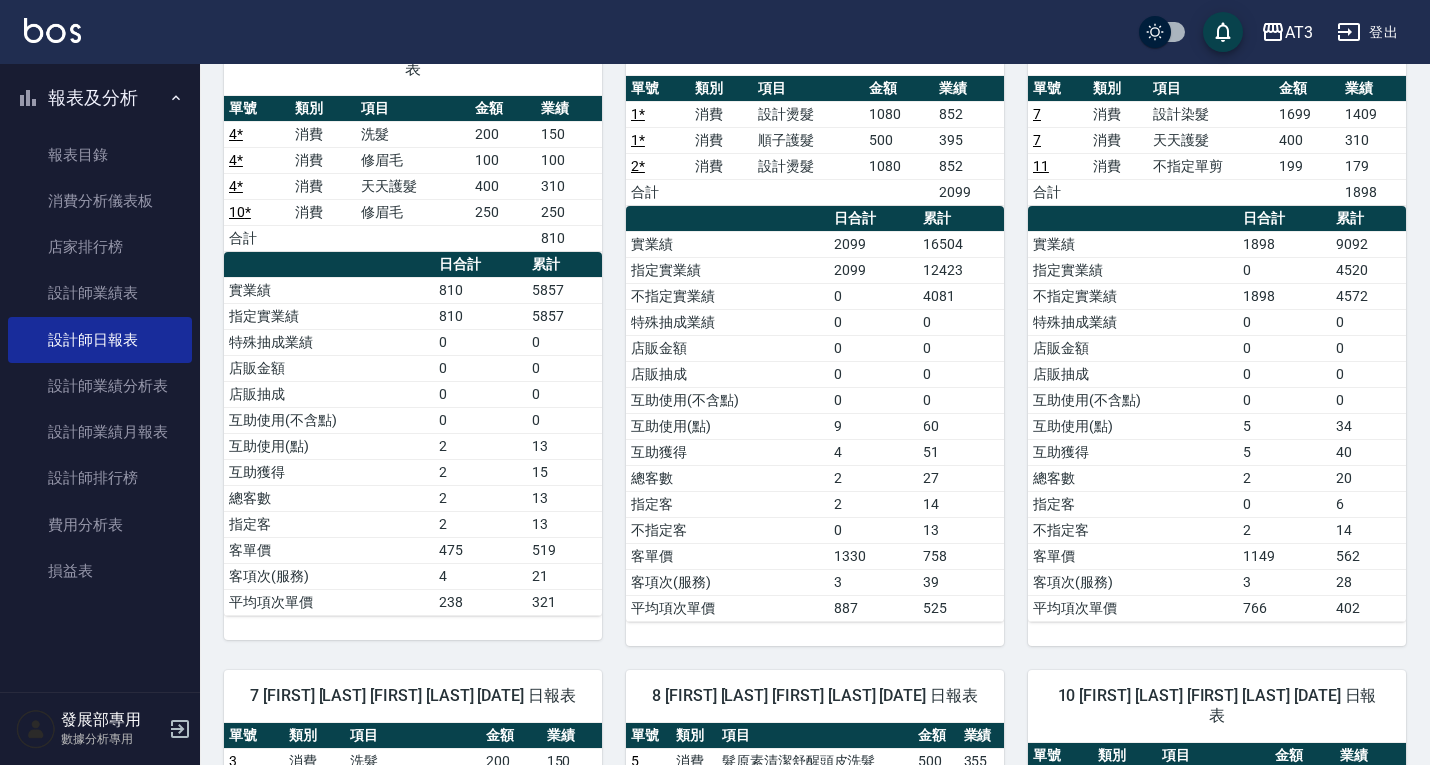 scroll, scrollTop: 200, scrollLeft: 0, axis: vertical 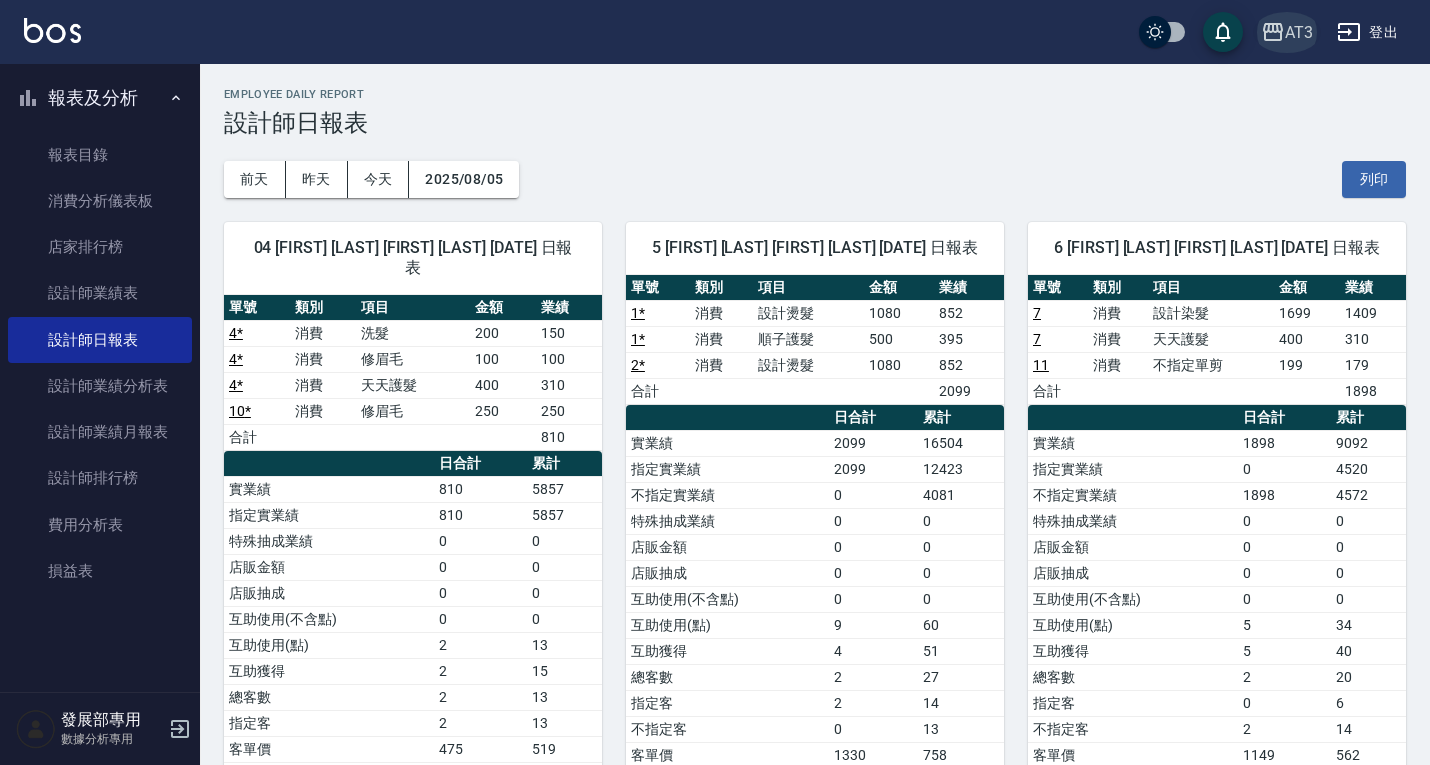 click on "AT3" at bounding box center [1299, 32] 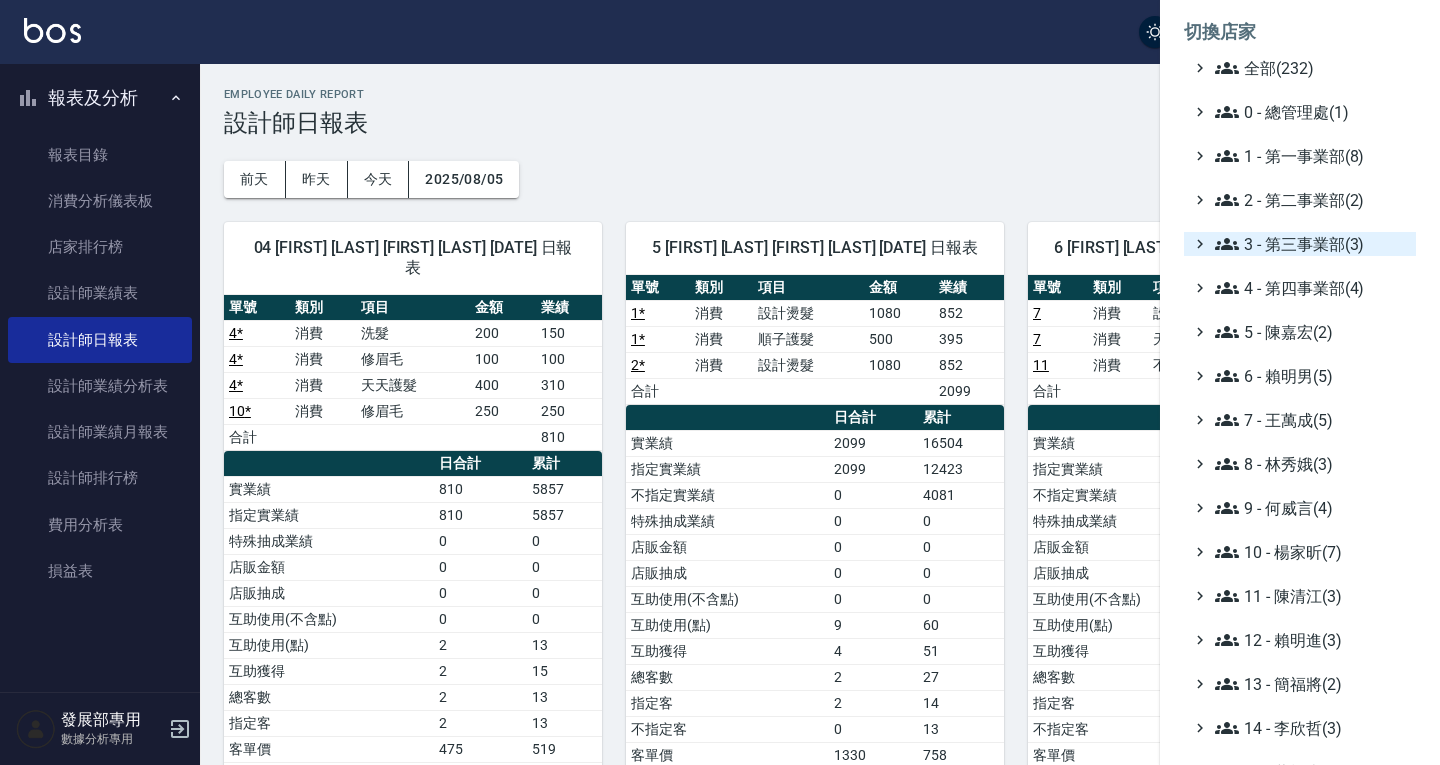 click on "3 - 第三事業部(3)" at bounding box center (1311, 244) 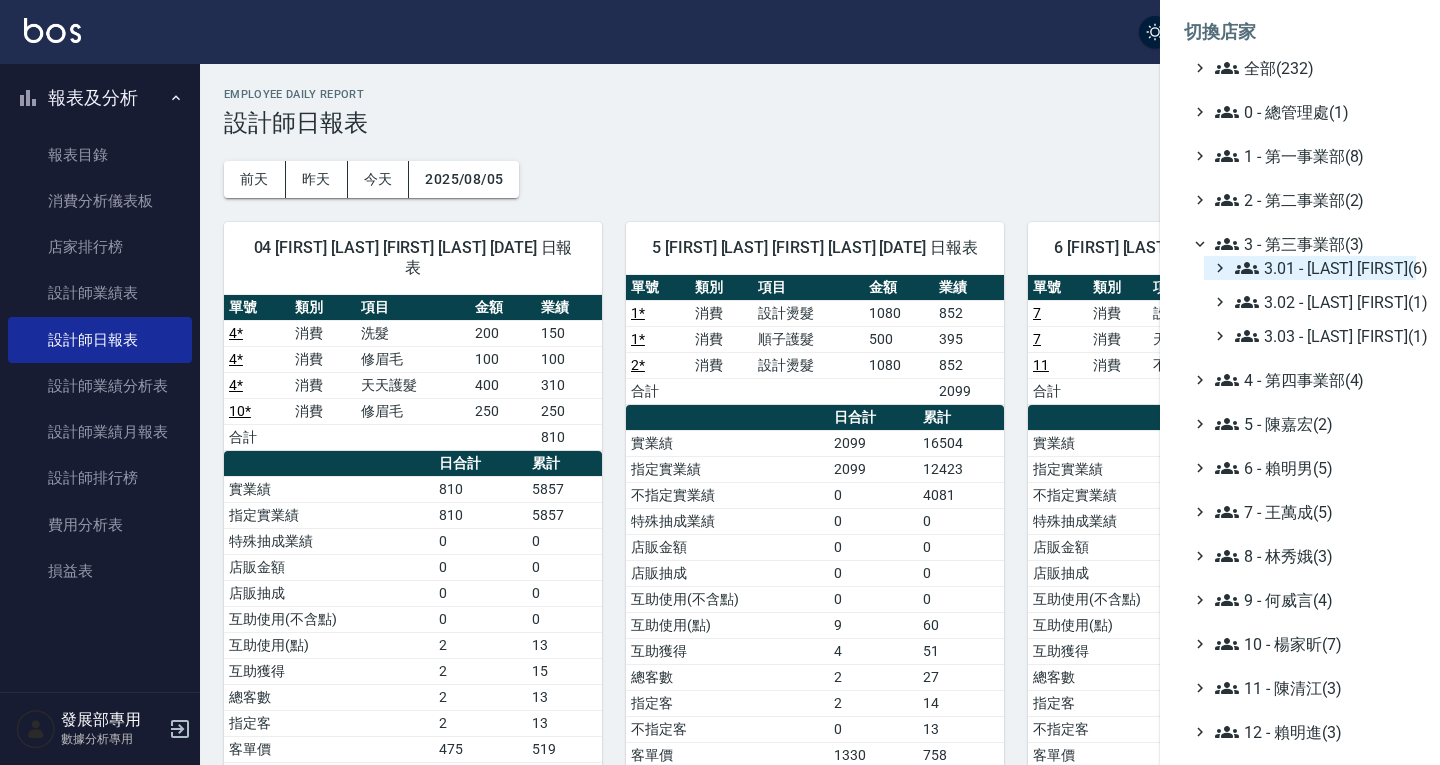 click on "3.01 - [LAST](6)" at bounding box center [1321, 268] 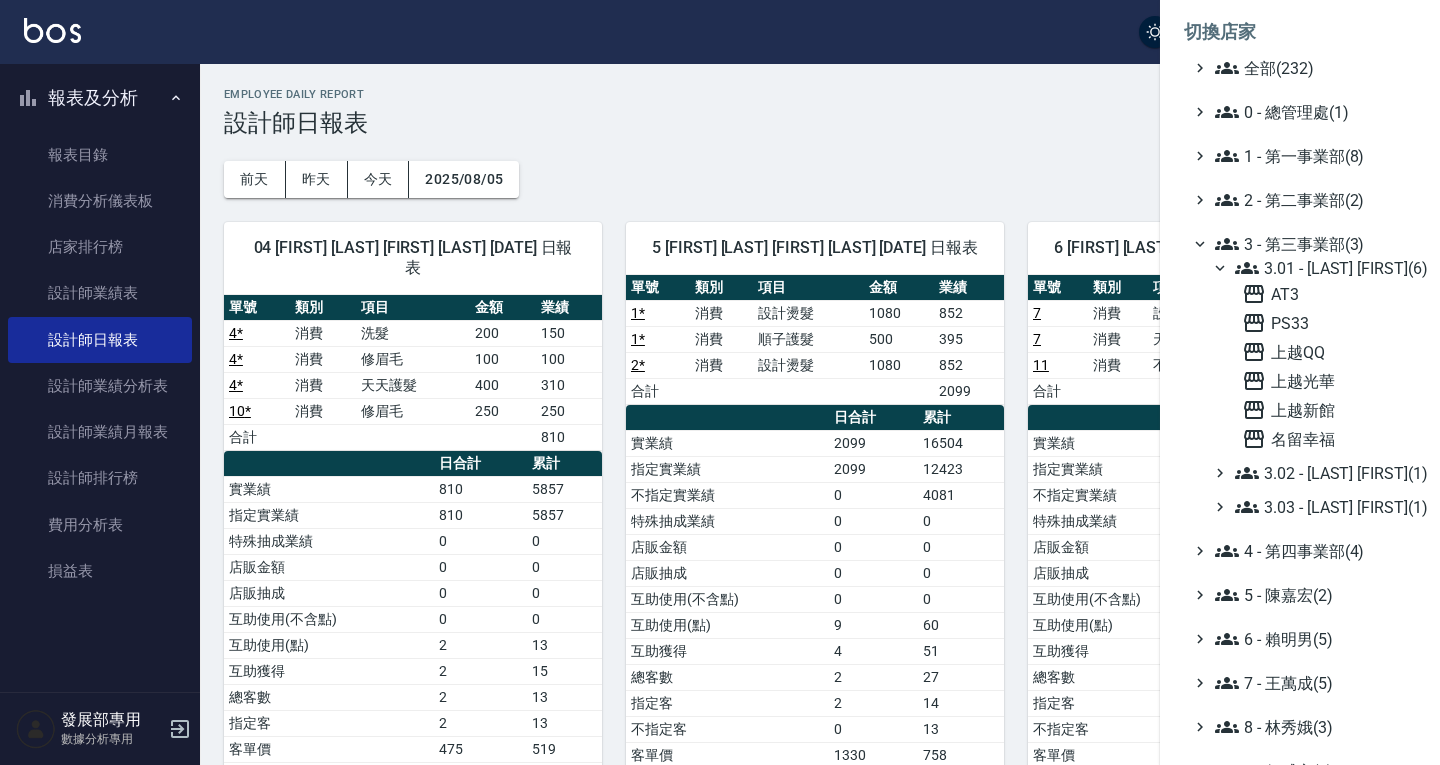 click on "上越新館" at bounding box center [1325, 410] 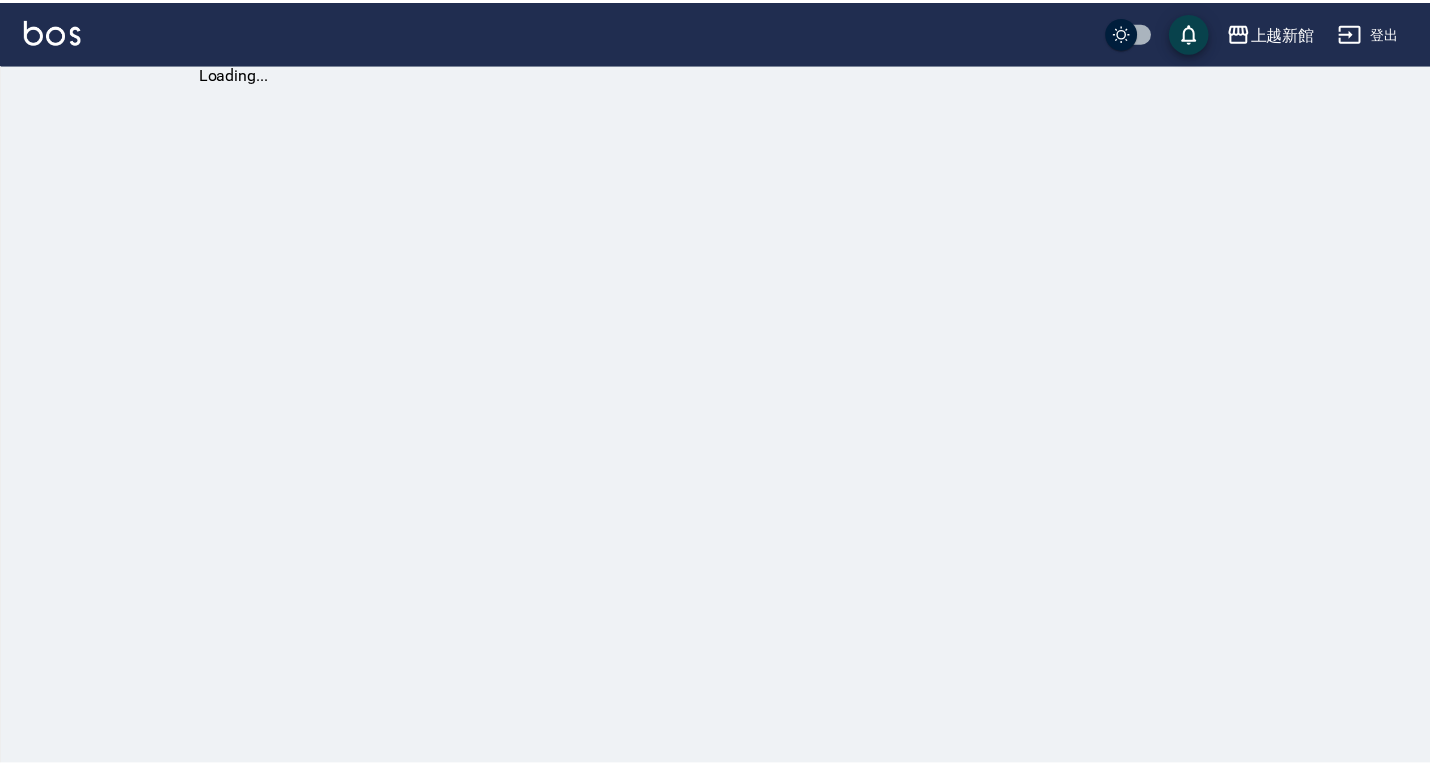 scroll, scrollTop: 0, scrollLeft: 0, axis: both 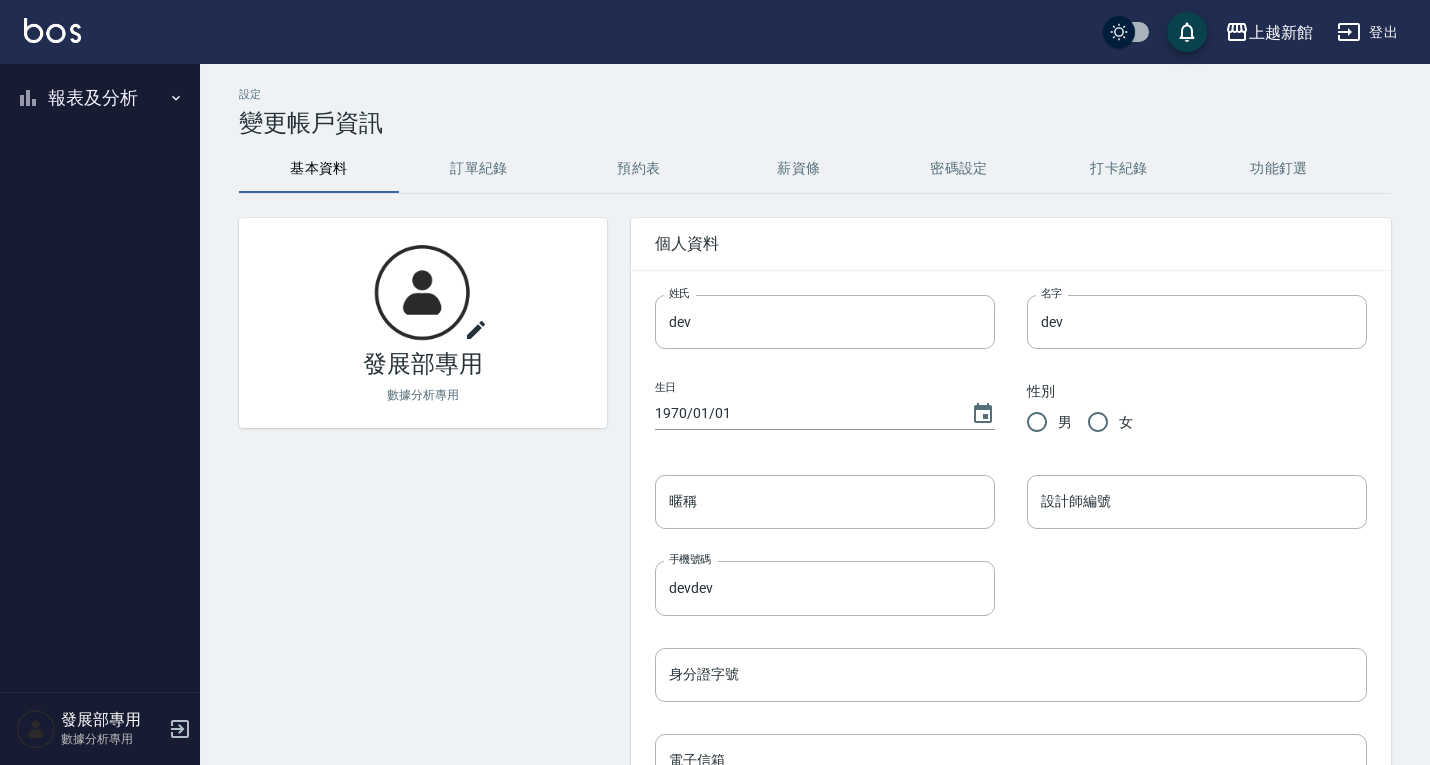 click on "報表及分析" at bounding box center (100, 98) 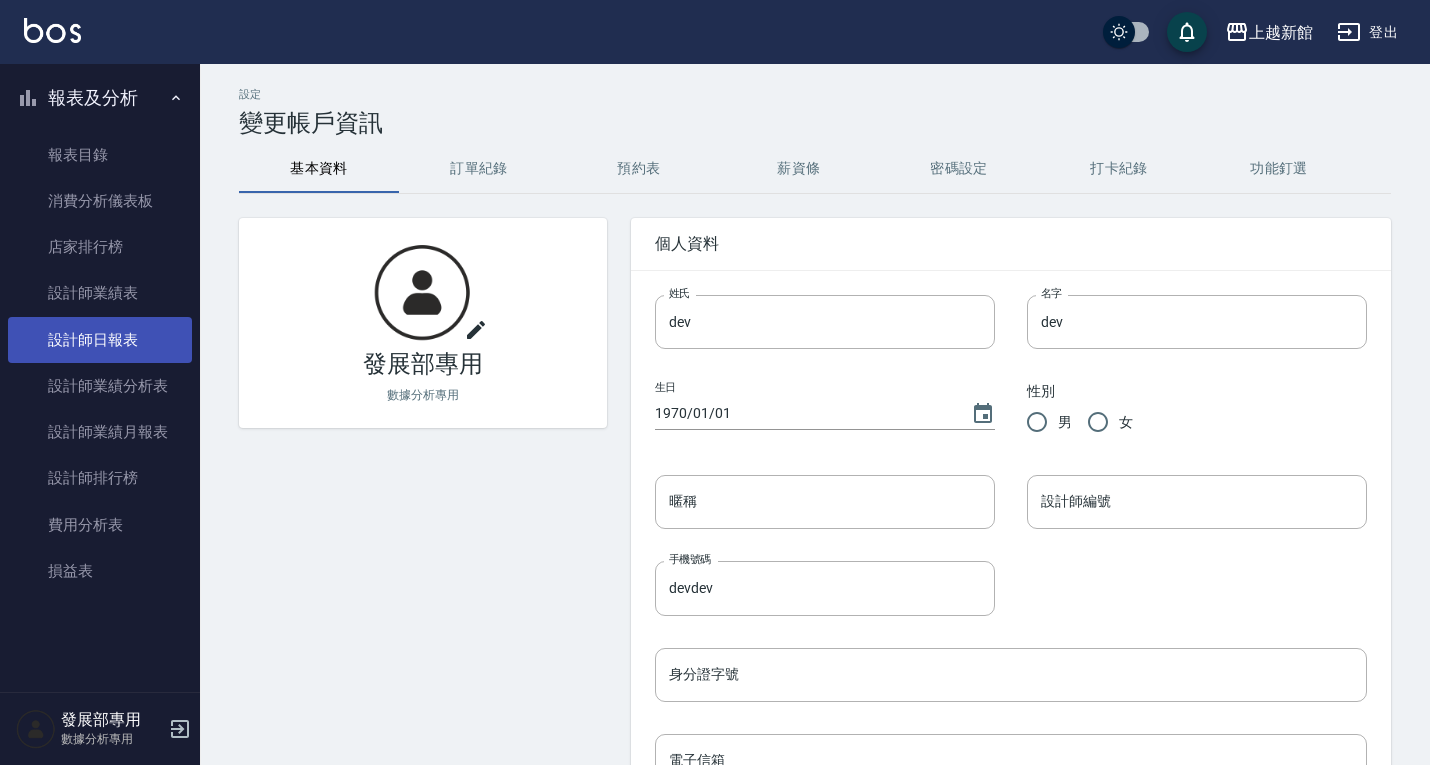 click on "設計師日報表" at bounding box center [100, 340] 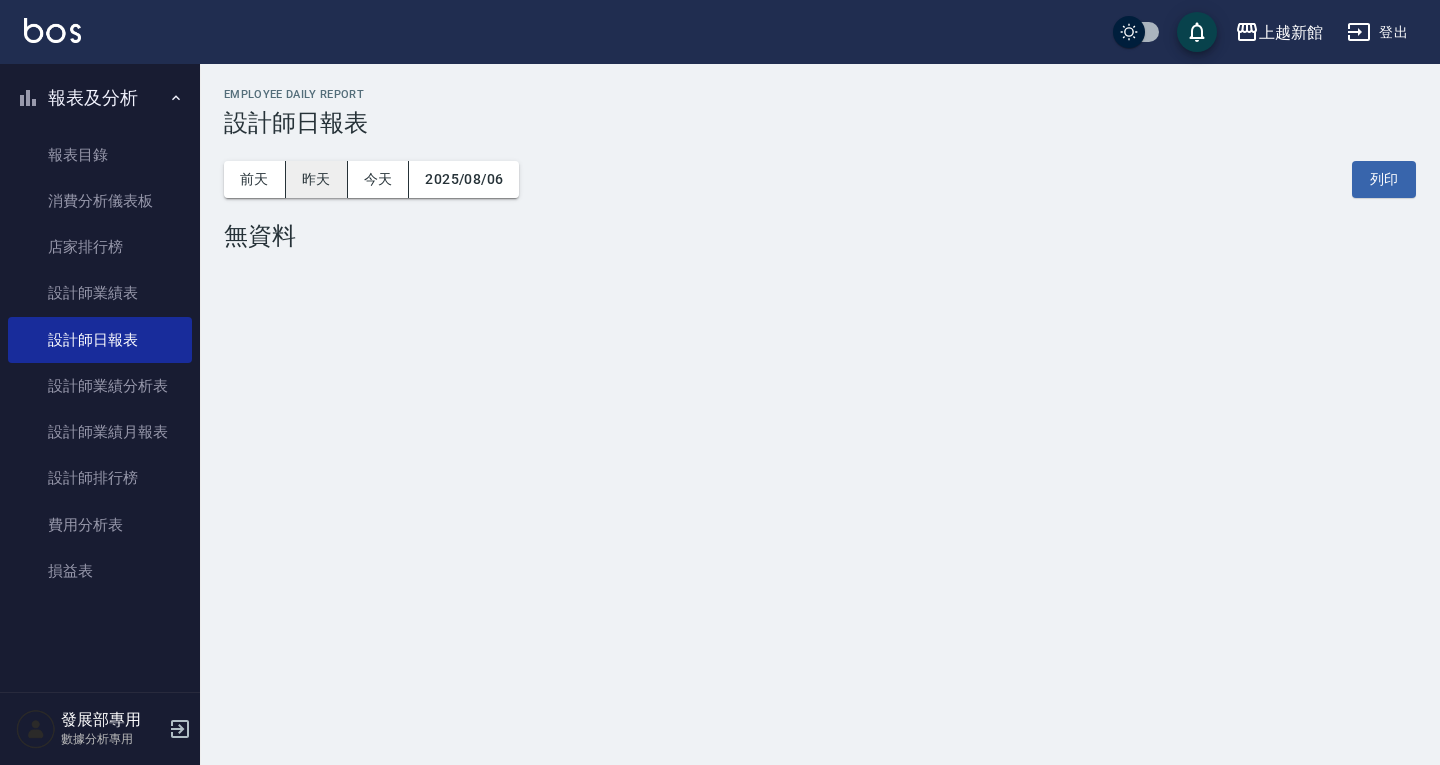 click on "昨天" at bounding box center [317, 179] 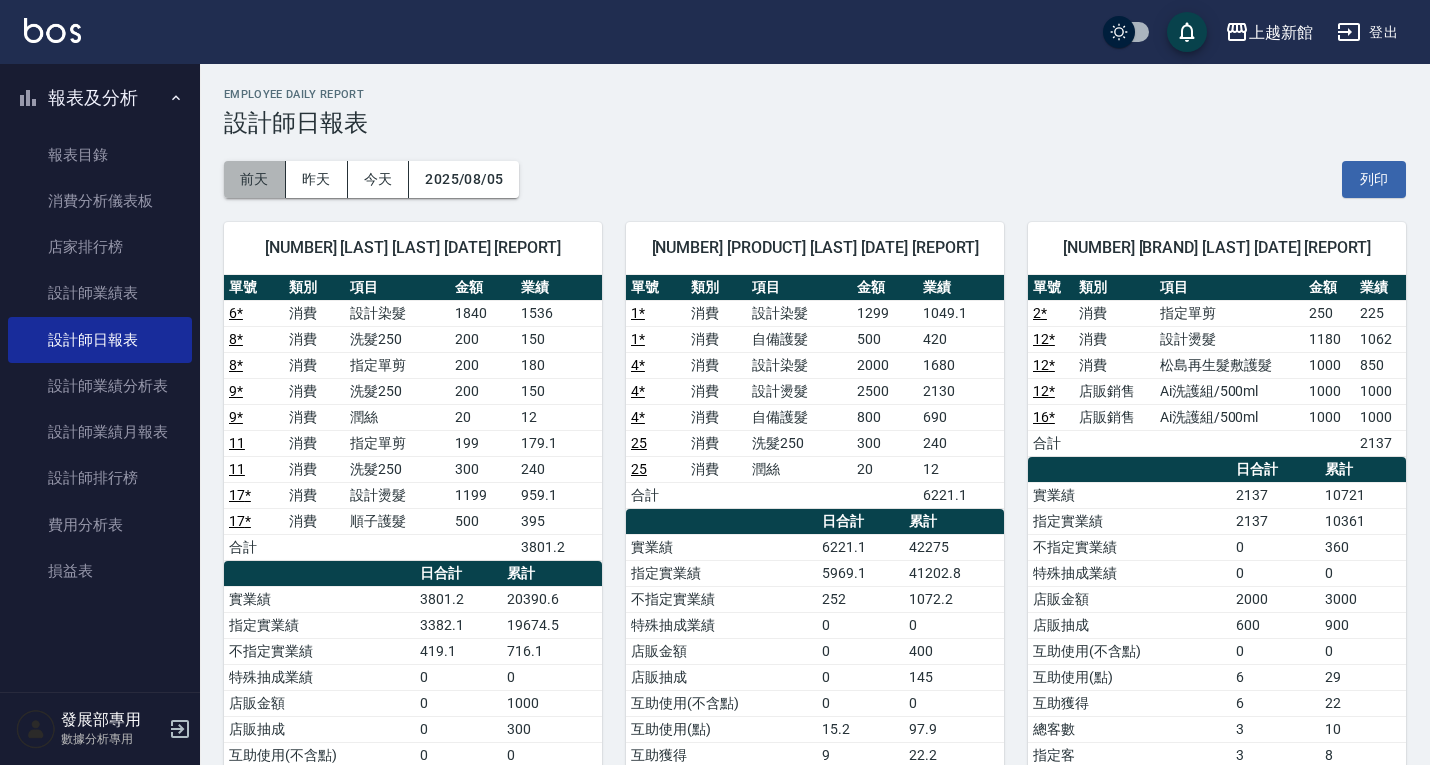 click on "前天" at bounding box center [255, 179] 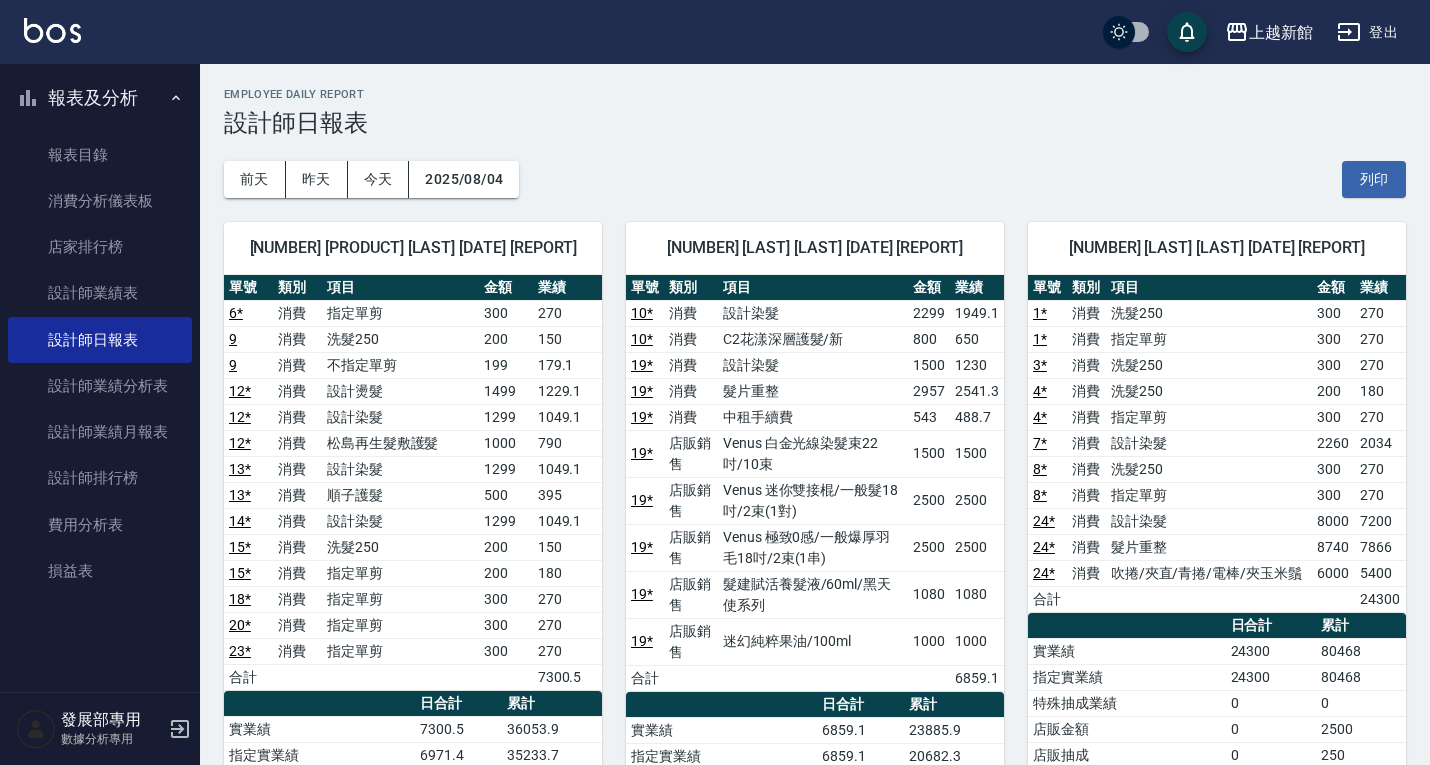 scroll, scrollTop: 0, scrollLeft: 0, axis: both 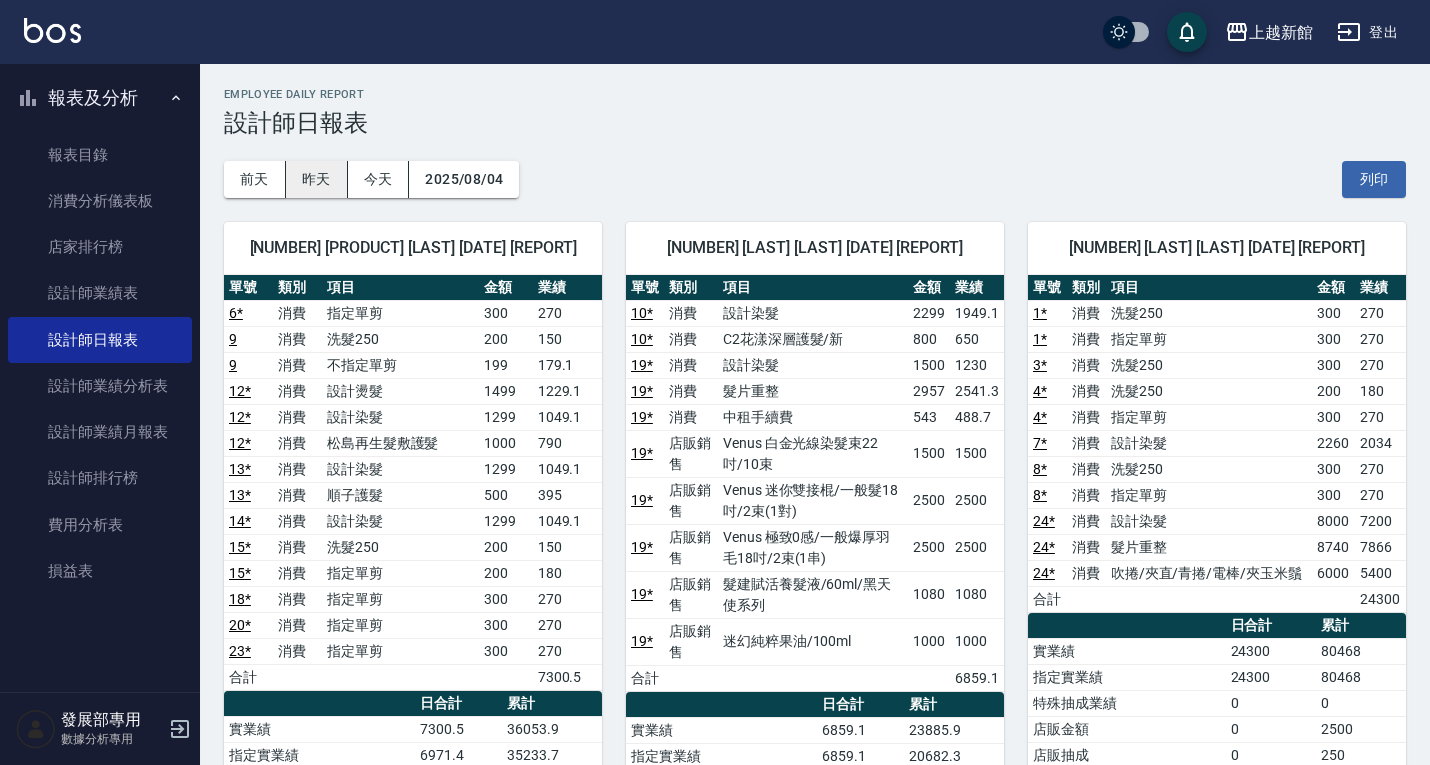 click on "昨天" at bounding box center (317, 179) 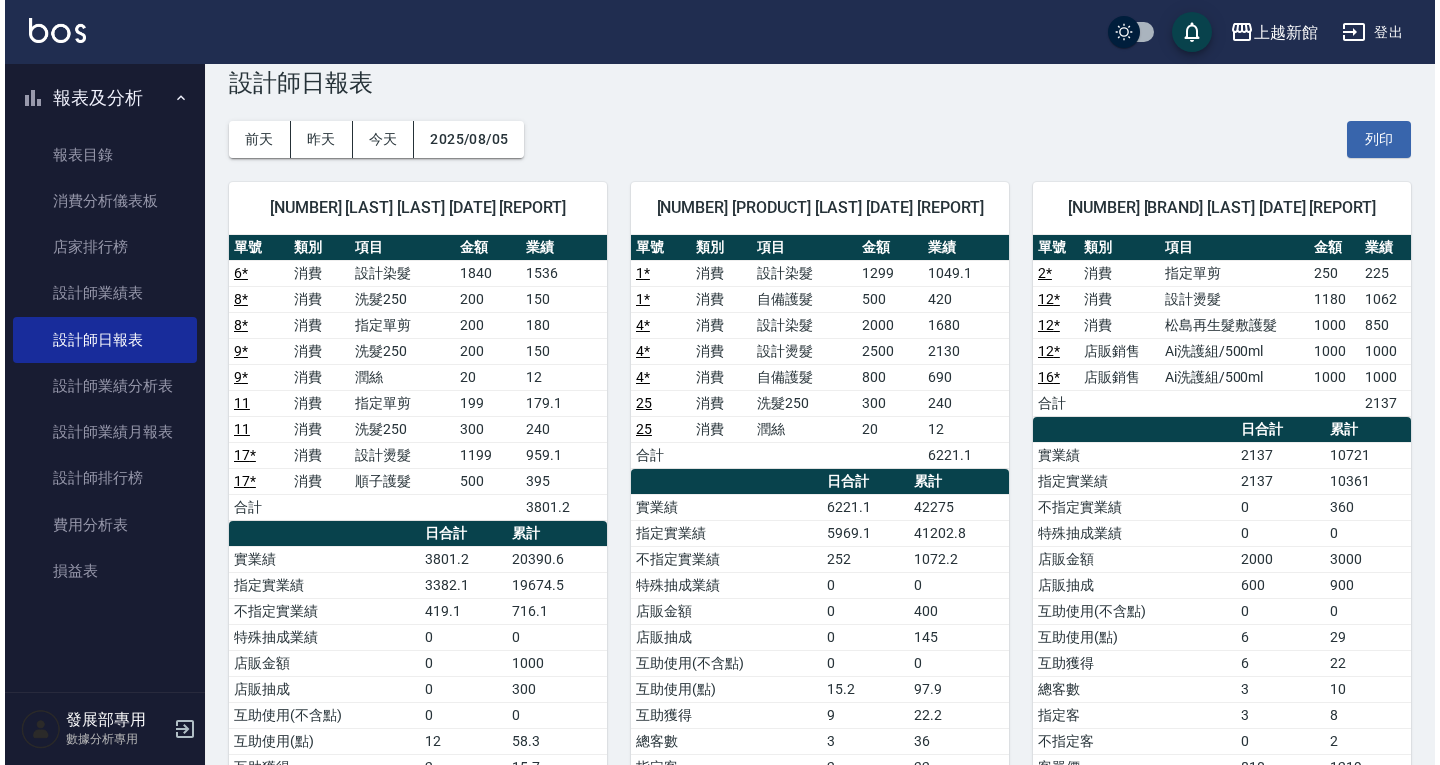scroll, scrollTop: 0, scrollLeft: 0, axis: both 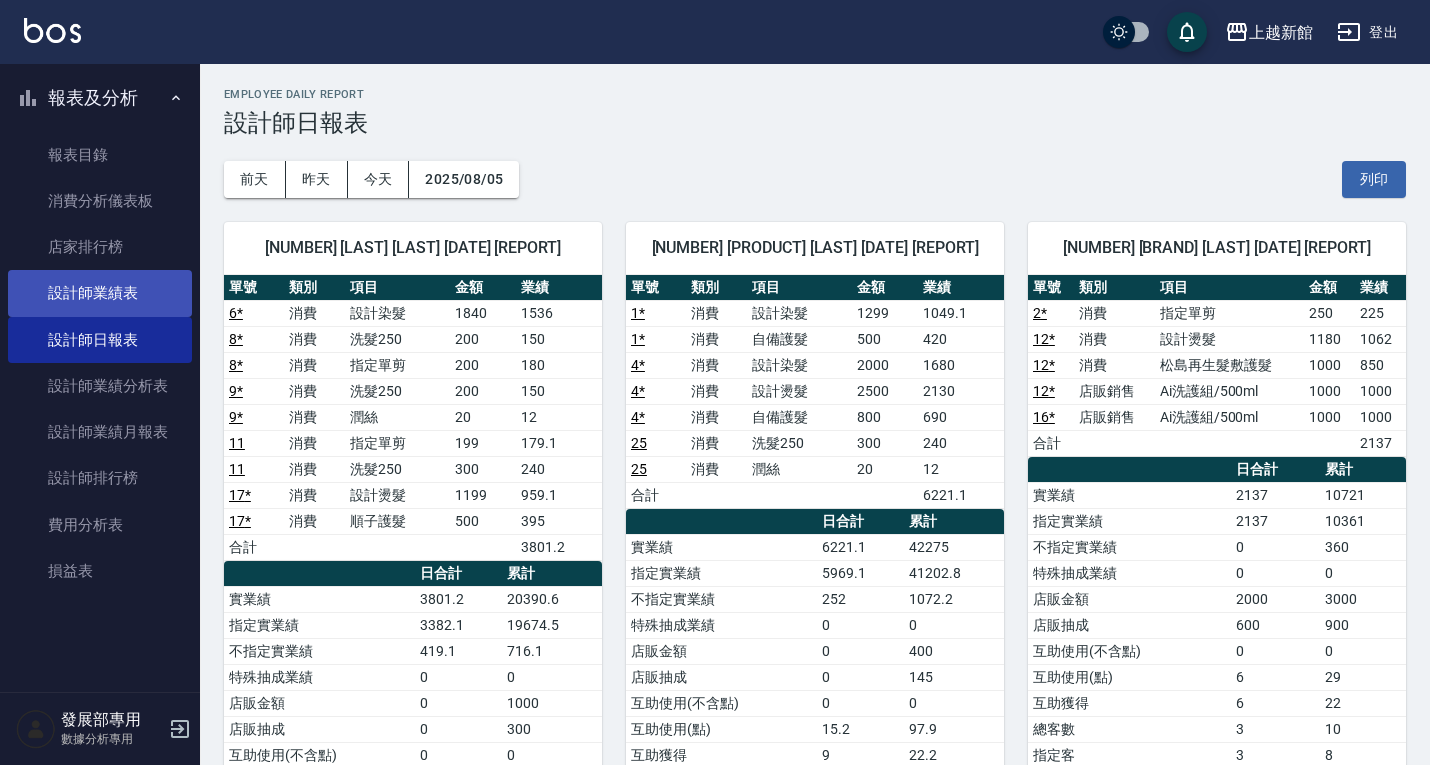 click on "設計師業績表" at bounding box center [100, 293] 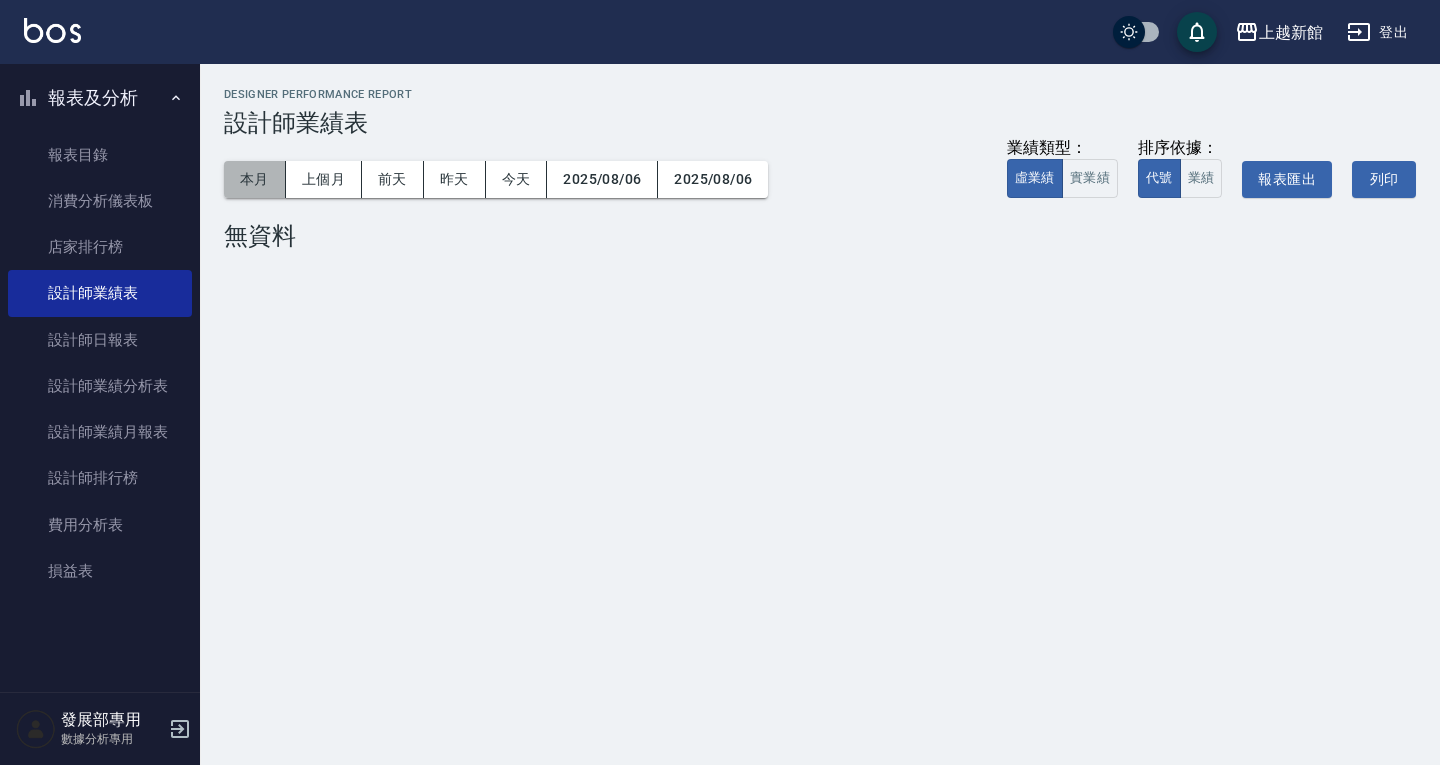 click on "本月" at bounding box center (255, 179) 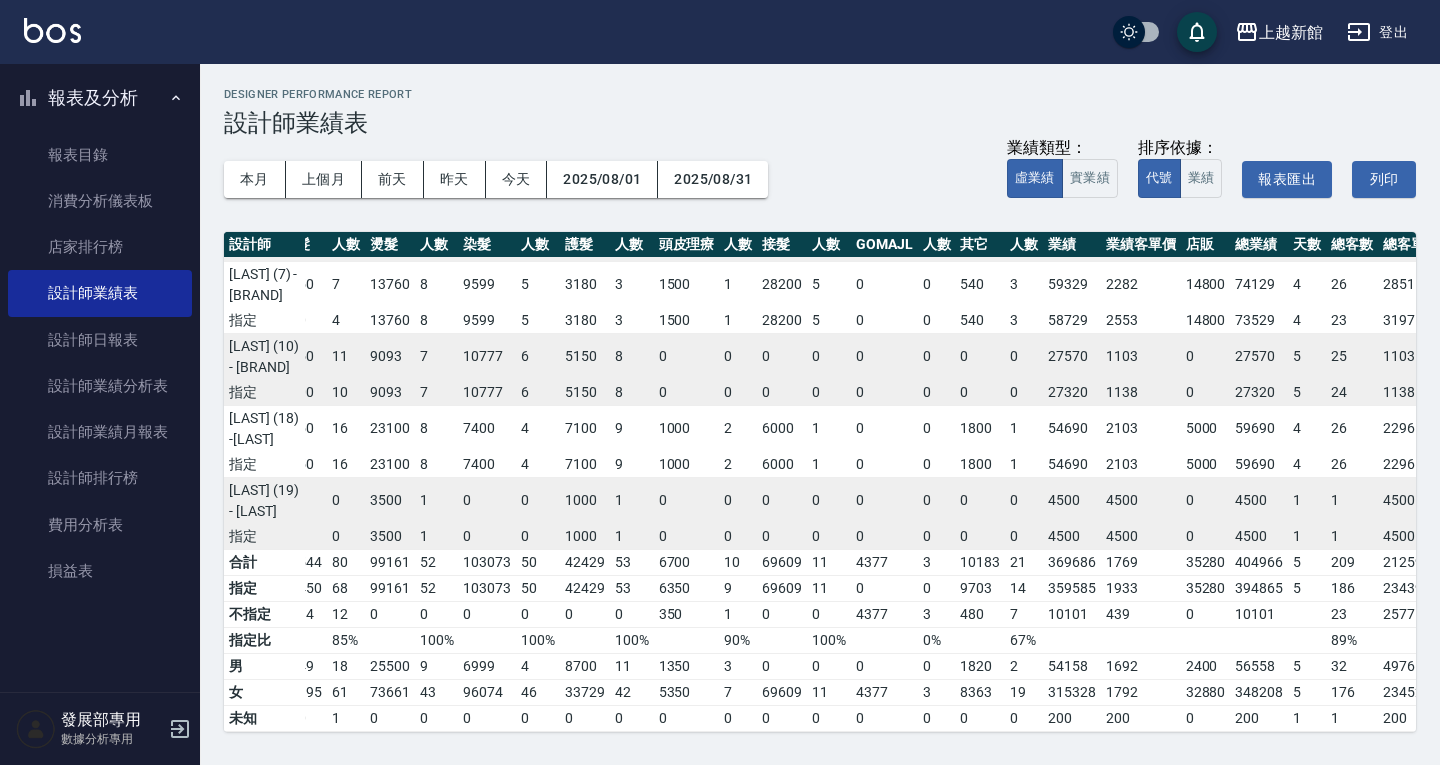scroll, scrollTop: 634, scrollLeft: 115, axis: both 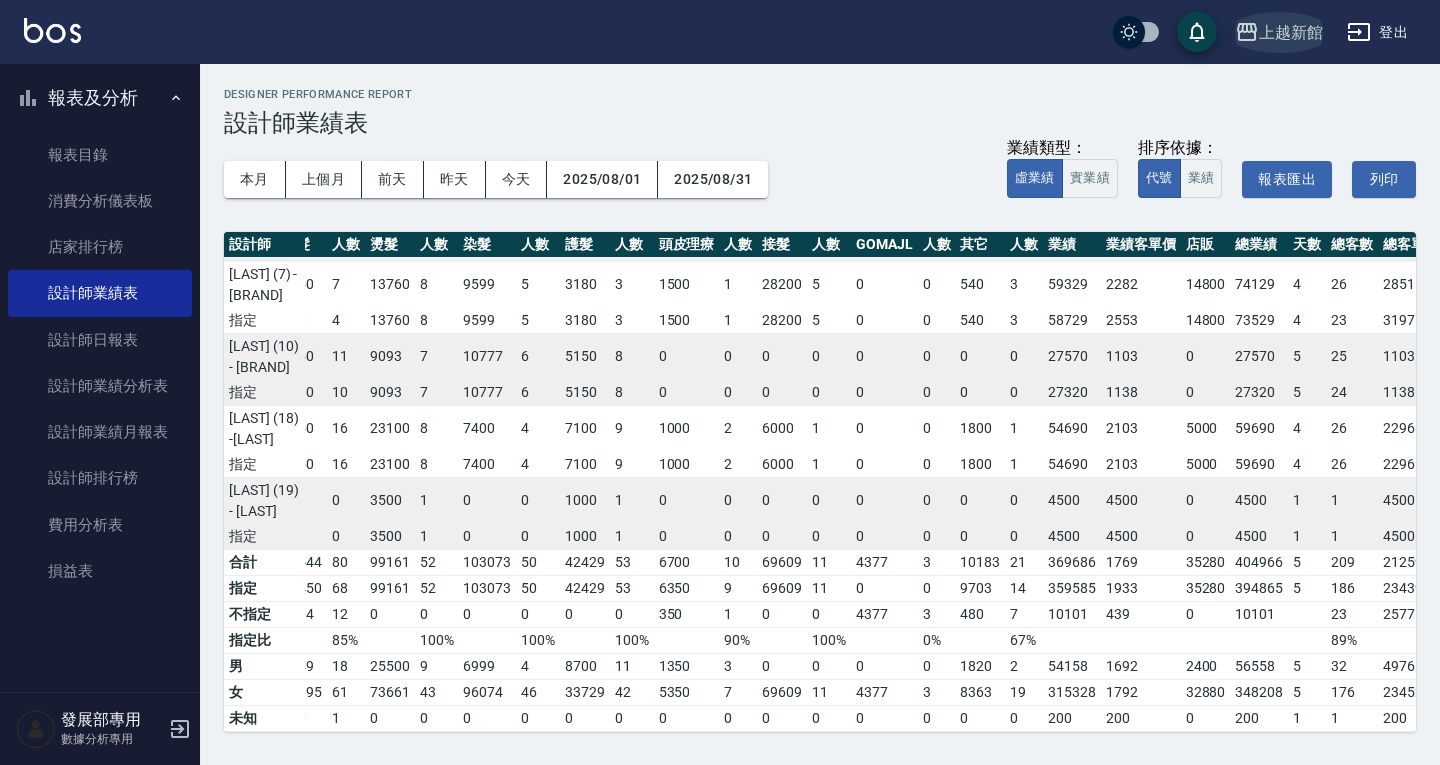 click on "上越新館" at bounding box center (1291, 32) 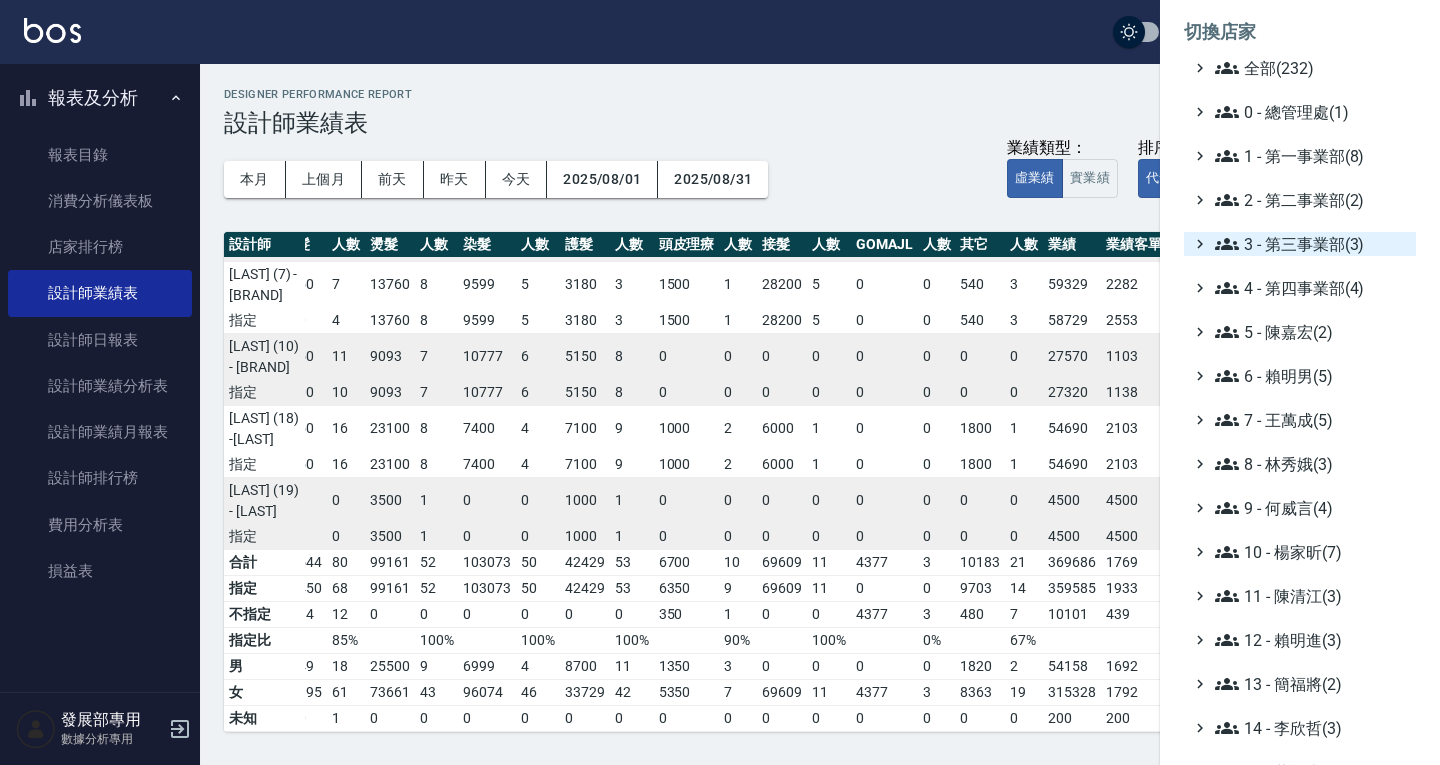 click on "3 - 第三事業部(3)" at bounding box center [1311, 244] 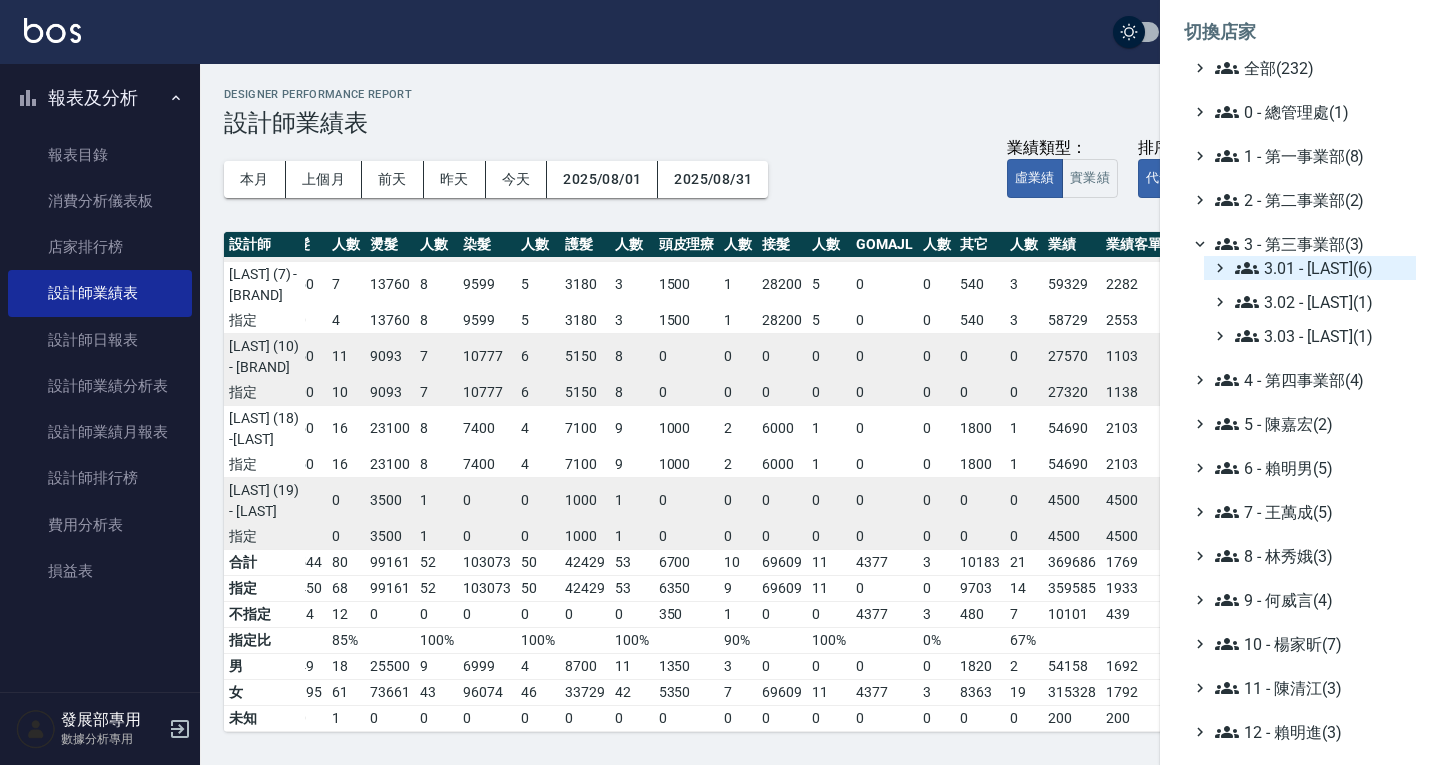click on "3.01 - 蔡承翰(6)" at bounding box center [1321, 268] 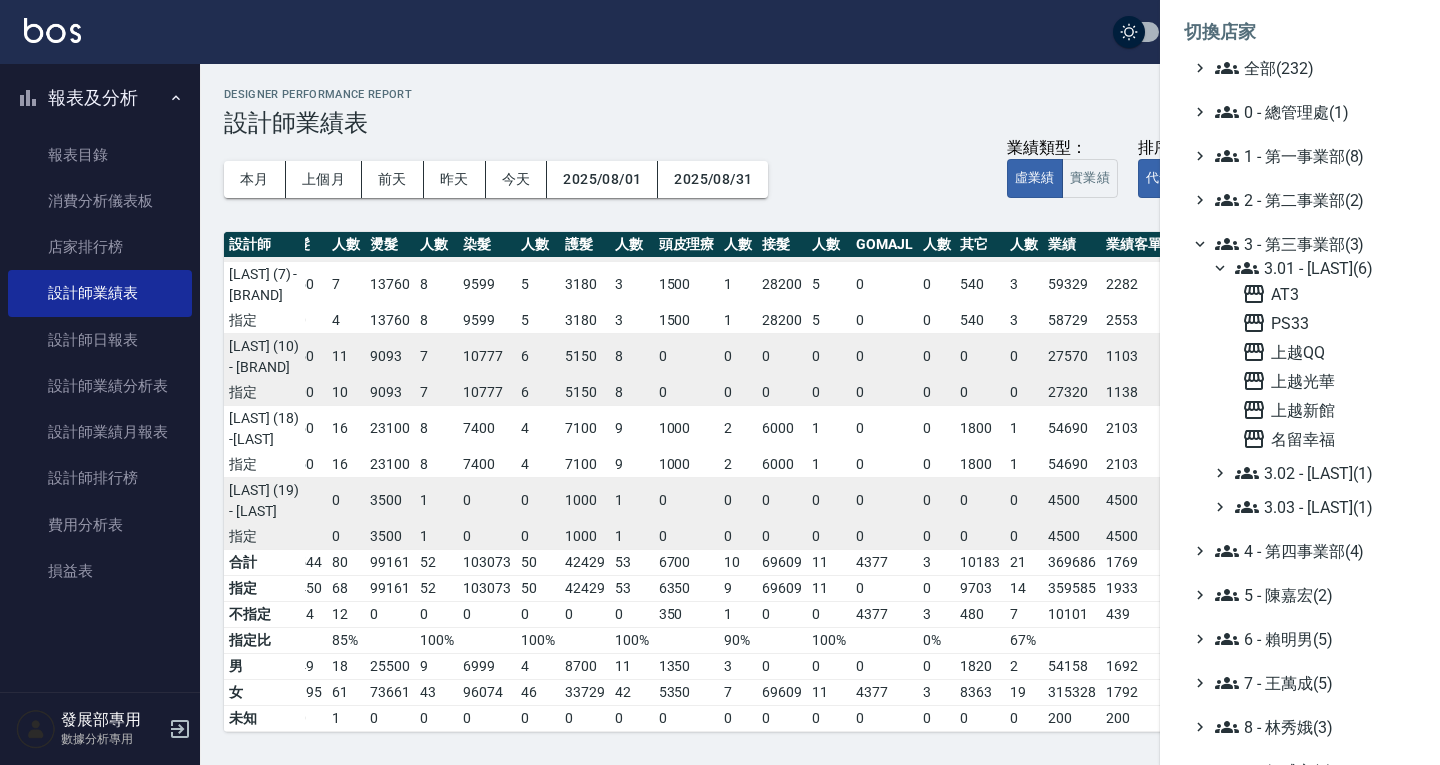 click on "3.01 - 蔡承翰(6)" at bounding box center [1321, 268] 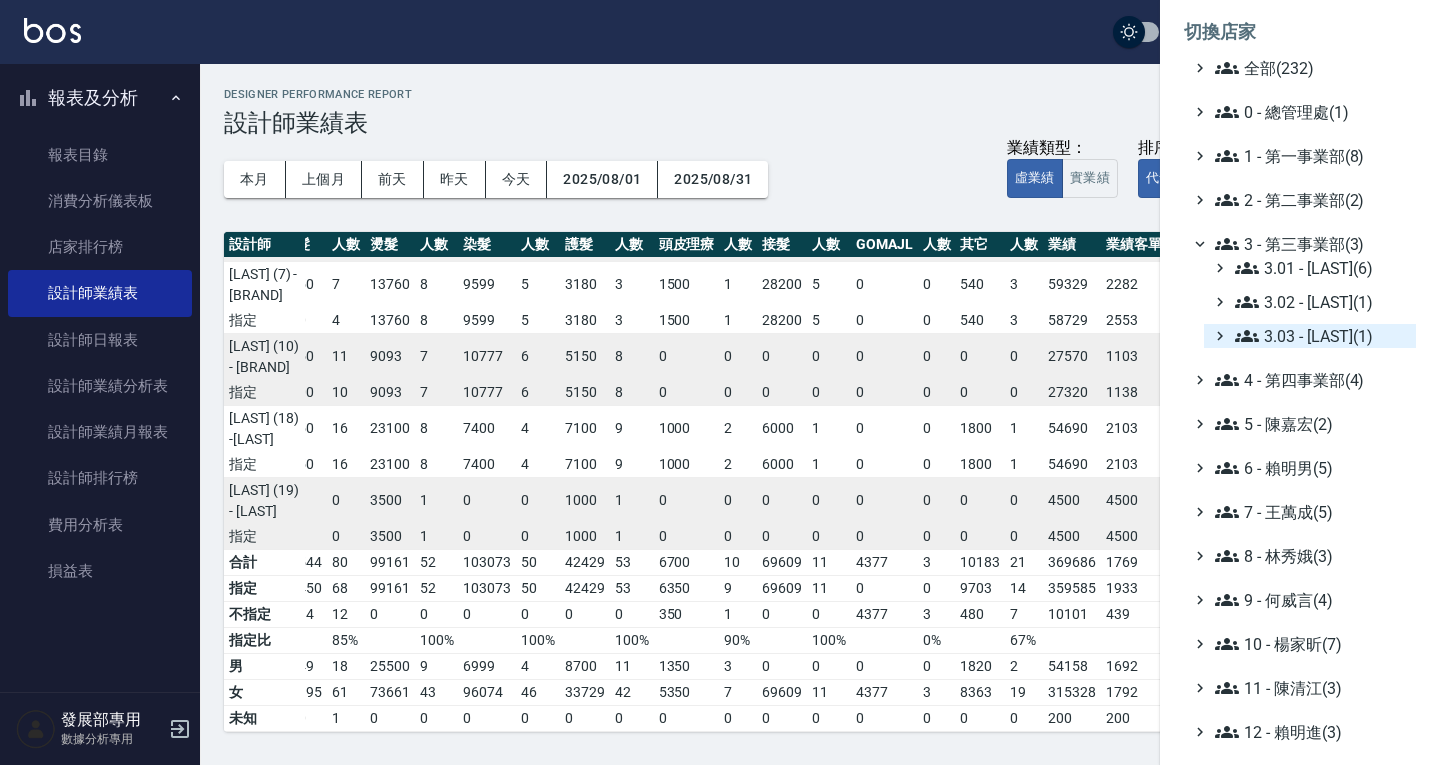 drag, startPoint x: 1309, startPoint y: 329, endPoint x: 1314, endPoint y: 340, distance: 12.083046 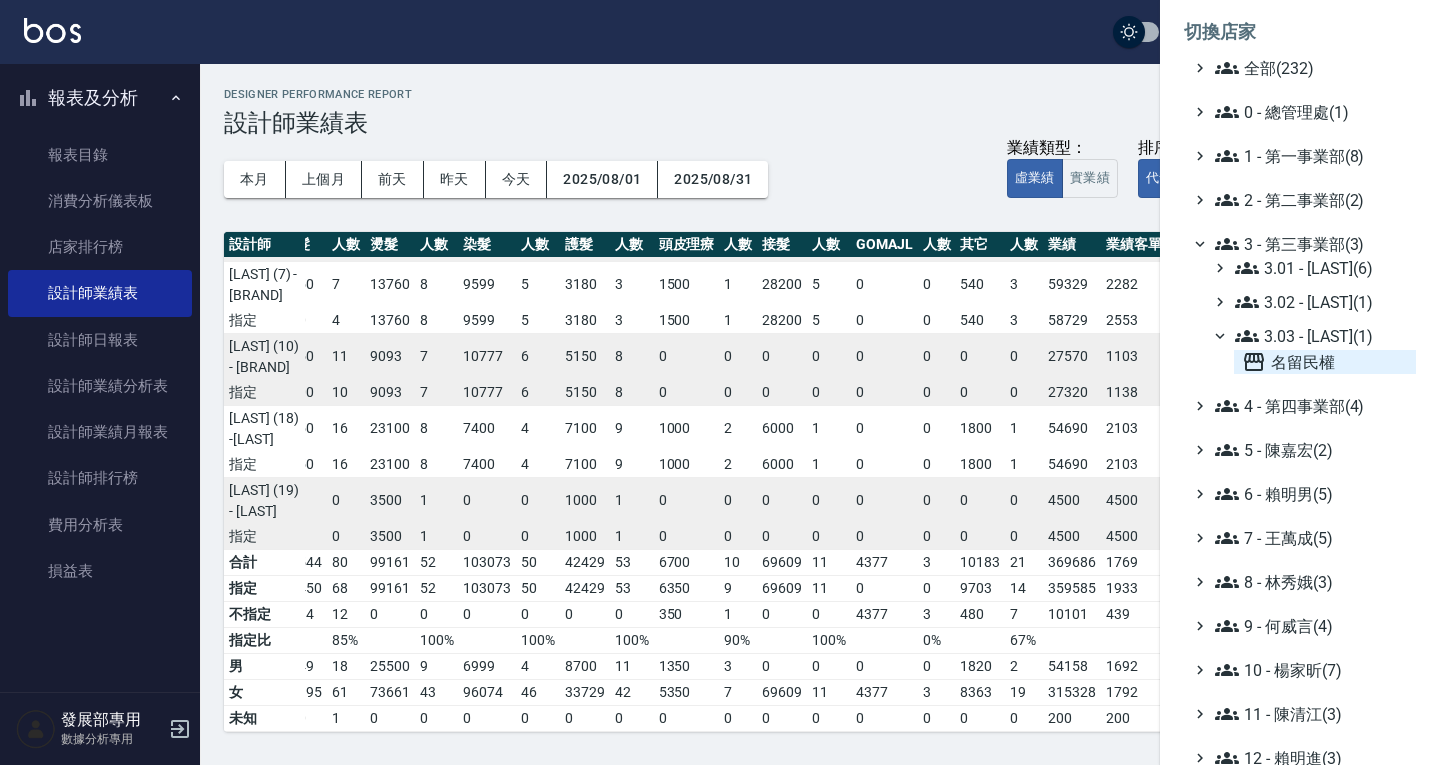 click on "名留民權" at bounding box center (1325, 362) 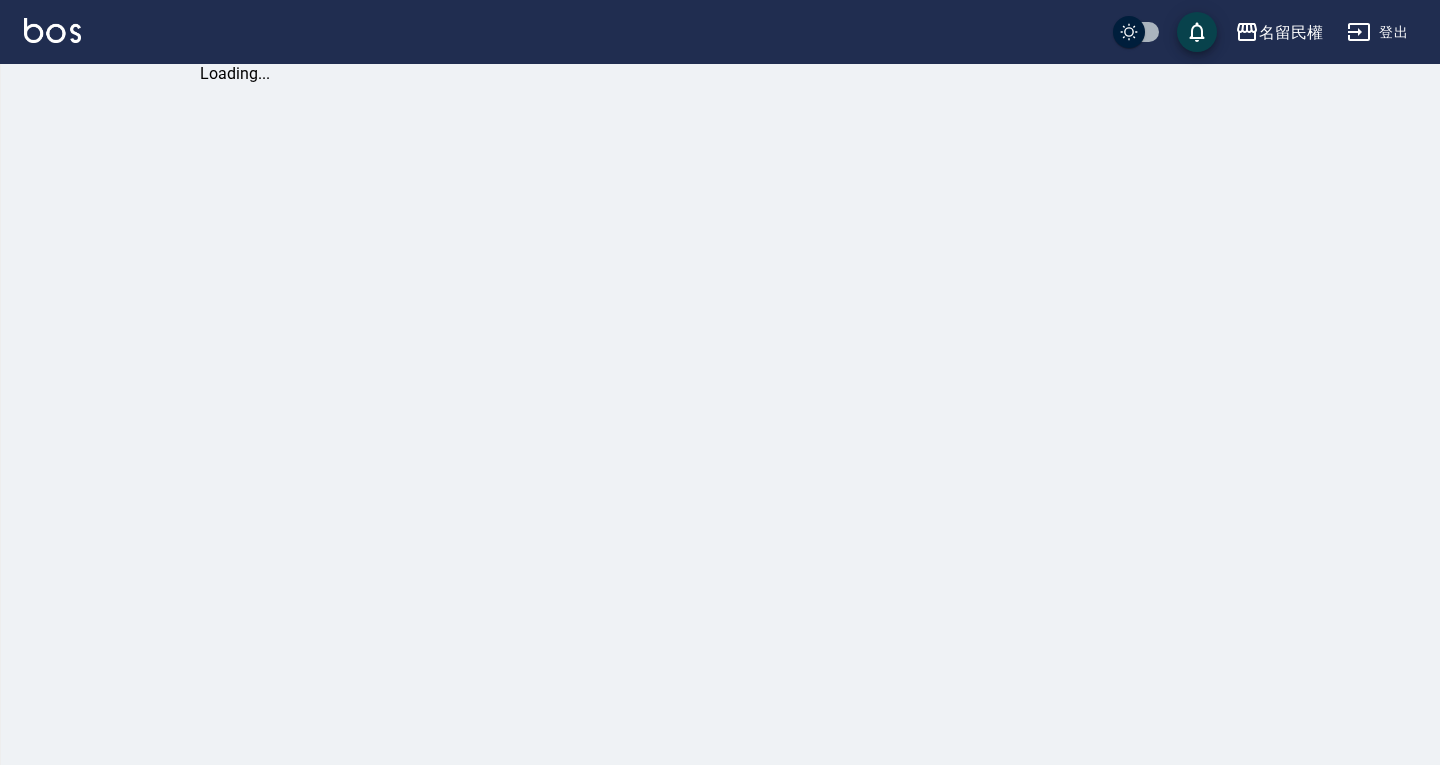 scroll, scrollTop: 0, scrollLeft: 0, axis: both 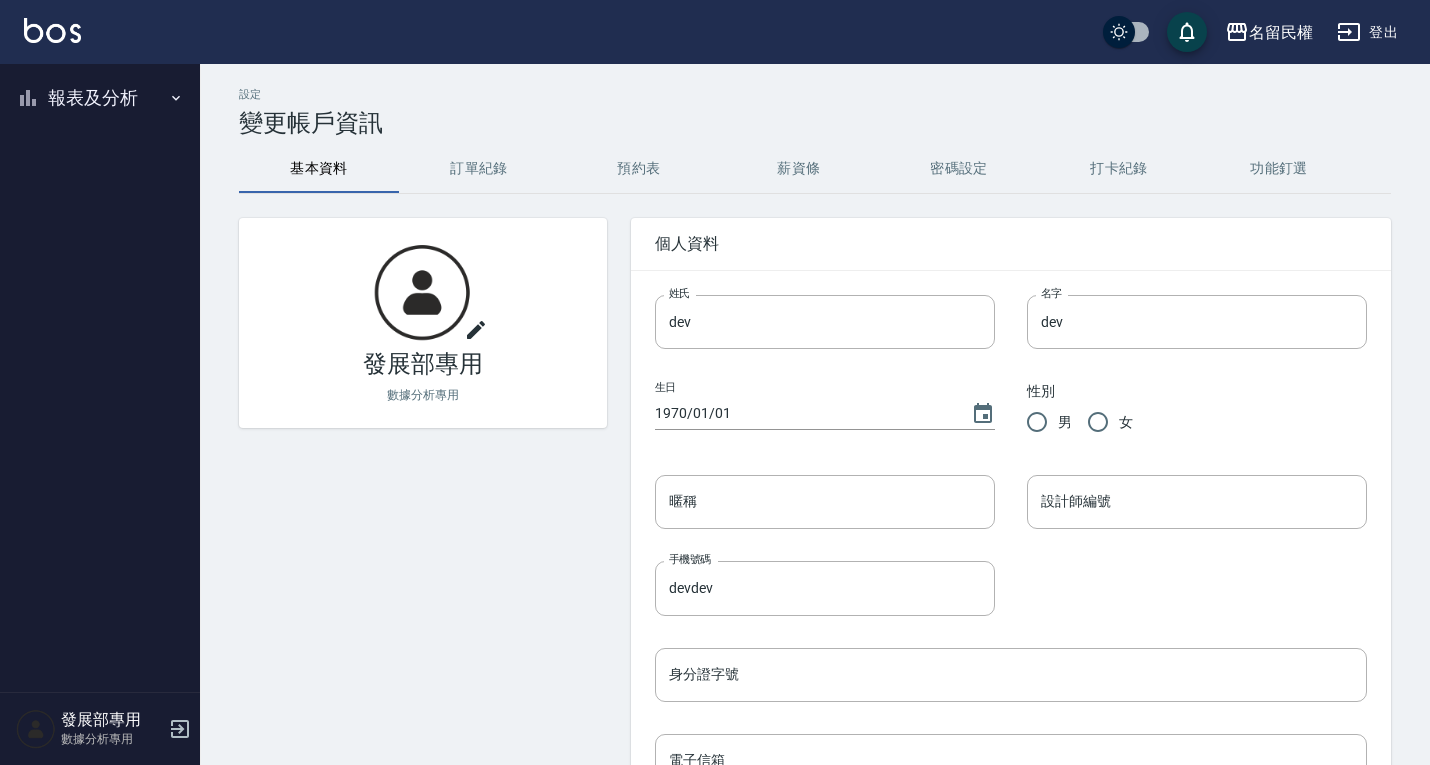 click on "報表及分析" at bounding box center (100, 98) 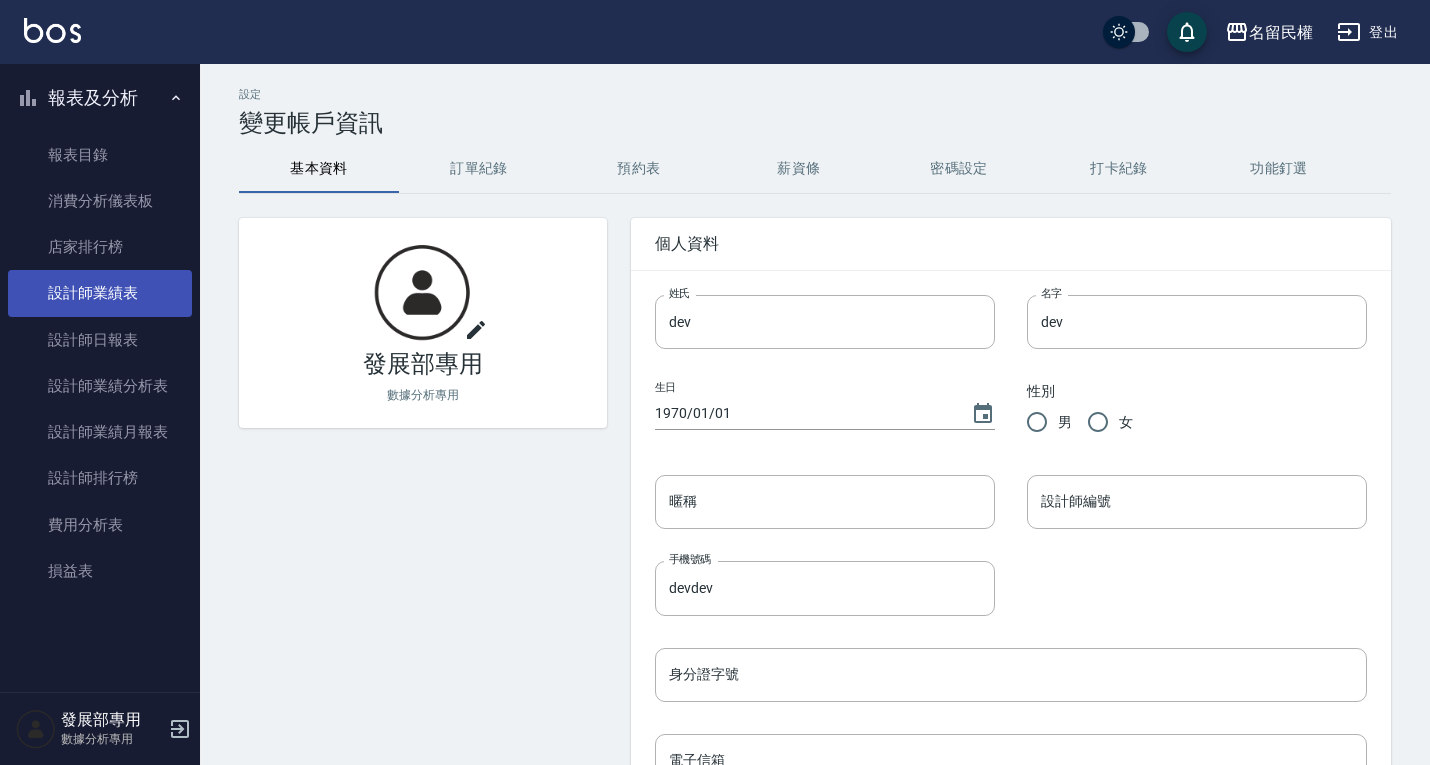 click on "設計師業績表" at bounding box center [100, 293] 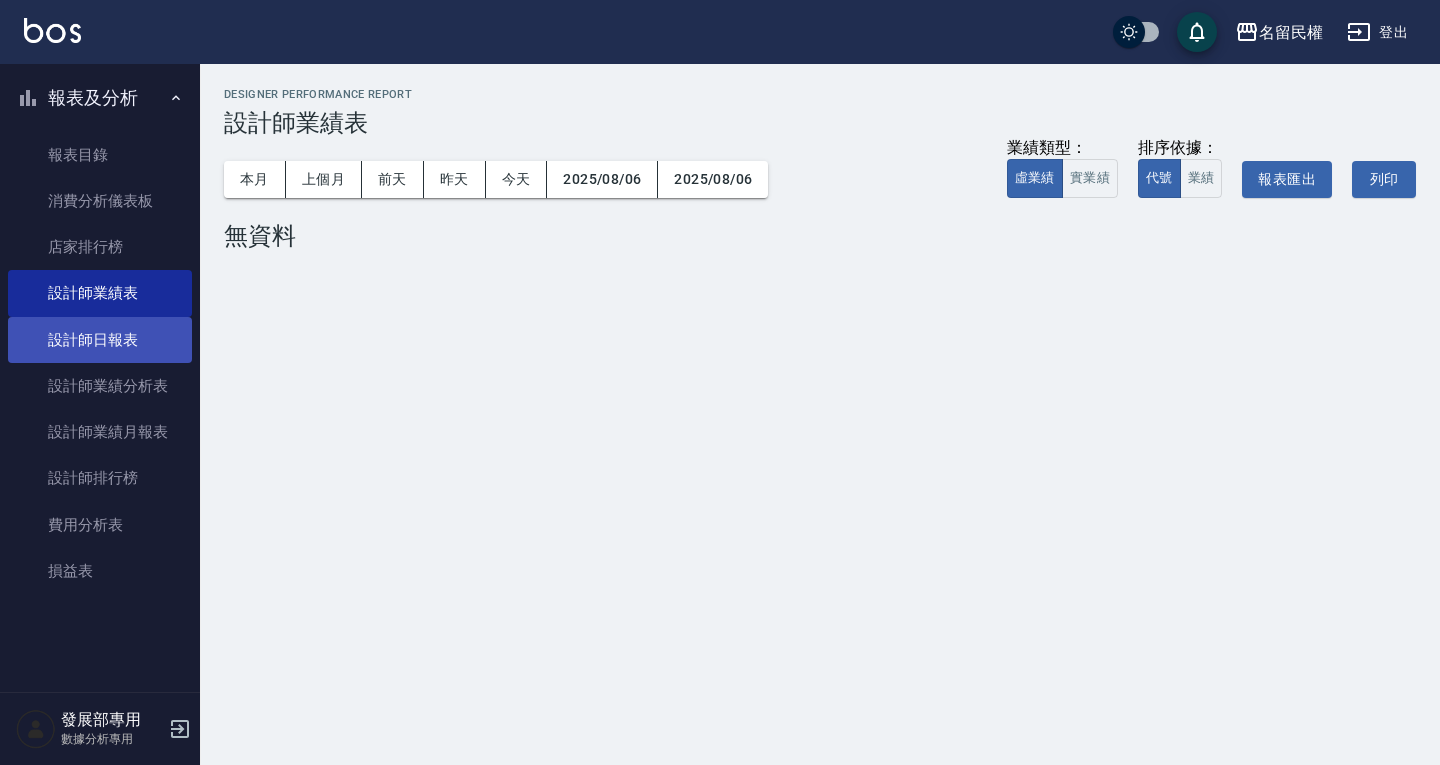 click on "設計師日報表" at bounding box center [100, 340] 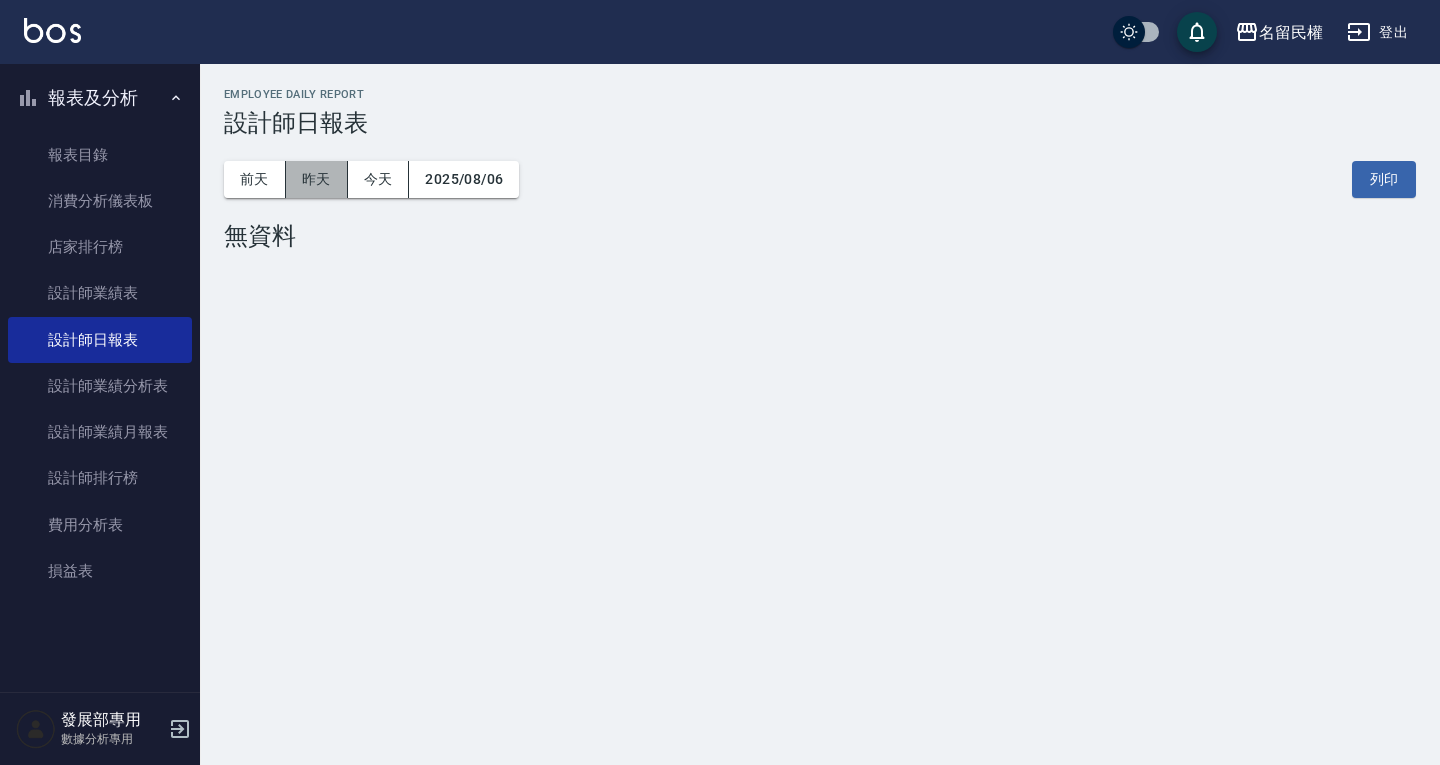 click on "昨天" at bounding box center [317, 179] 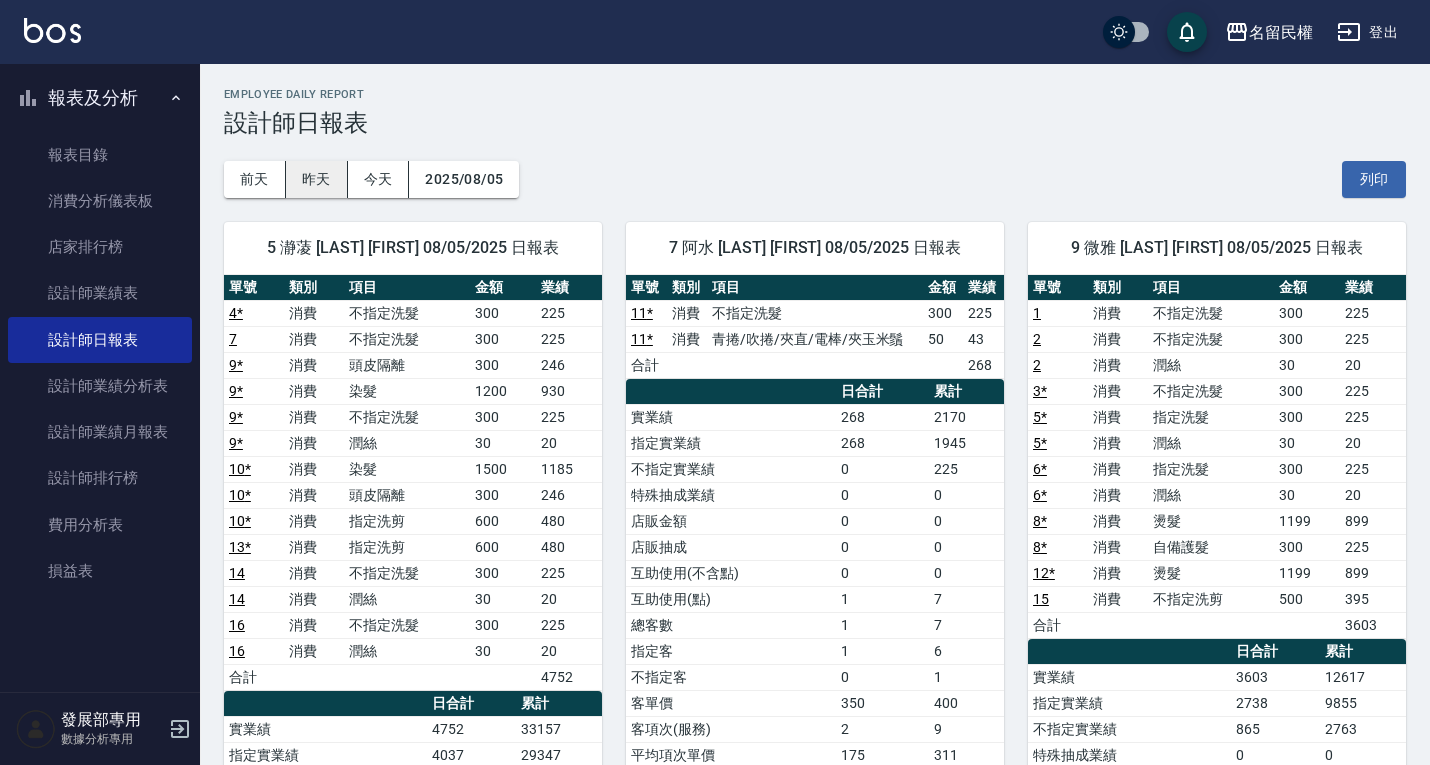 click on "昨天" at bounding box center (317, 179) 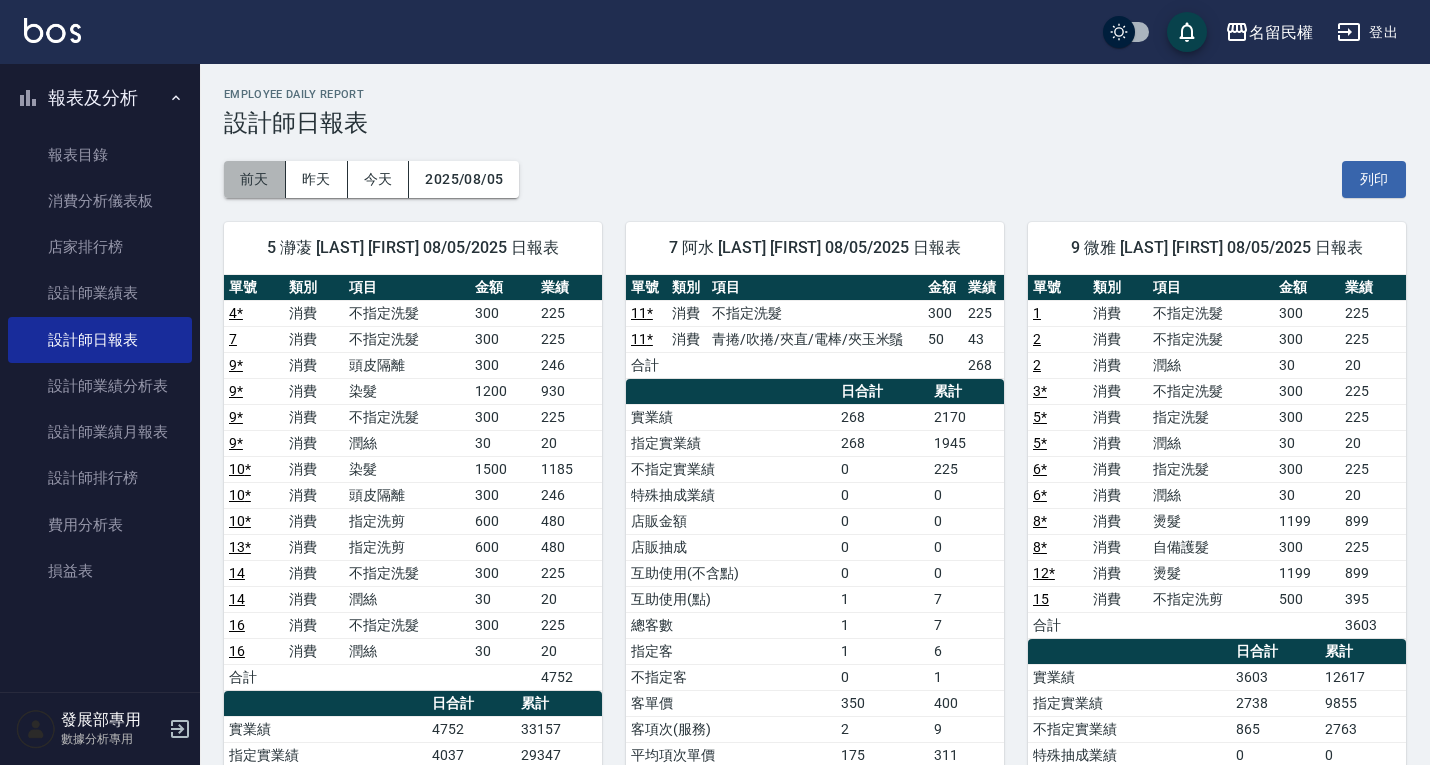 click on "前天" at bounding box center (255, 179) 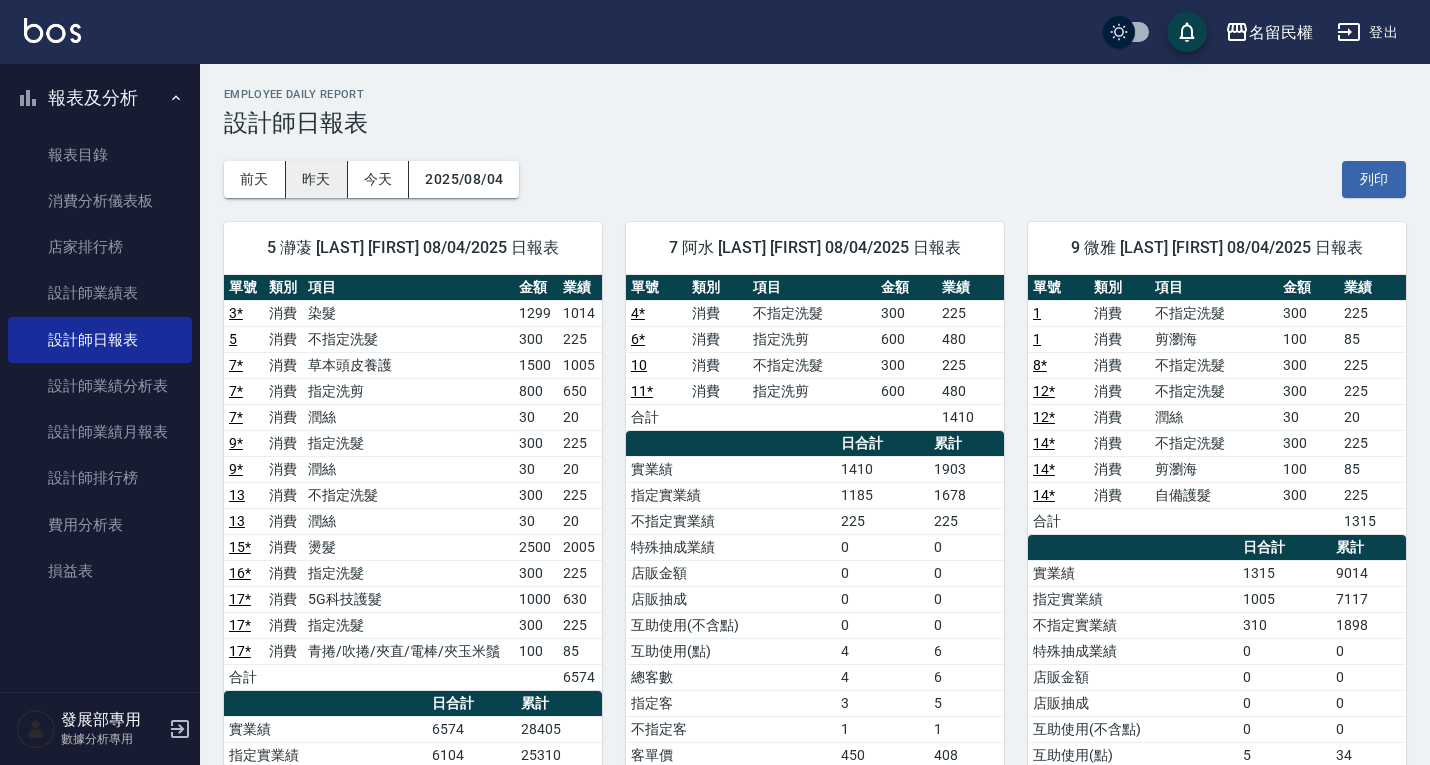 click on "昨天" at bounding box center (317, 179) 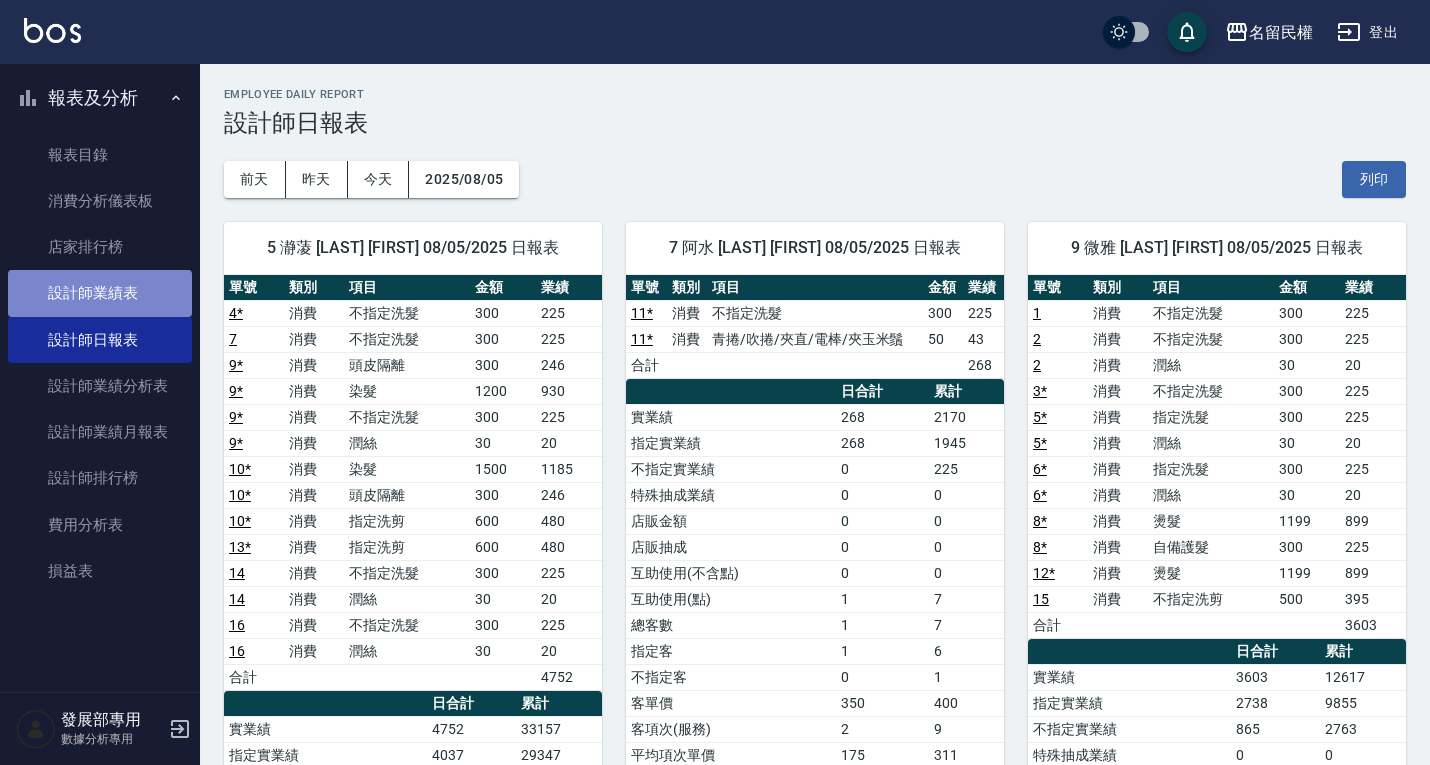 click on "設計師業績表" at bounding box center [100, 293] 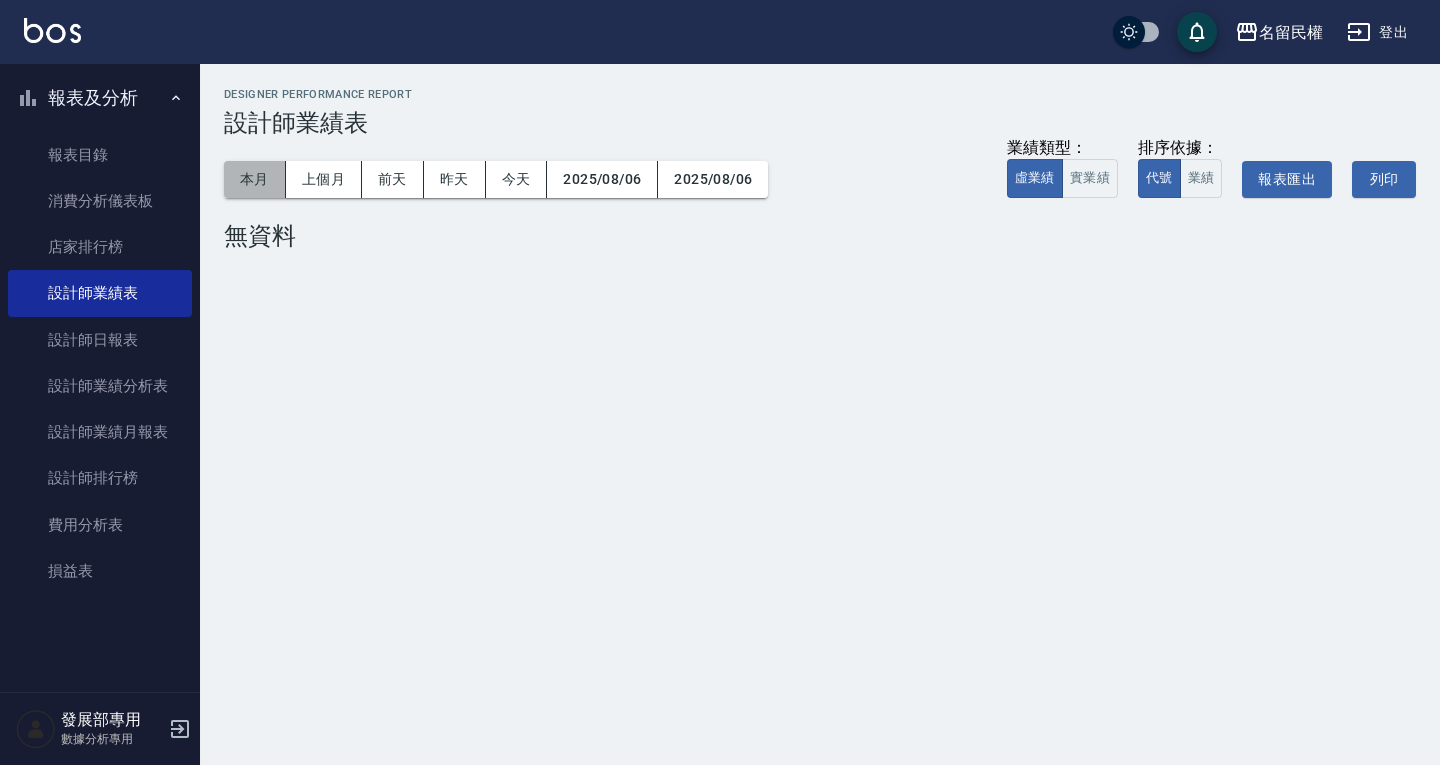 click on "本月" at bounding box center [255, 179] 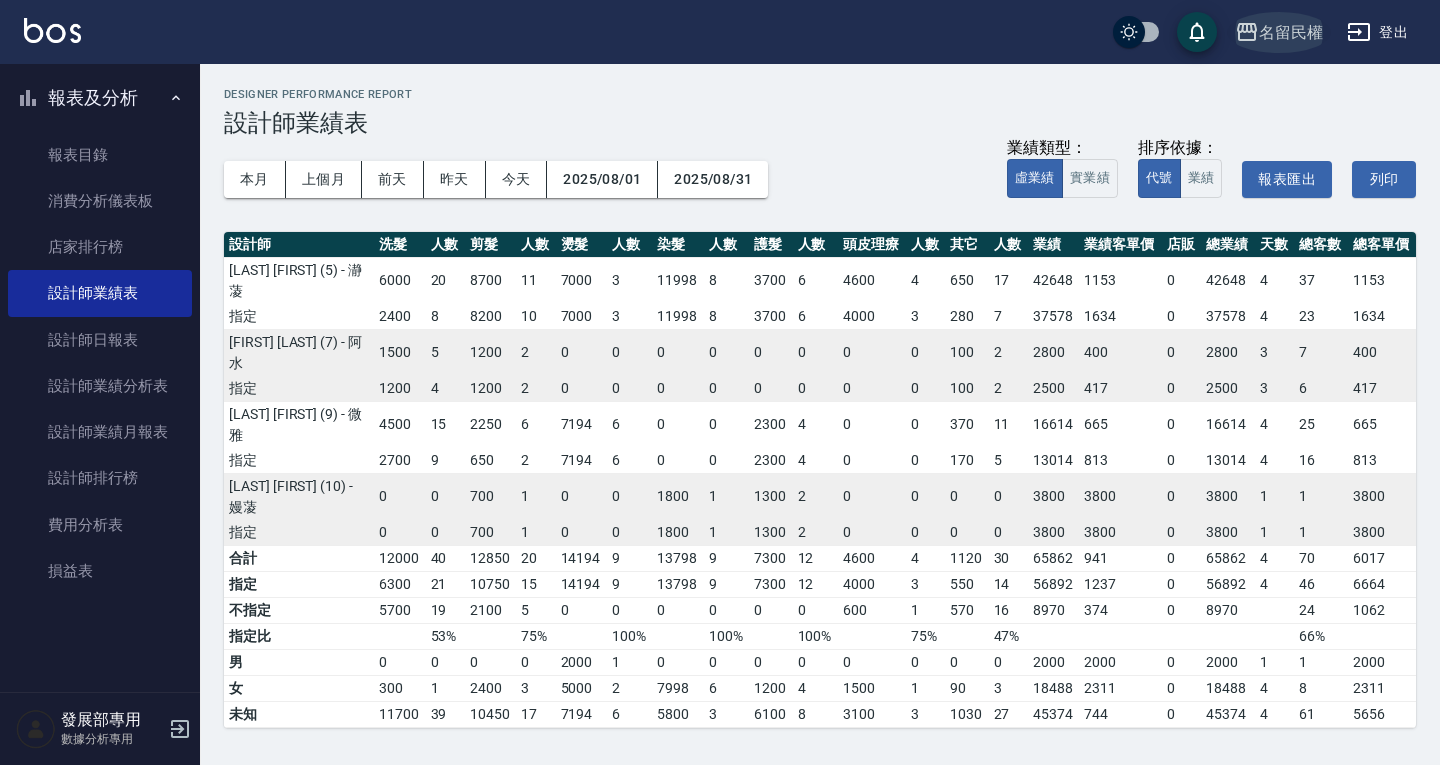 click on "名留民權" at bounding box center (1291, 32) 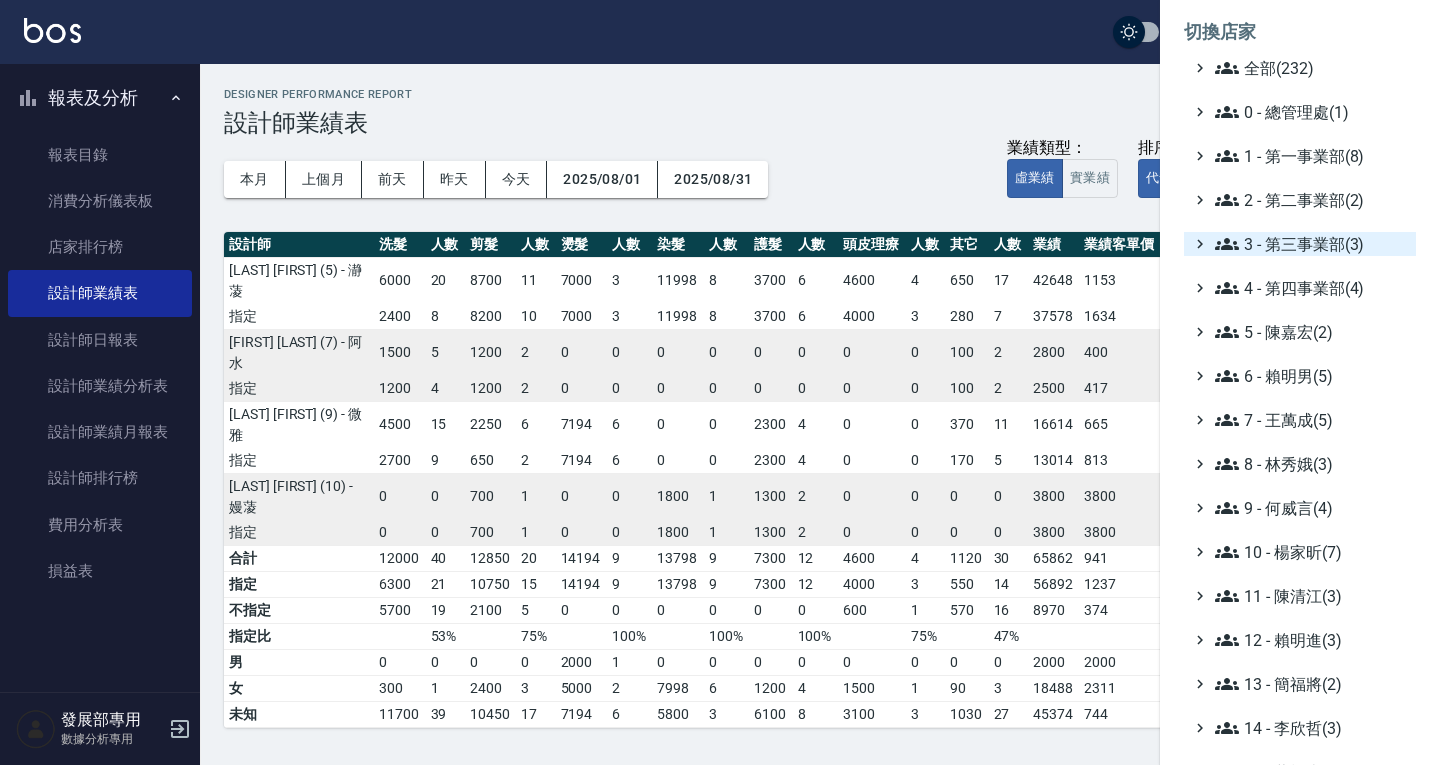 click on "3 - 第三事業部(3)" at bounding box center (1311, 244) 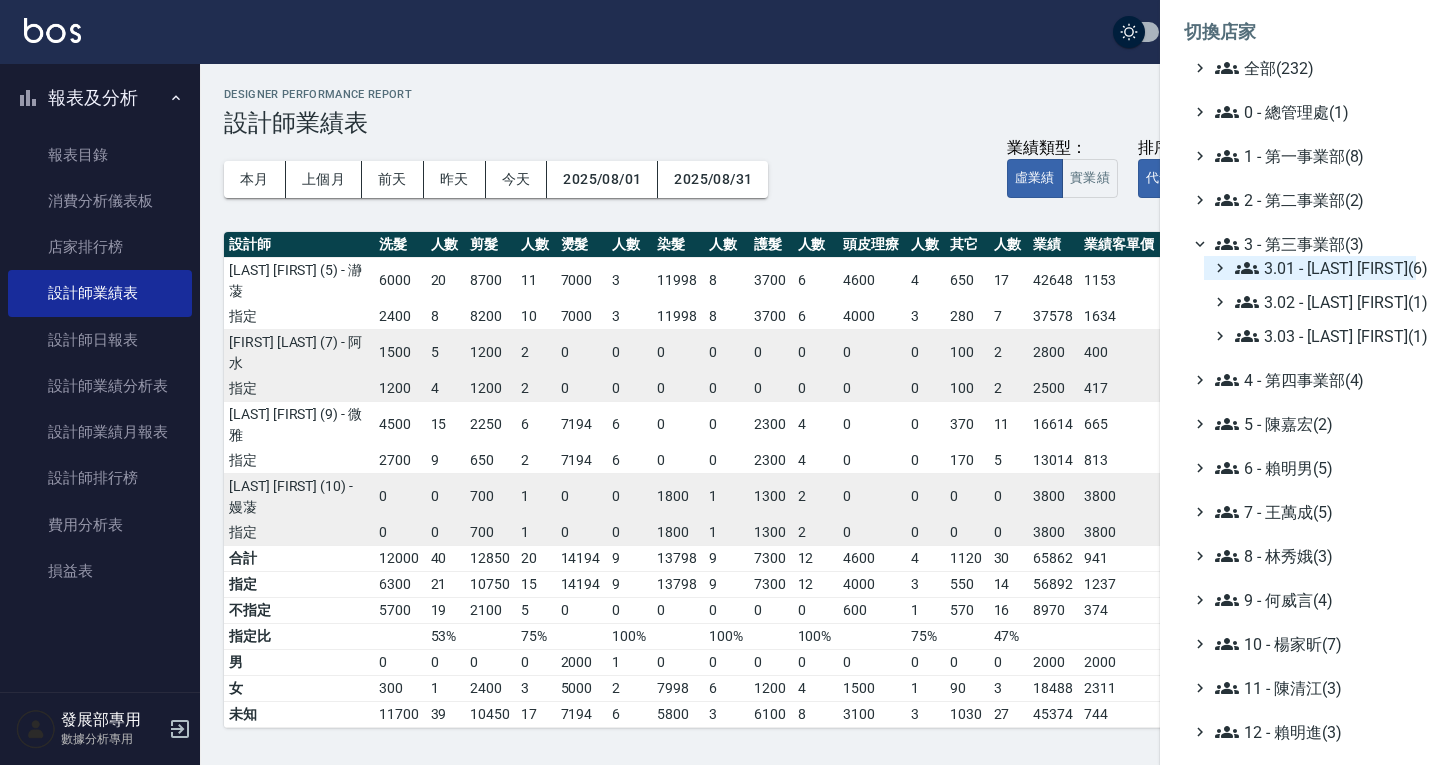 click on "3.01 - [LAST](6)" at bounding box center [1321, 268] 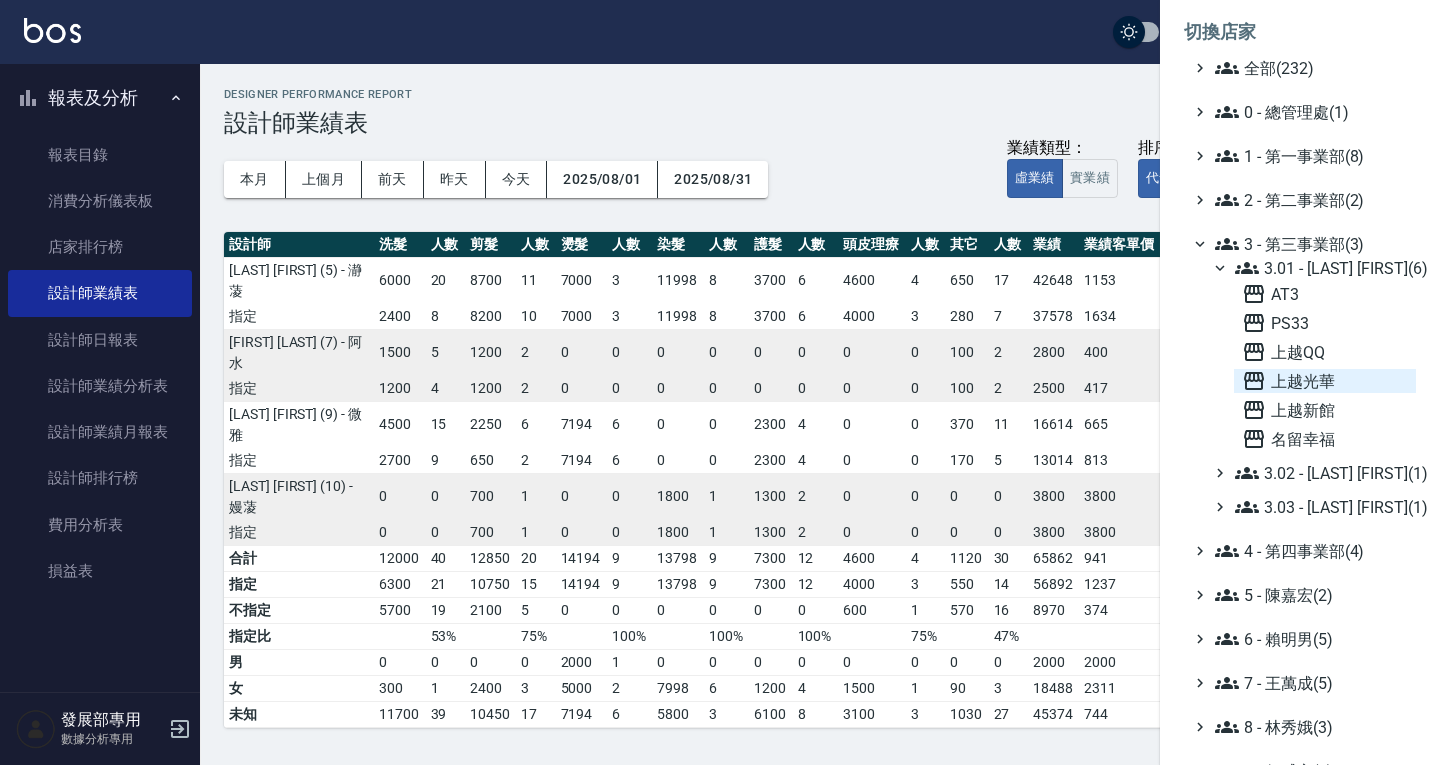 click on "上越光華" at bounding box center [1325, 381] 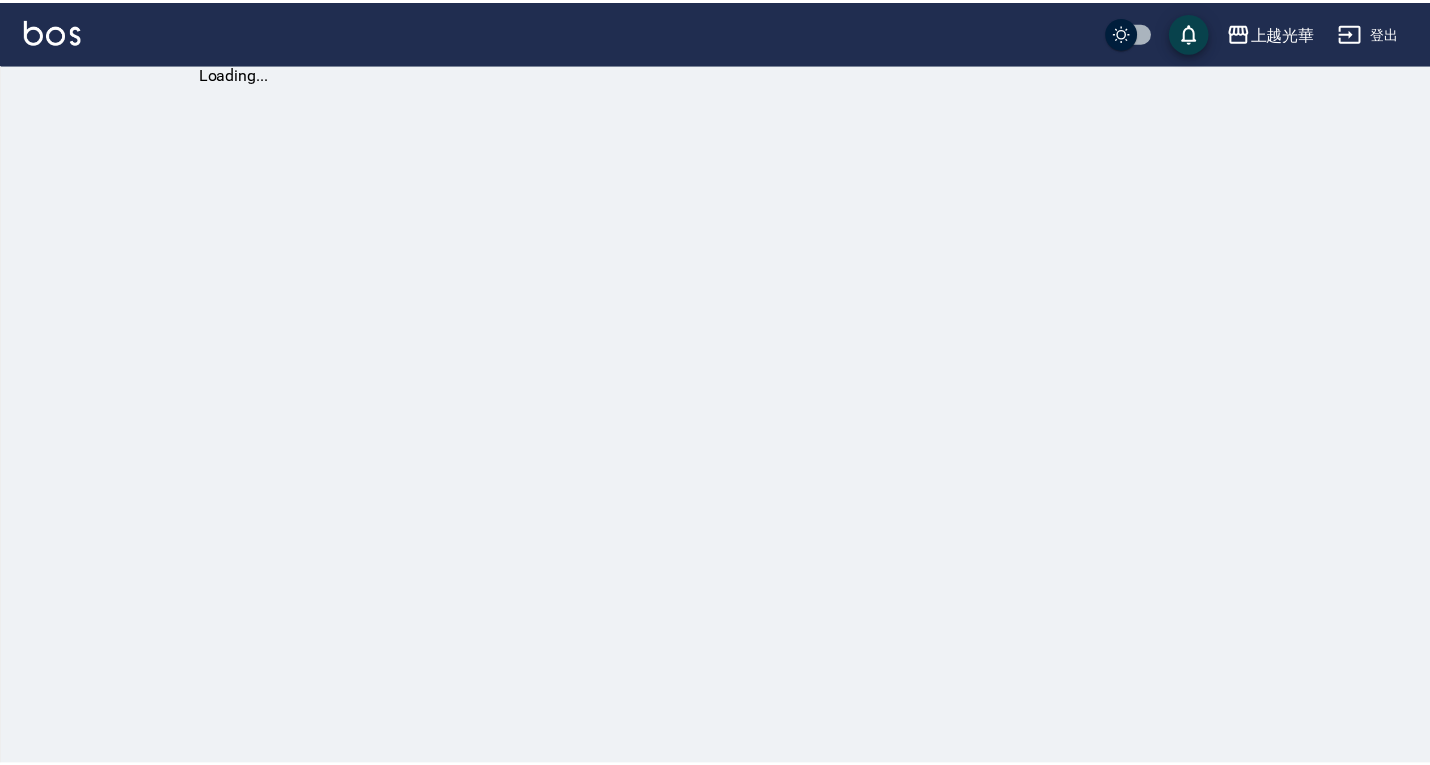 scroll, scrollTop: 0, scrollLeft: 0, axis: both 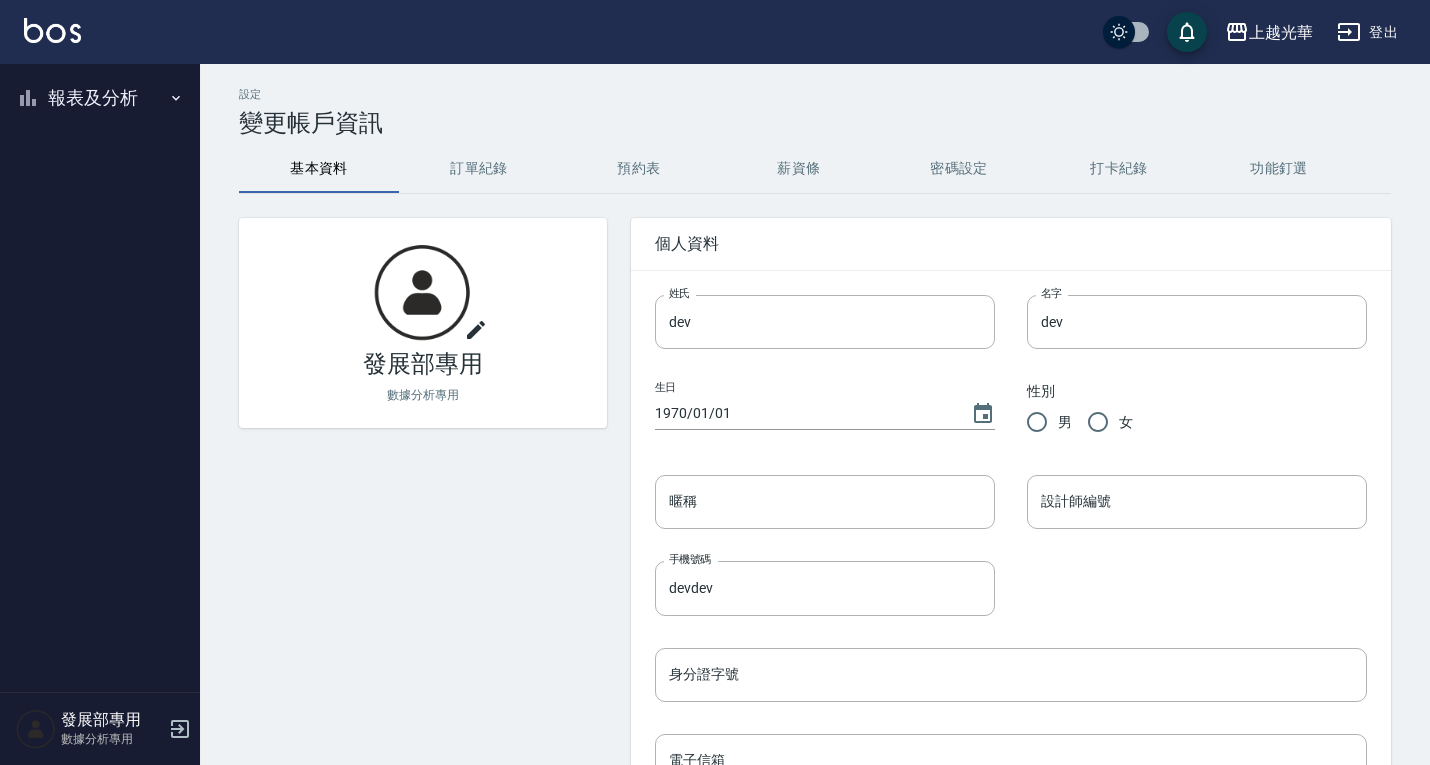 click on "報表及分析" at bounding box center [100, 98] 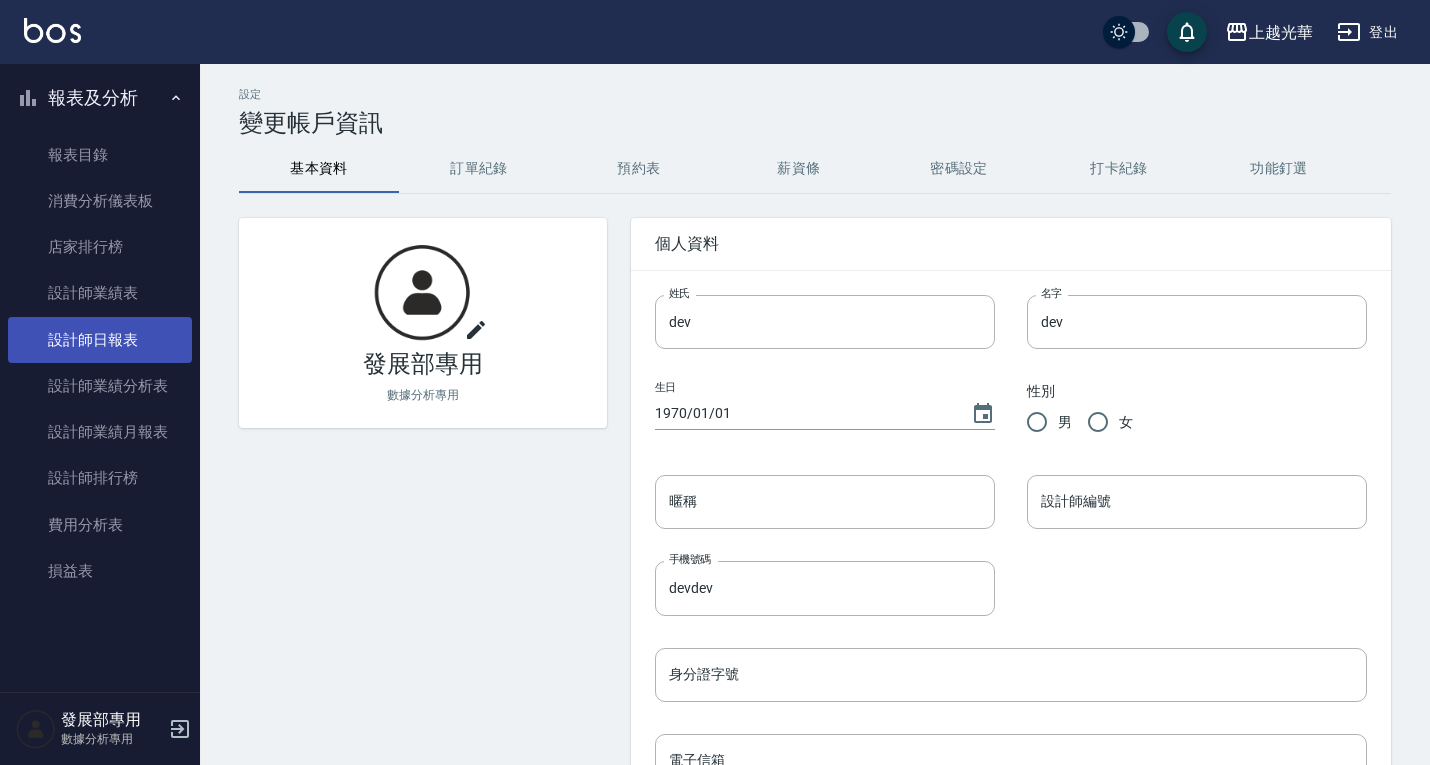 click on "設計師日報表" at bounding box center [100, 340] 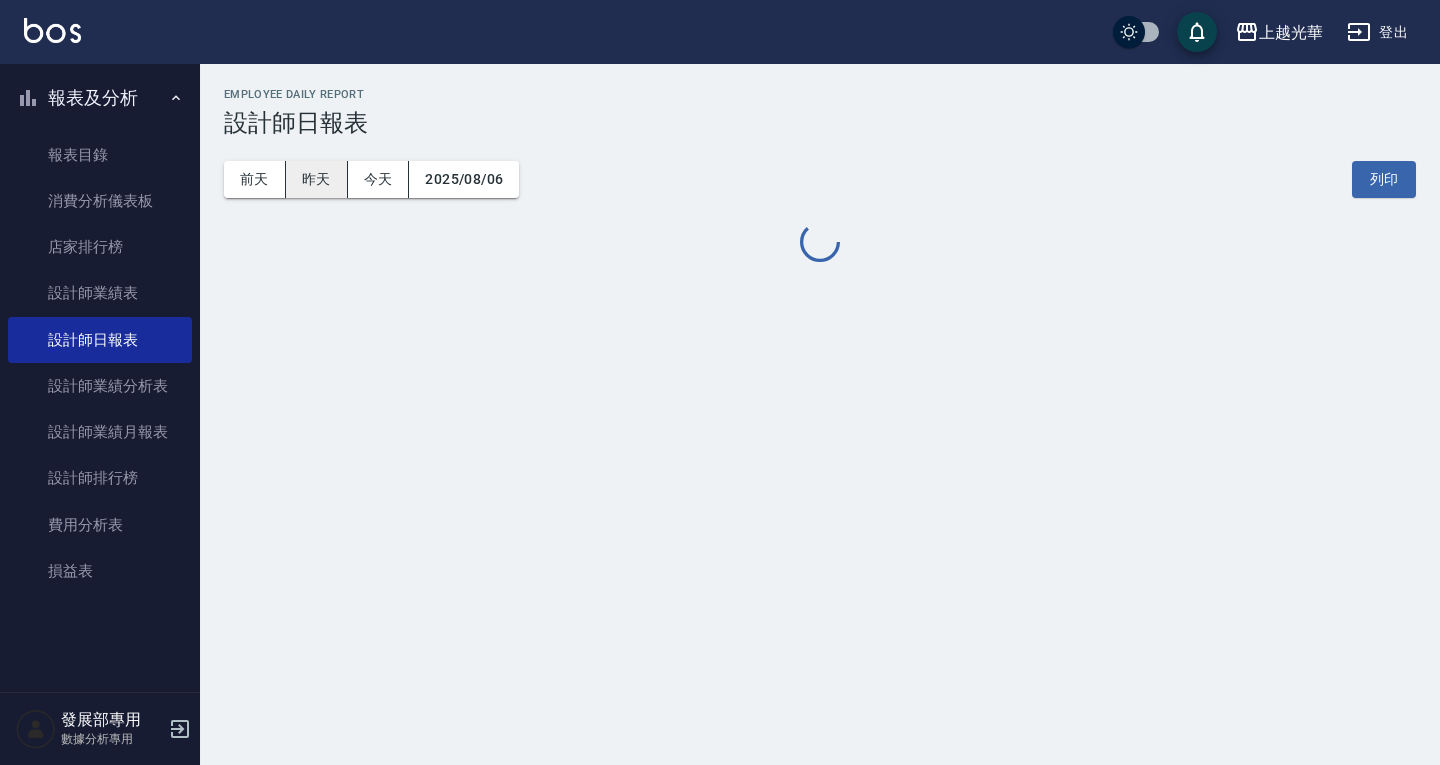 click on "昨天" at bounding box center [317, 179] 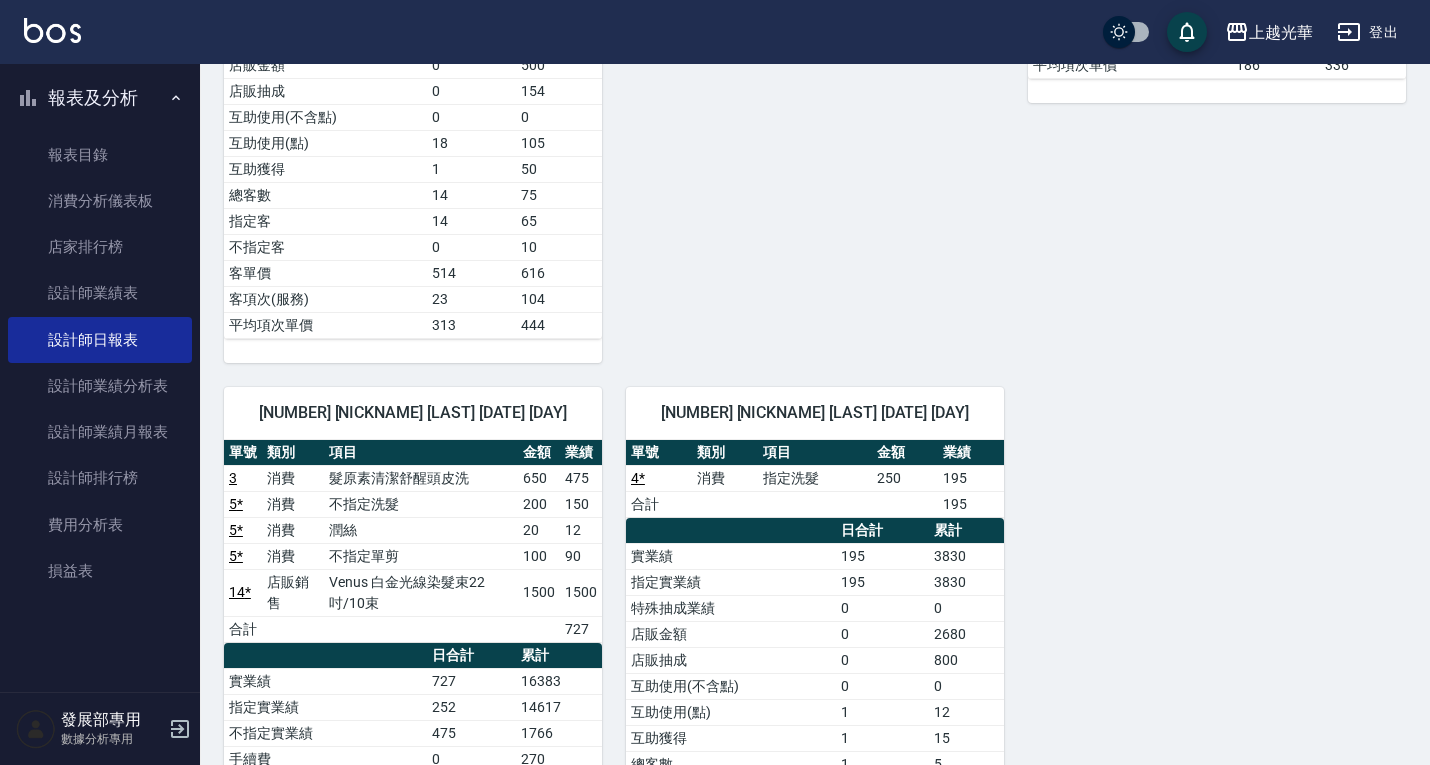scroll, scrollTop: 1029, scrollLeft: 0, axis: vertical 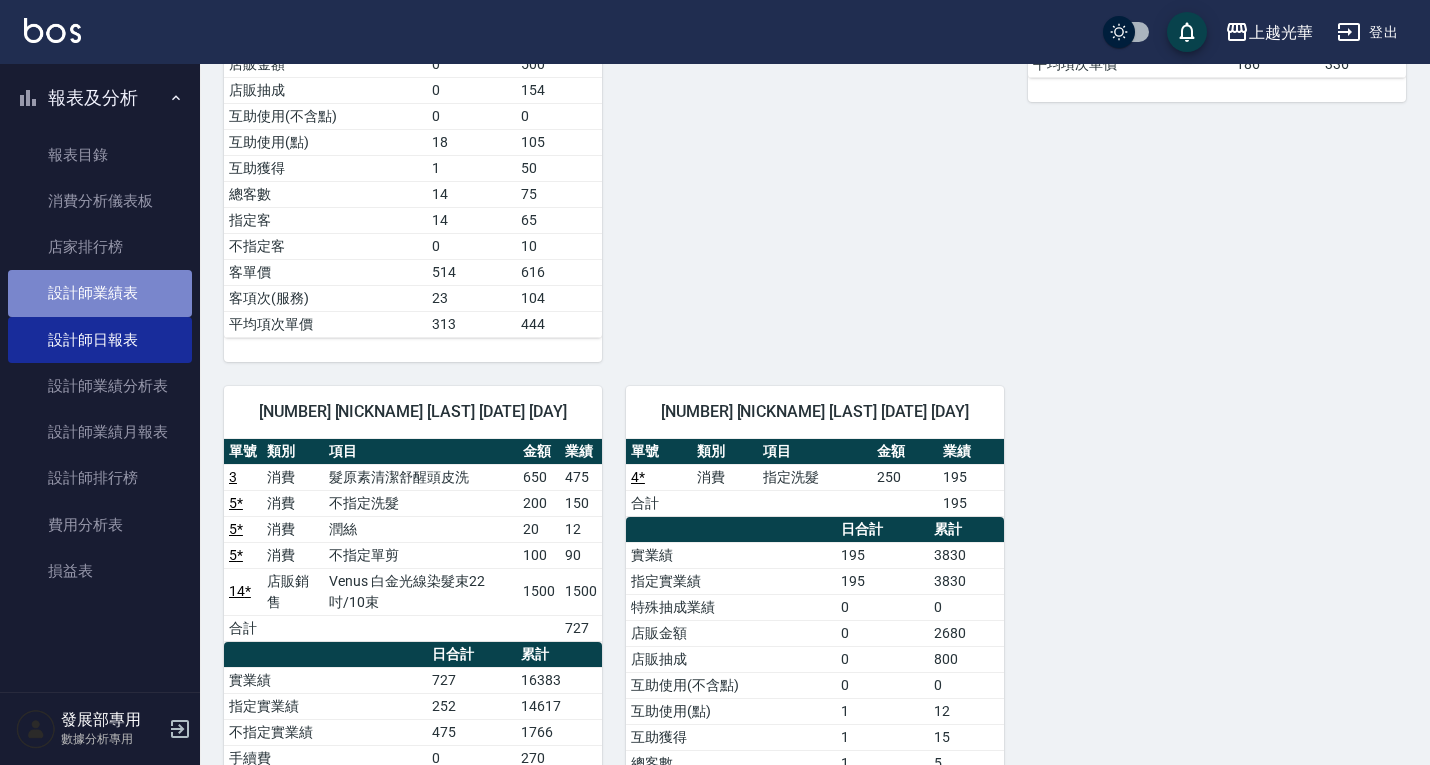 click on "設計師業績表" at bounding box center (100, 293) 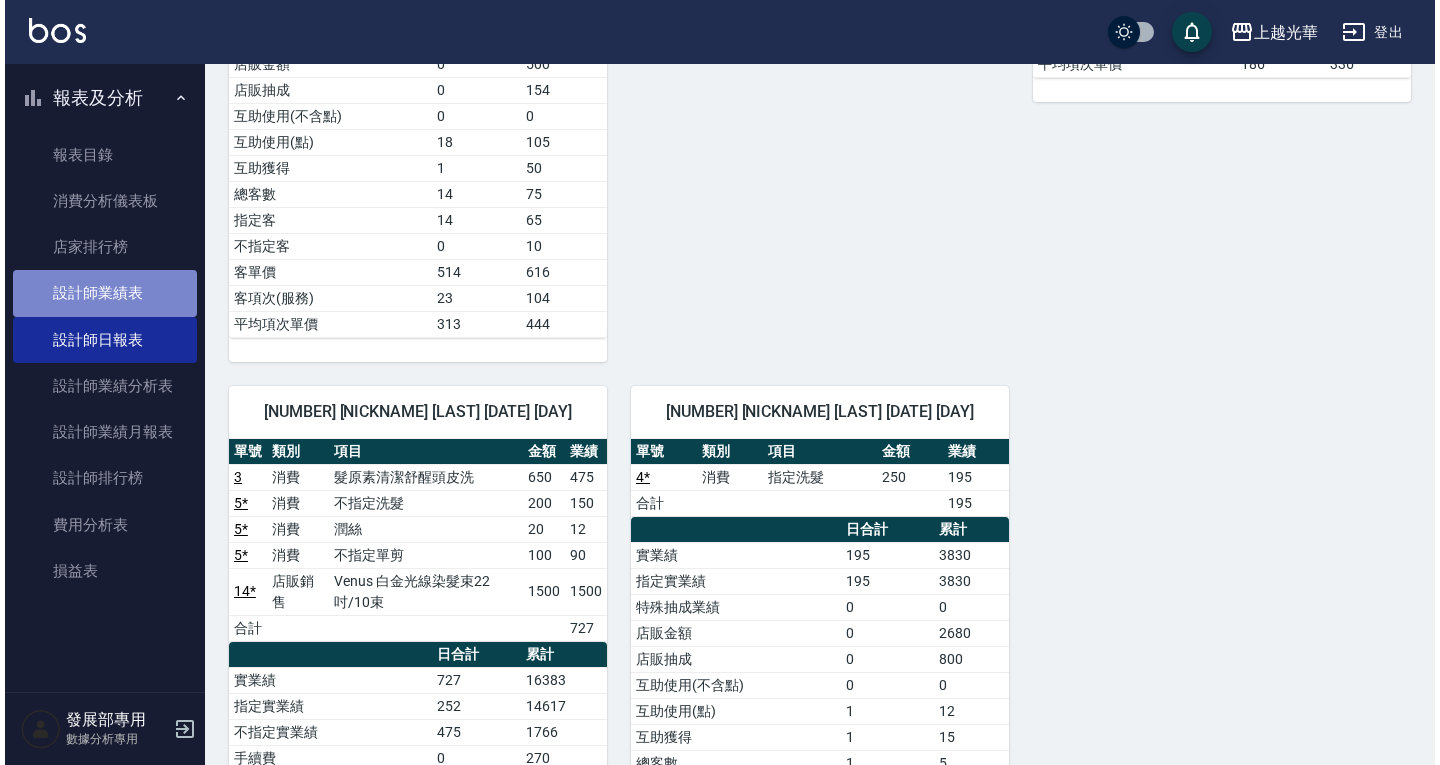 scroll, scrollTop: 0, scrollLeft: 0, axis: both 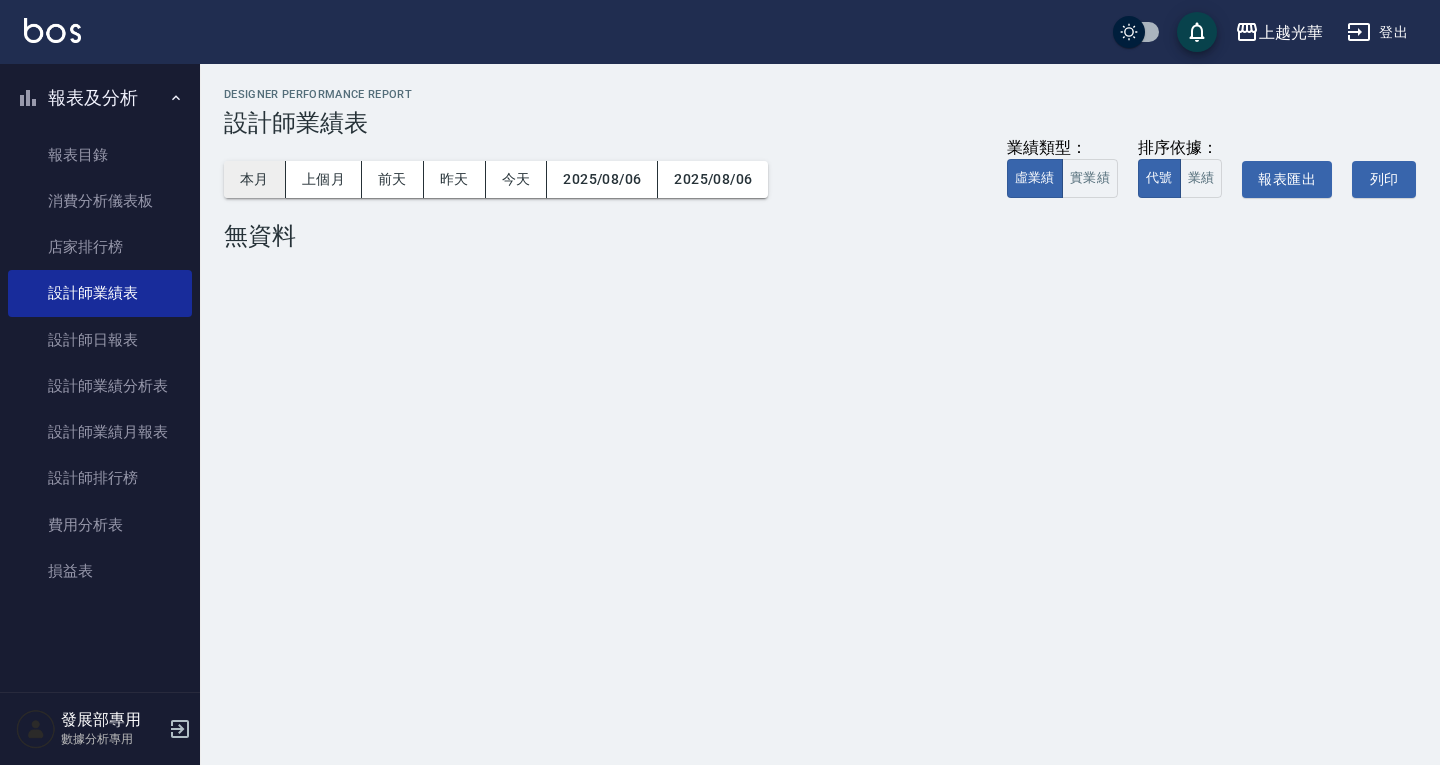 click on "本月" at bounding box center [255, 179] 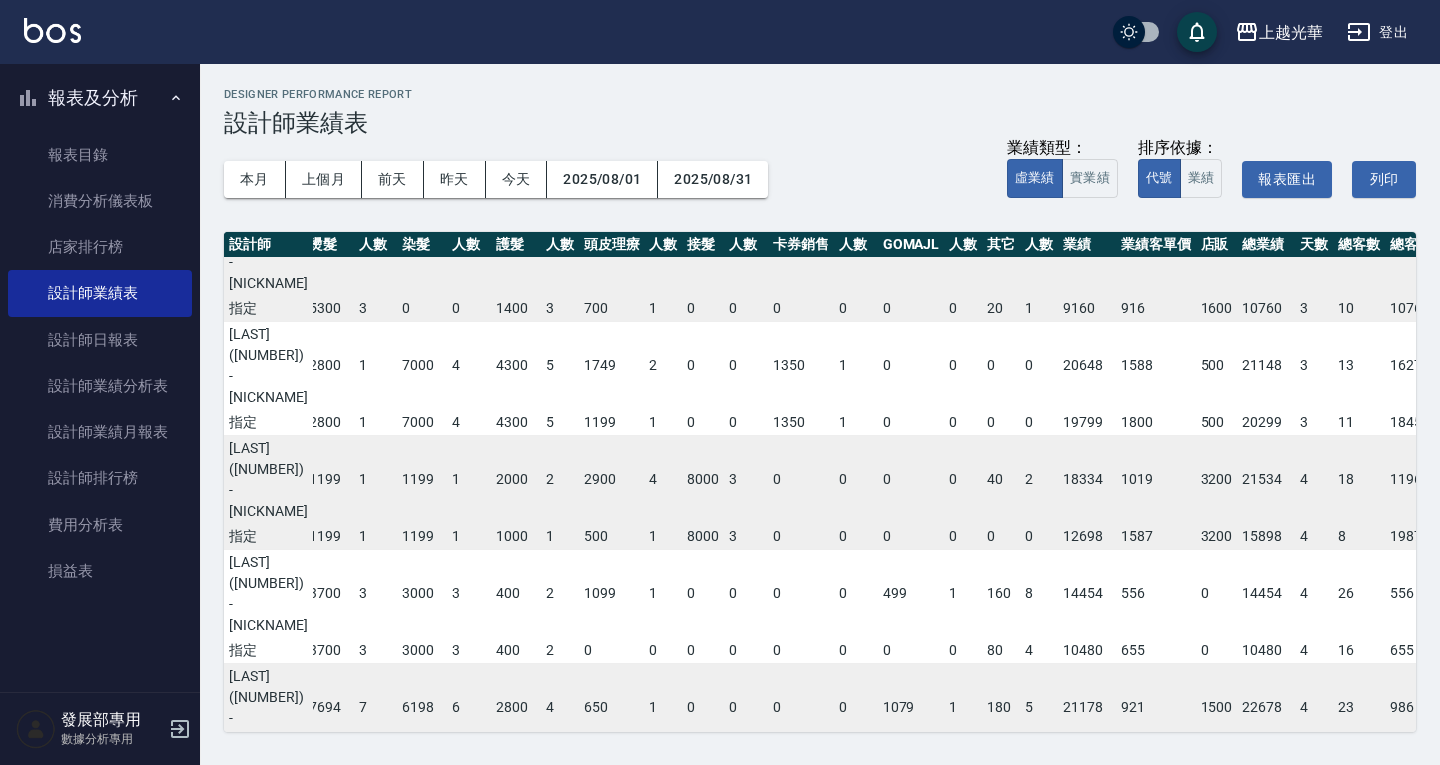 scroll, scrollTop: 202, scrollLeft: 184, axis: both 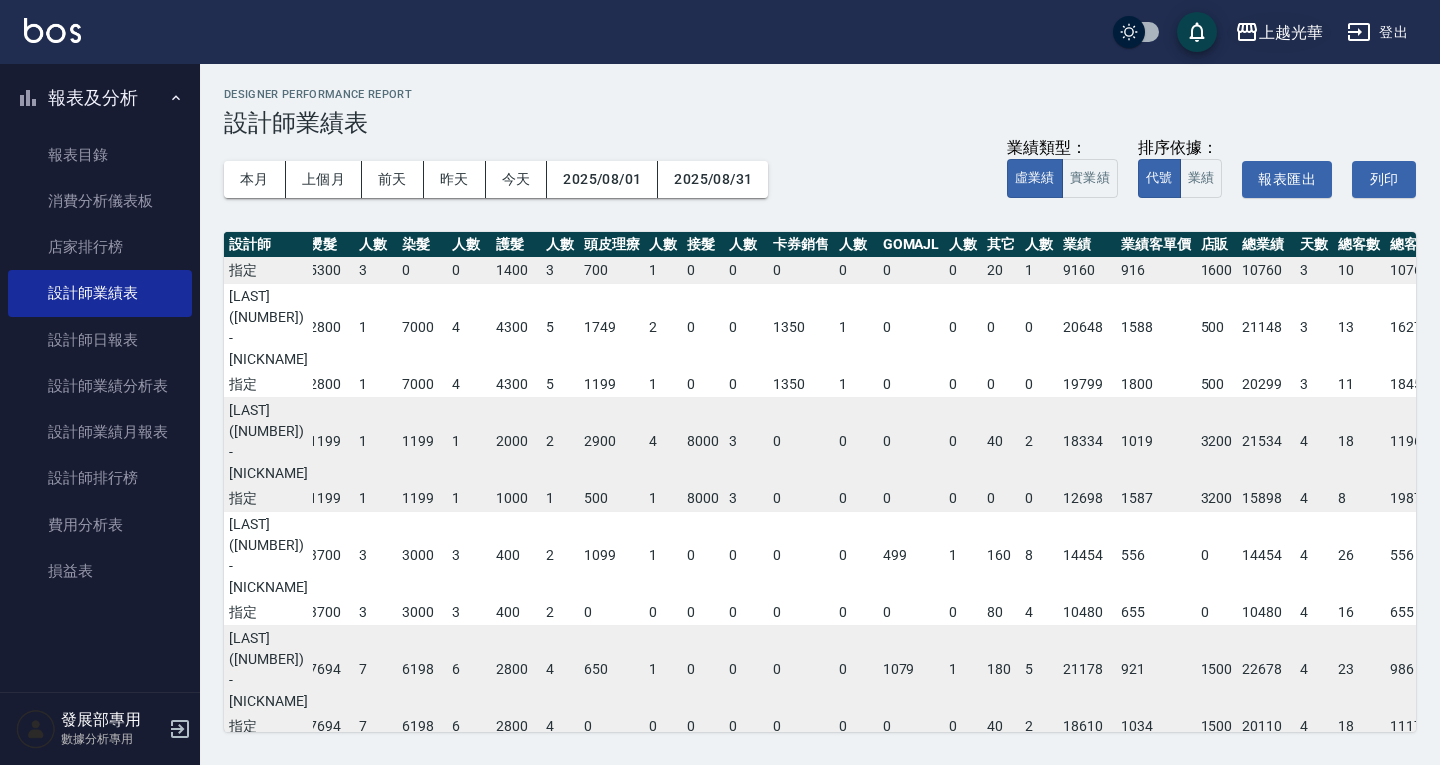 click on "上越光華" at bounding box center [1279, 32] 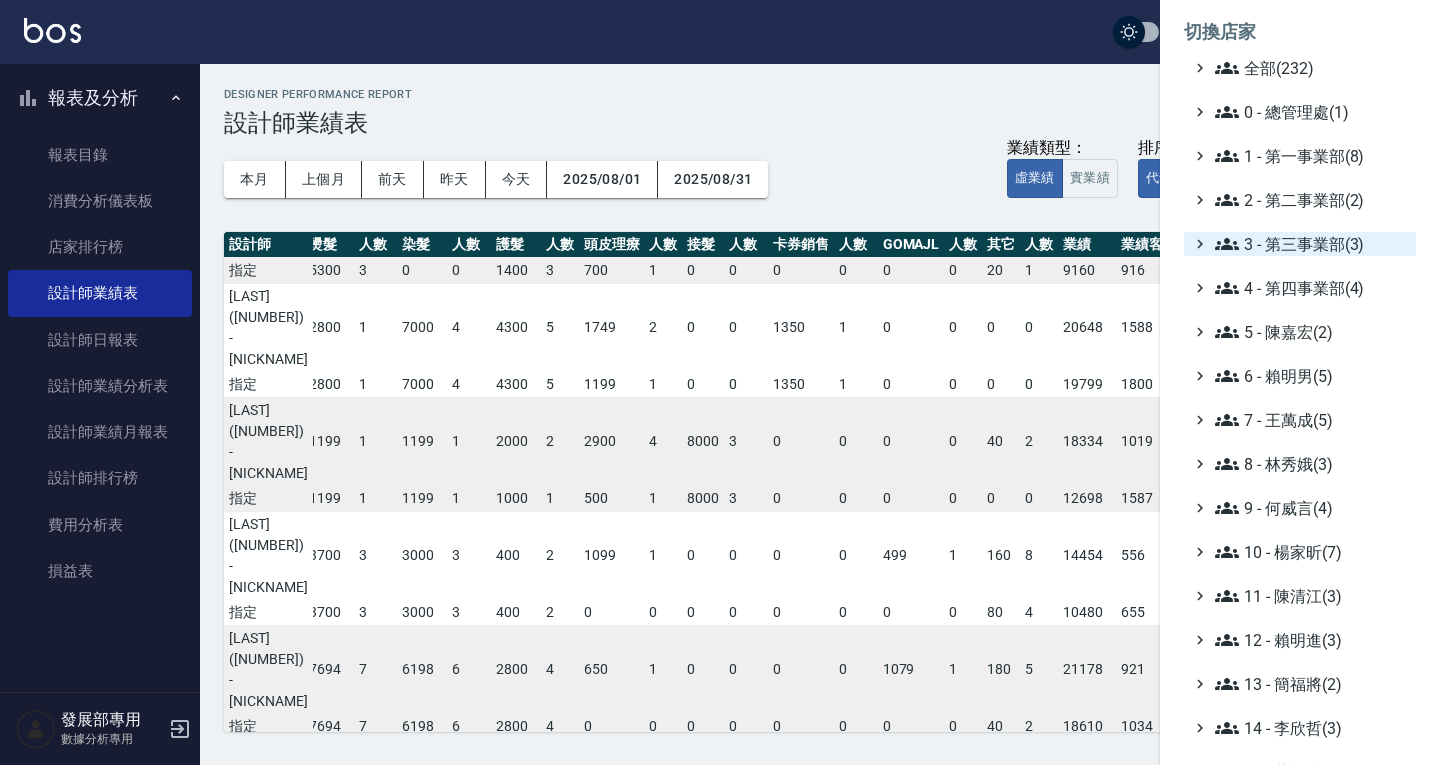 click on "3 - 第三事業部(3)" at bounding box center [1311, 244] 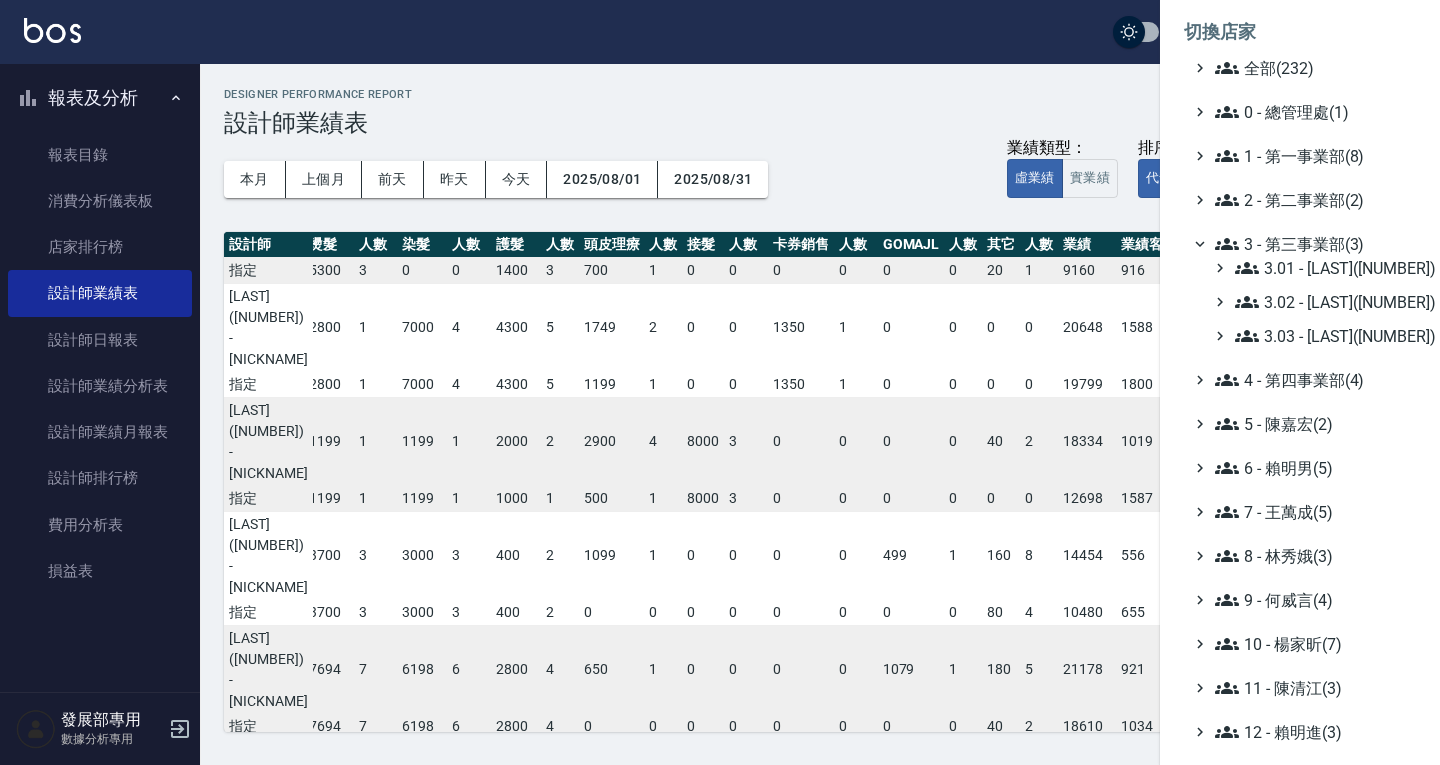 click on "3 - 第三事業部(3)" at bounding box center (1311, 244) 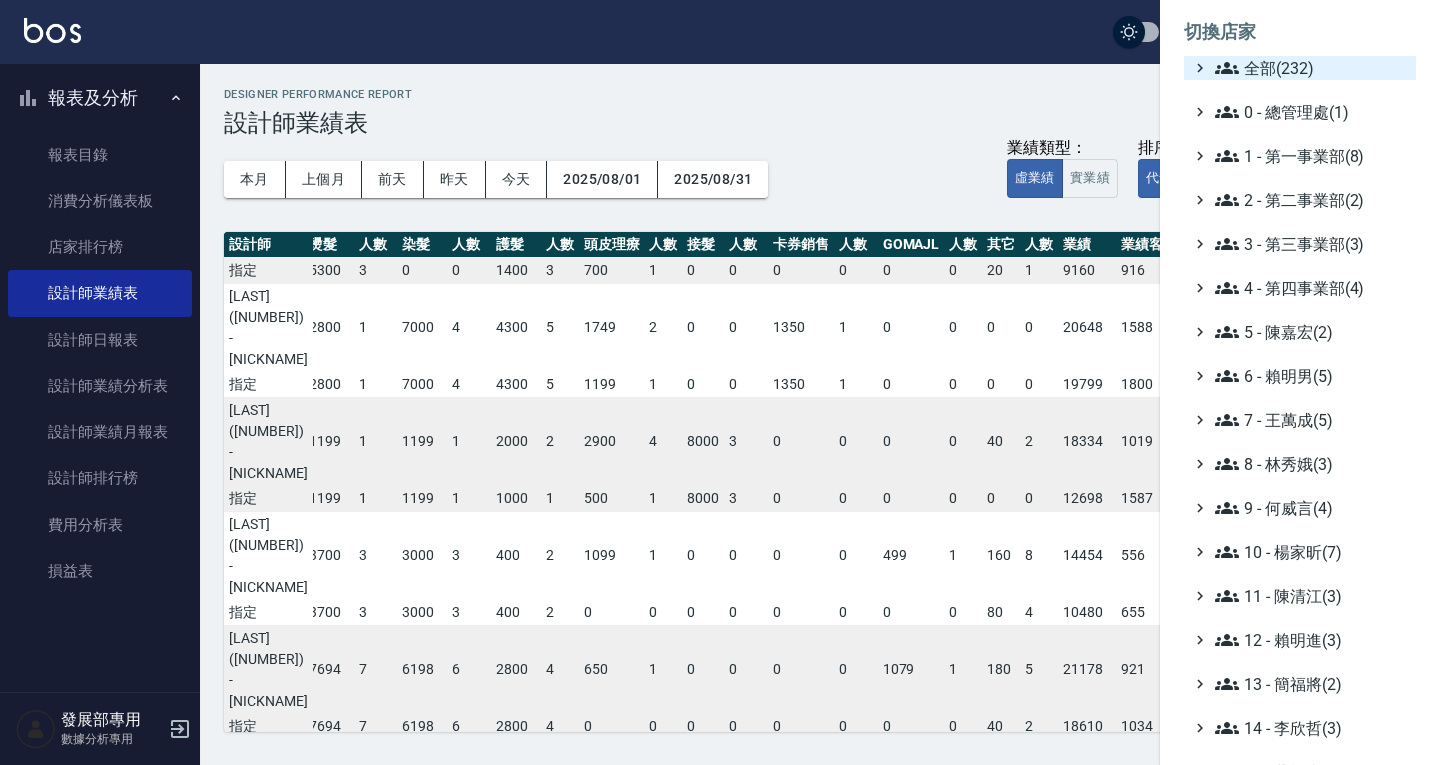 click on "全部(232)" at bounding box center (1311, 68) 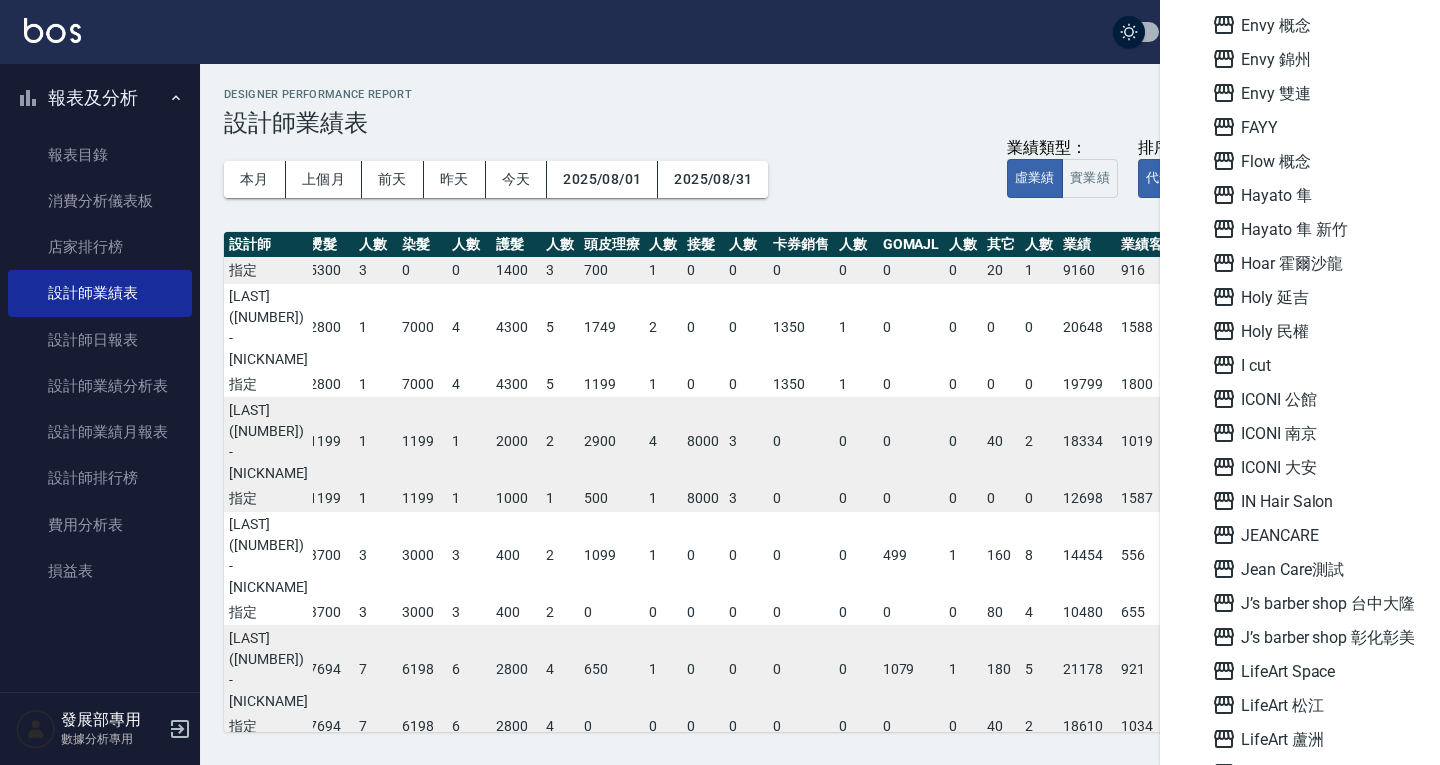 scroll, scrollTop: 1700, scrollLeft: 0, axis: vertical 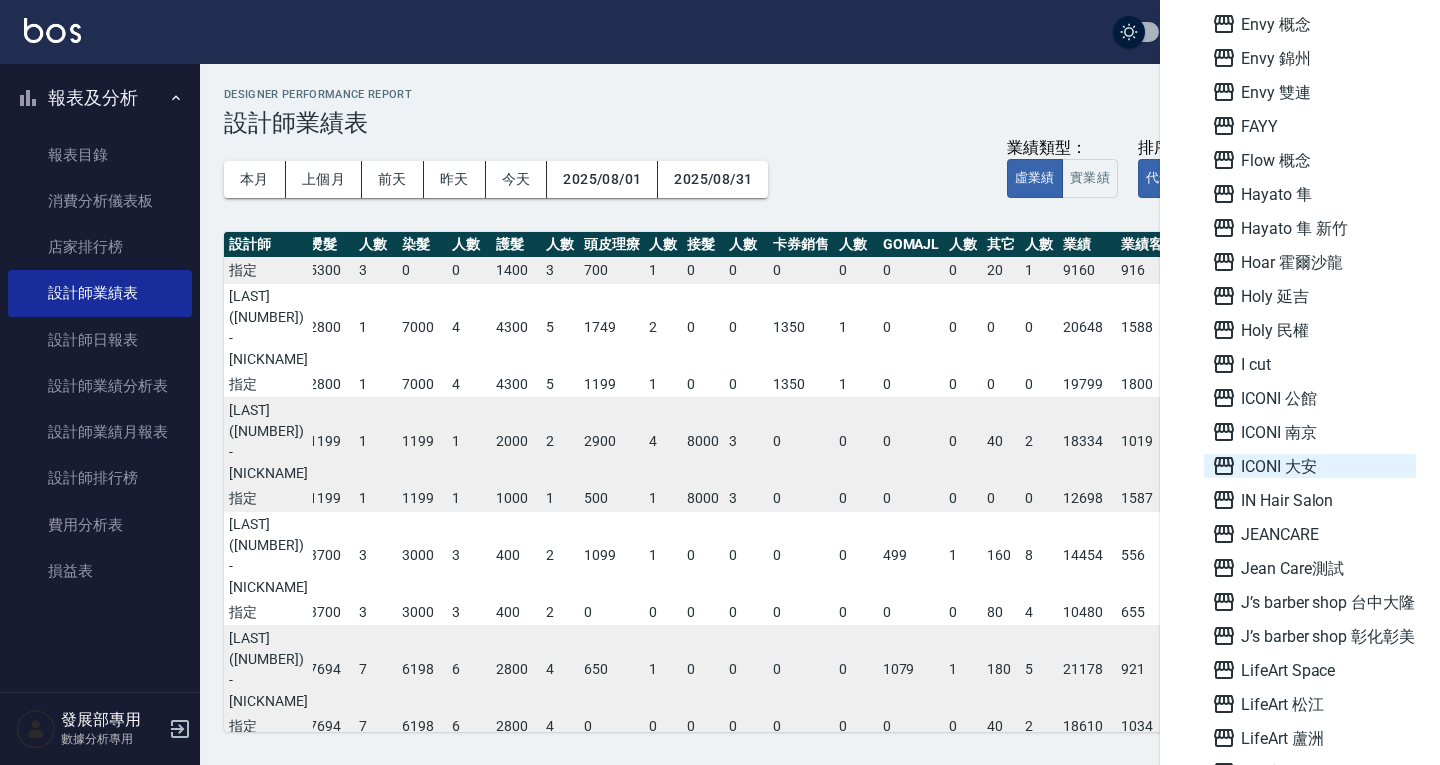 click on "ICONI 大安" at bounding box center [1310, 466] 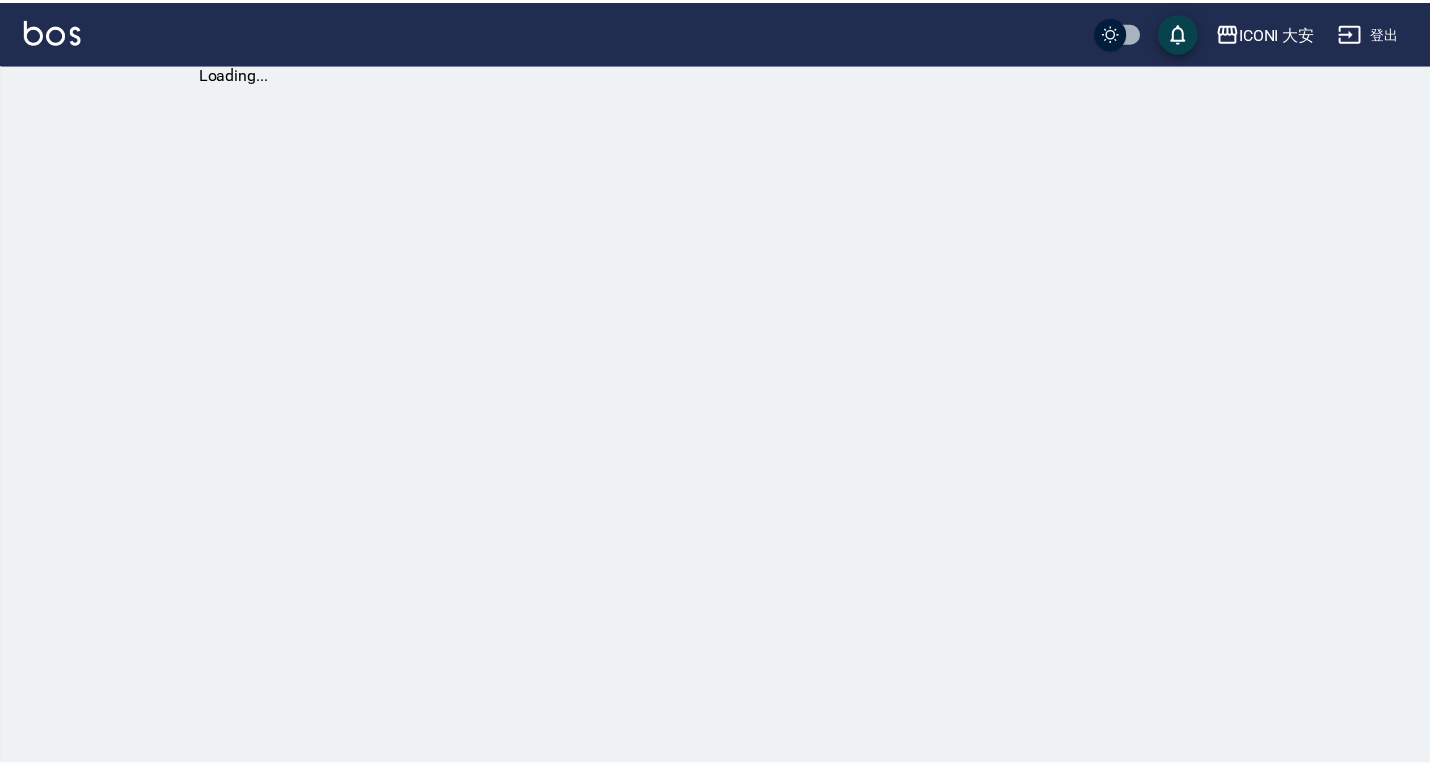 scroll, scrollTop: 0, scrollLeft: 0, axis: both 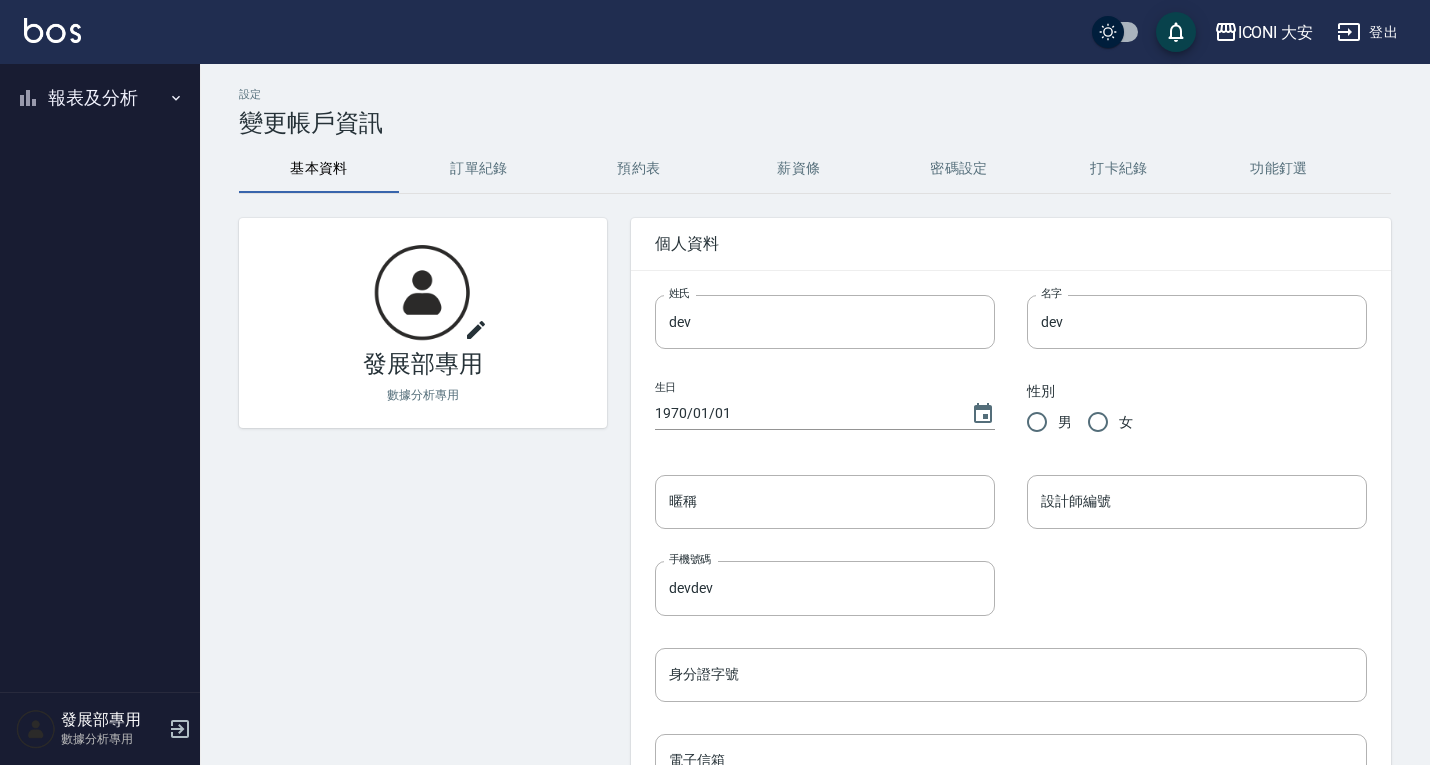 click on "報表及分析" at bounding box center (100, 98) 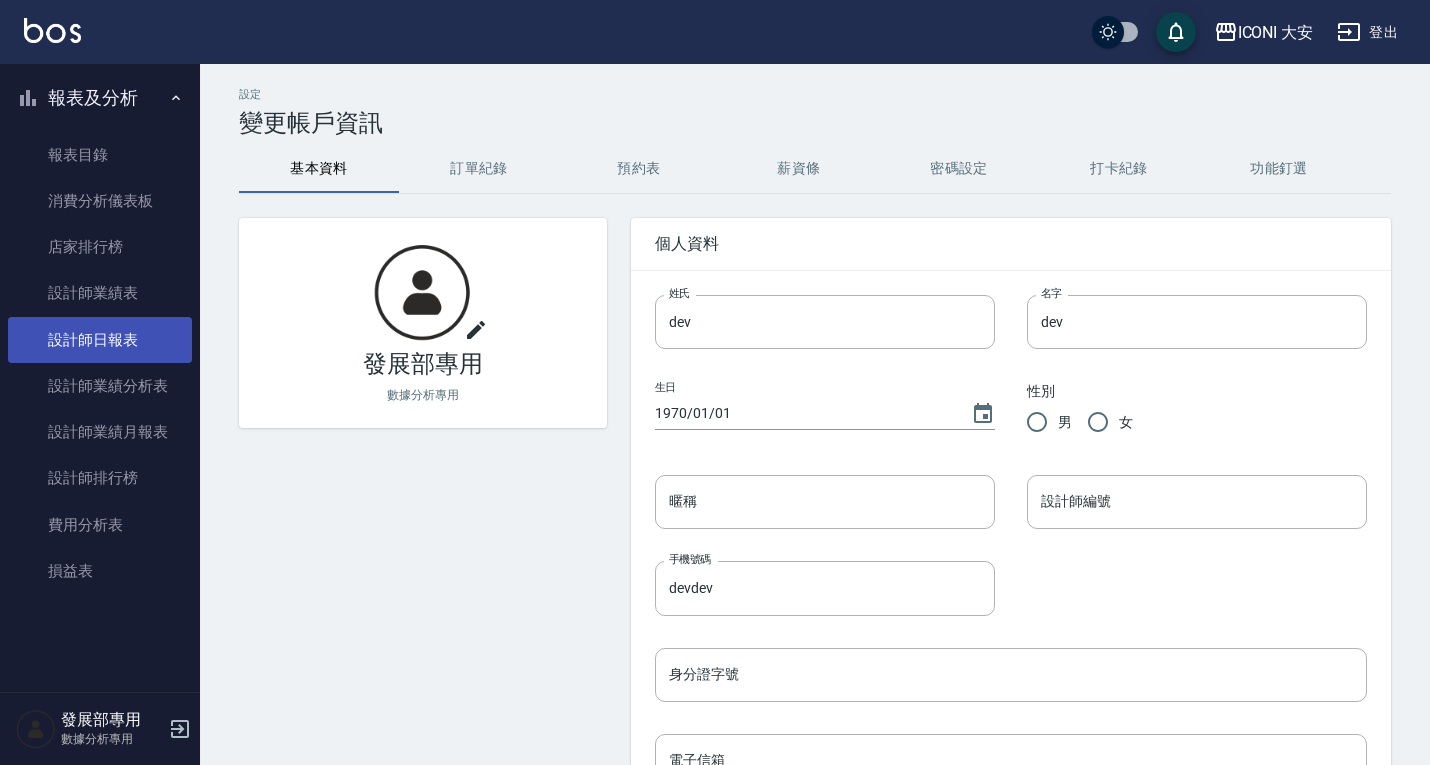 click on "設計師日報表" at bounding box center [100, 340] 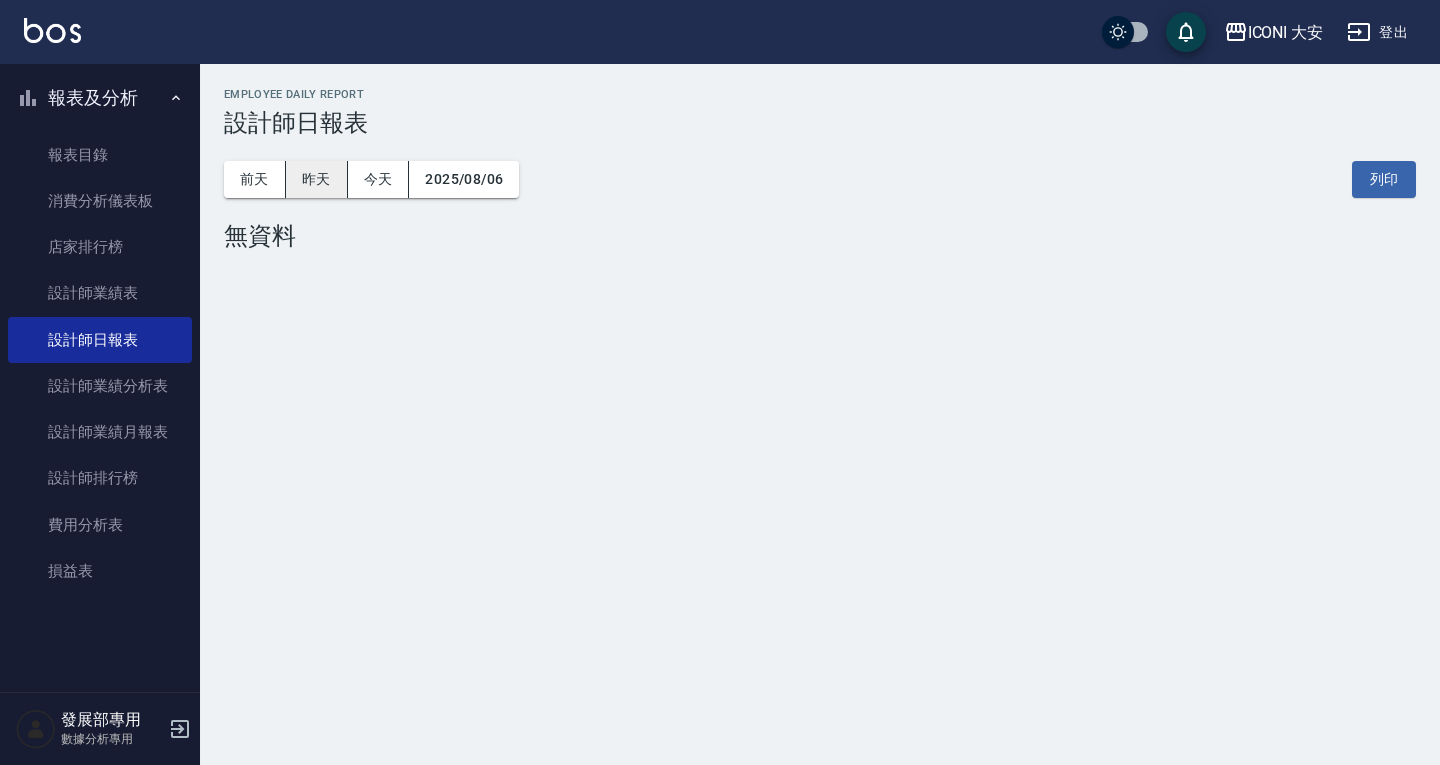 click on "昨天" at bounding box center [317, 179] 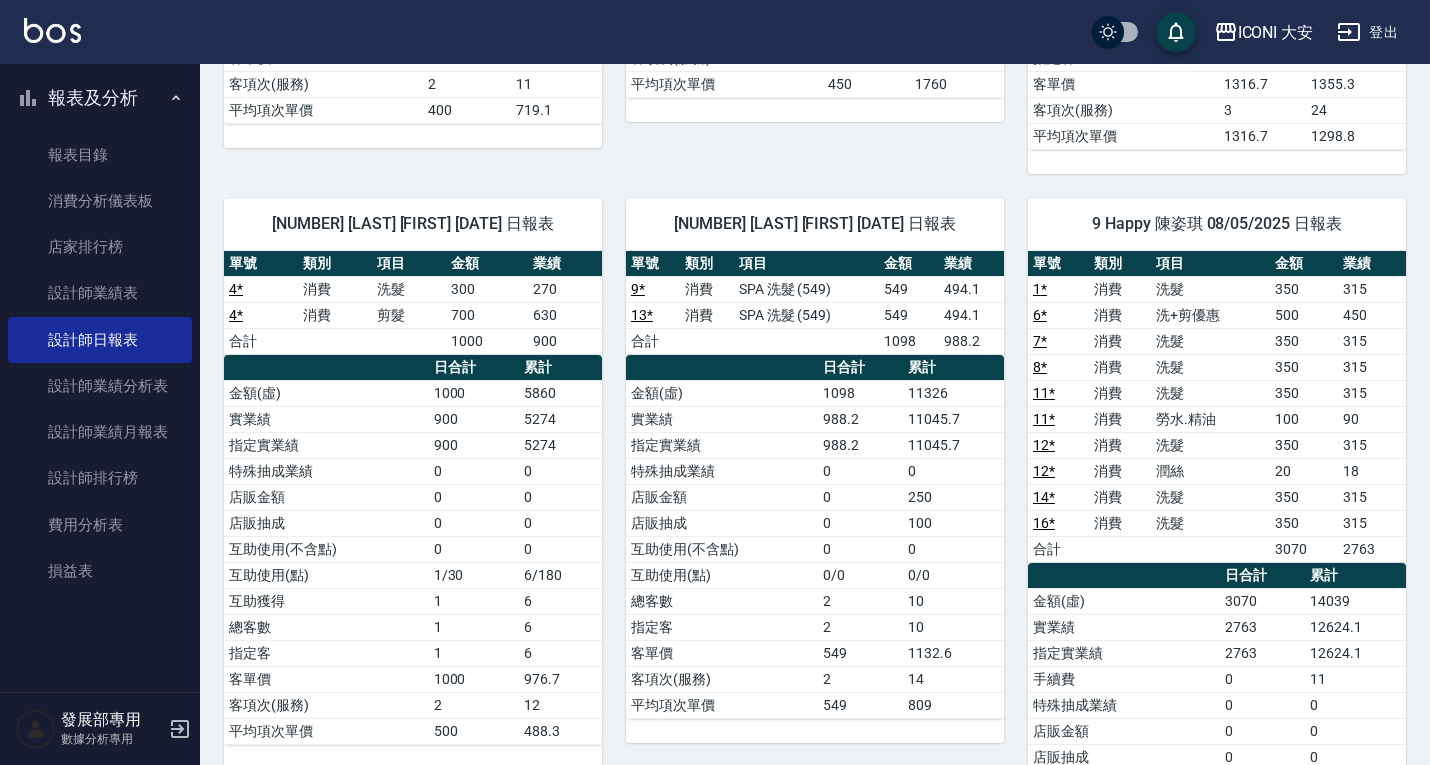 scroll, scrollTop: 700, scrollLeft: 0, axis: vertical 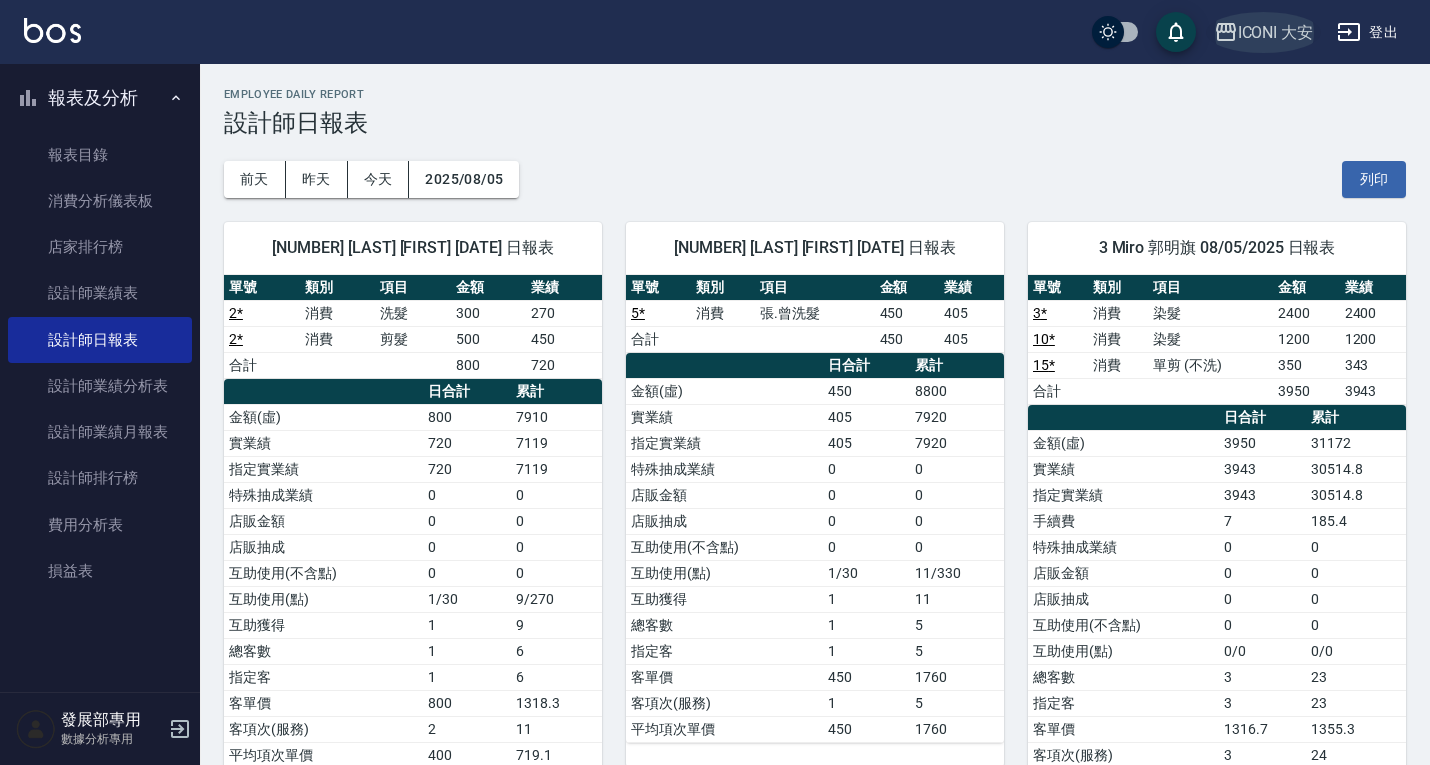 click on "ICONI 大安" at bounding box center (1264, 32) 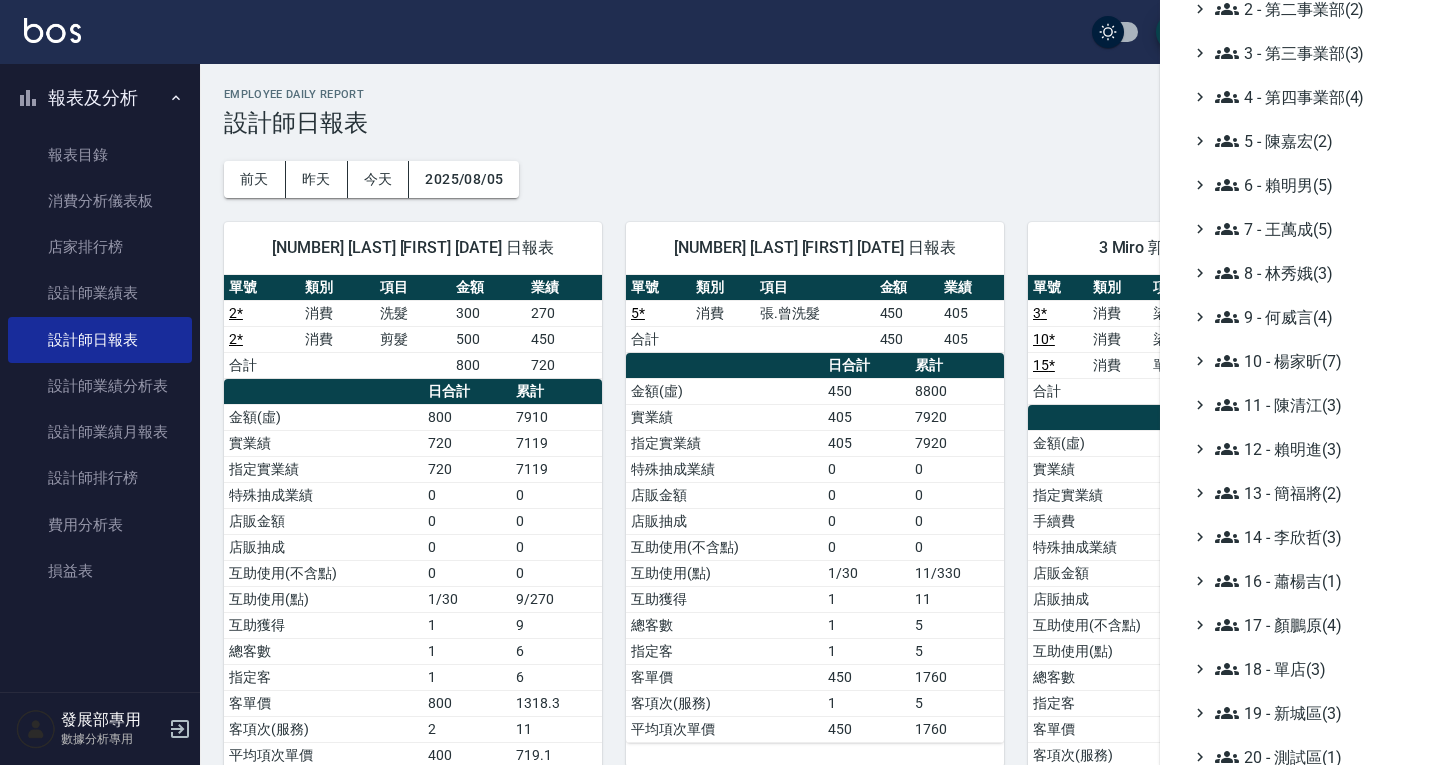scroll, scrollTop: 191, scrollLeft: 0, axis: vertical 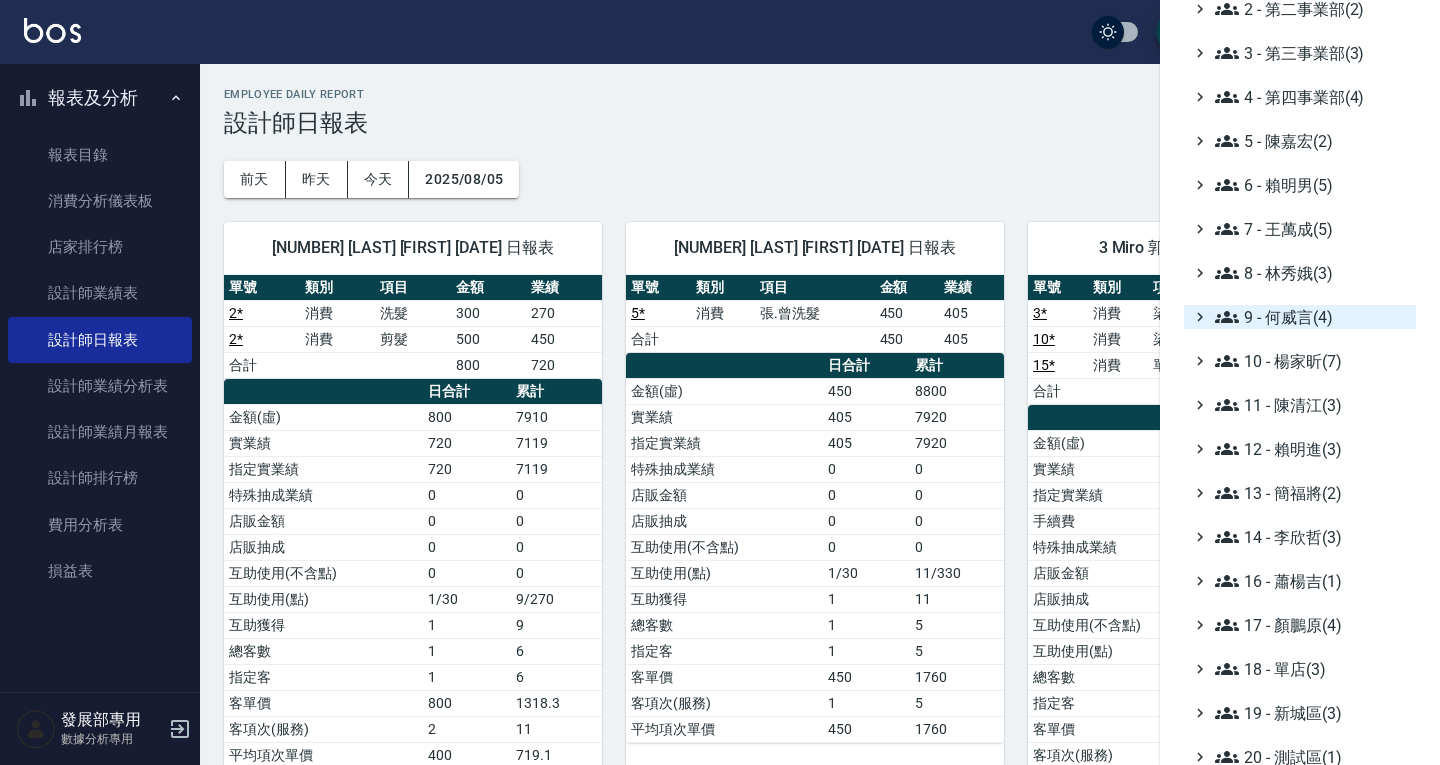 click on "9 - 何威言(4)" at bounding box center (1311, 317) 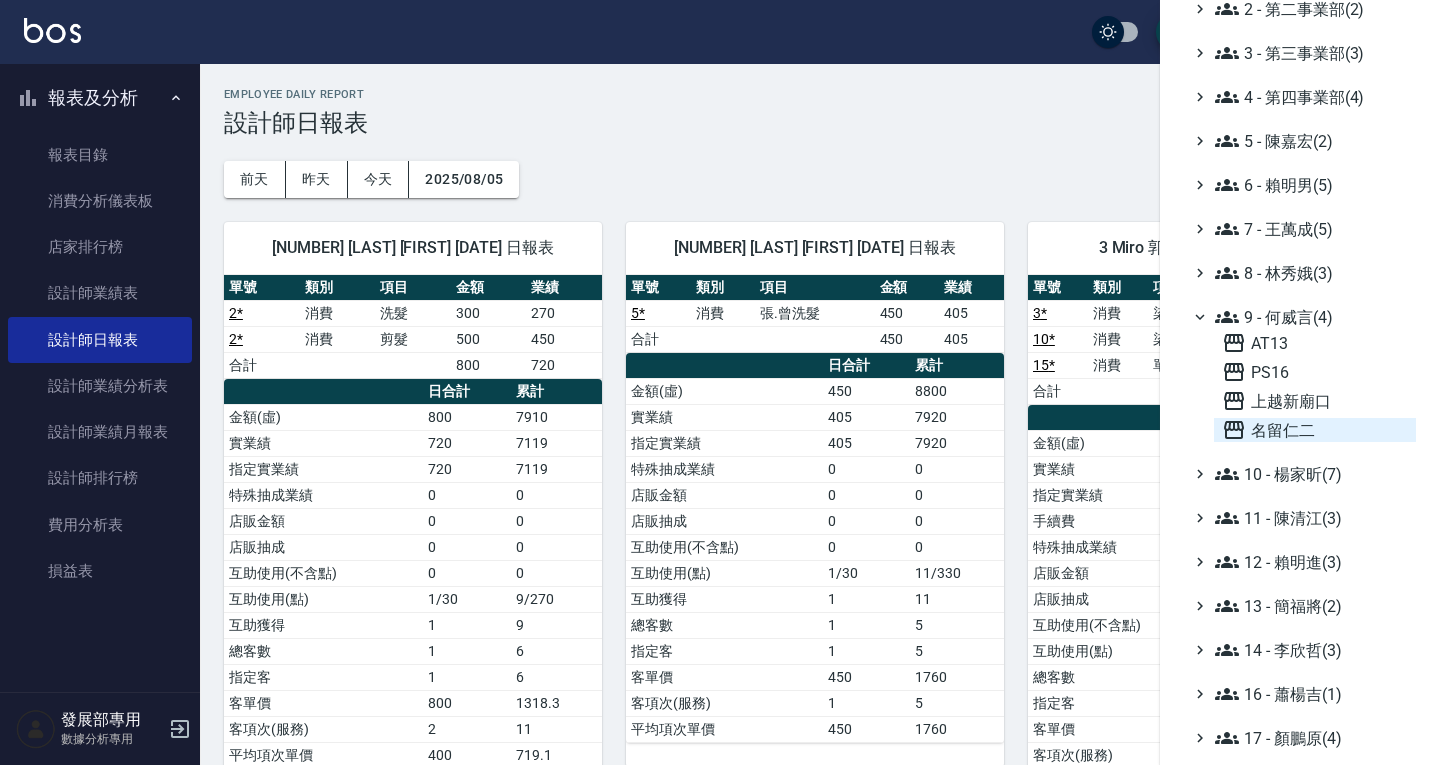 click on "名留仁二" at bounding box center [1315, 430] 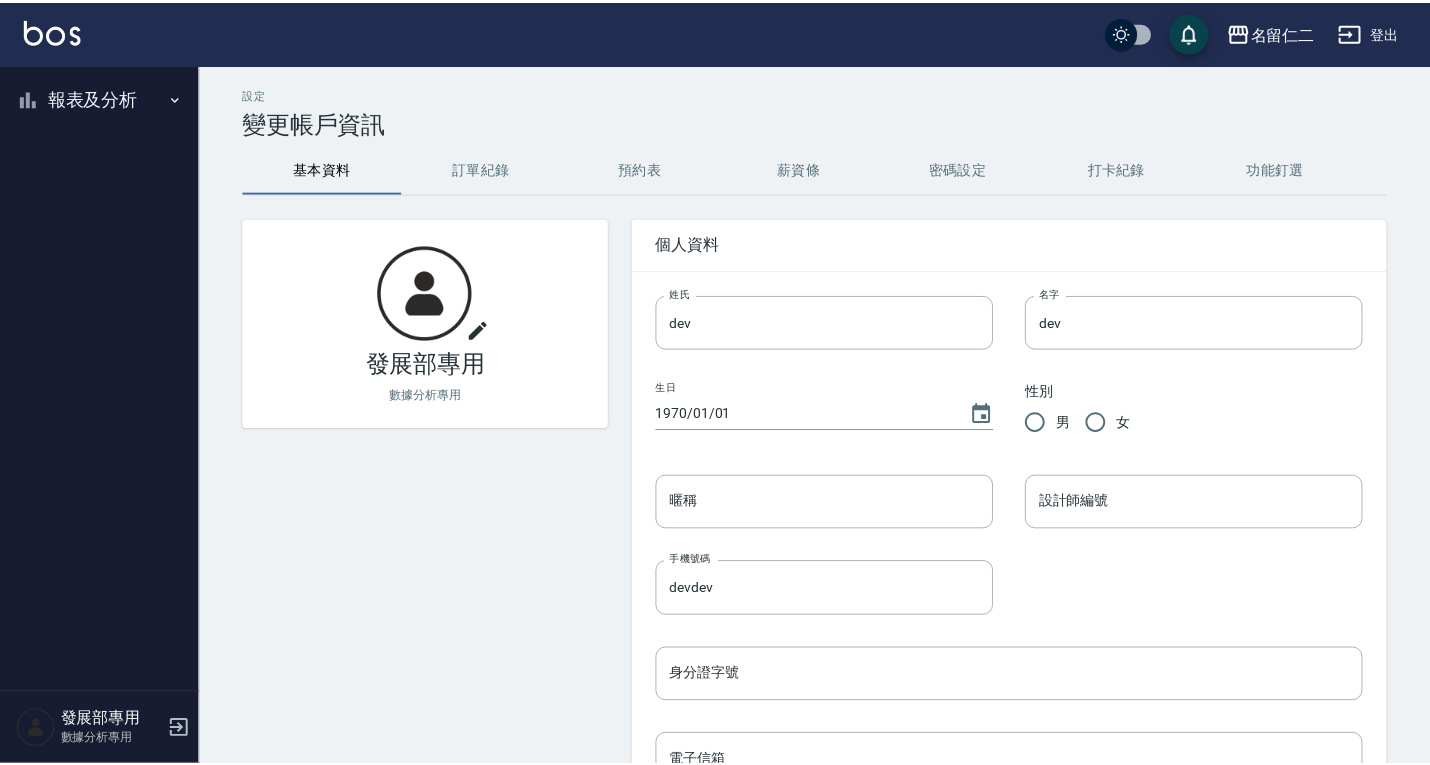 scroll, scrollTop: 0, scrollLeft: 0, axis: both 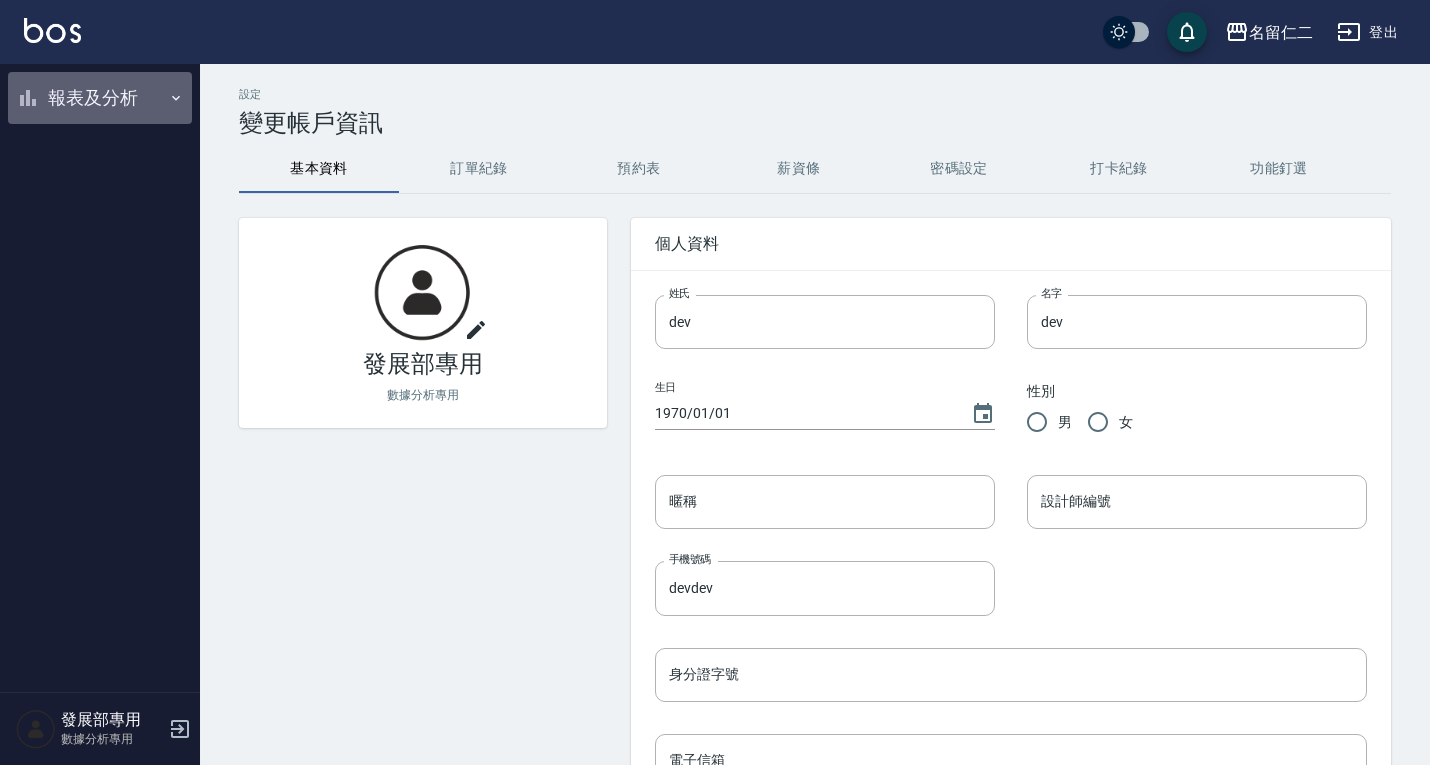 click on "報表及分析" at bounding box center (100, 98) 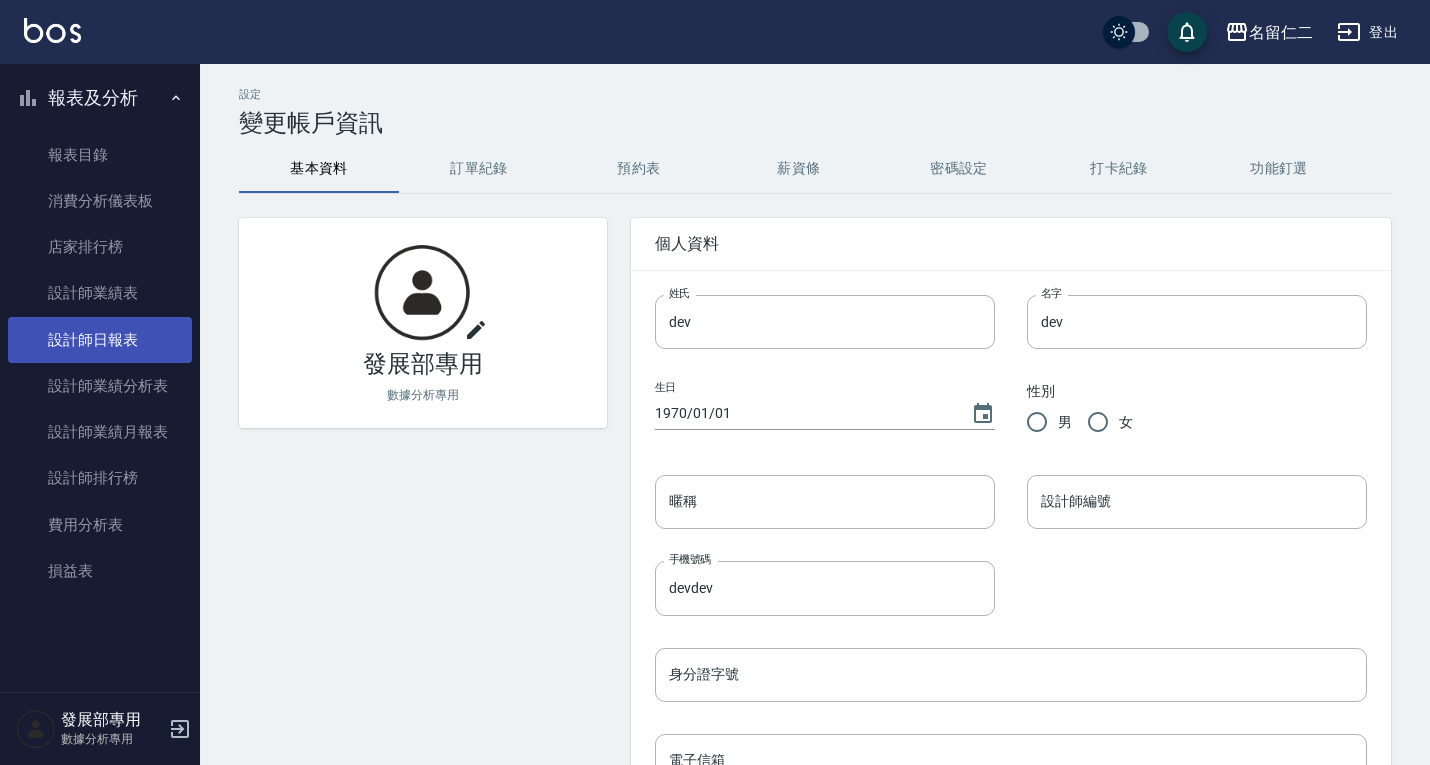 click on "設計師日報表" at bounding box center [100, 340] 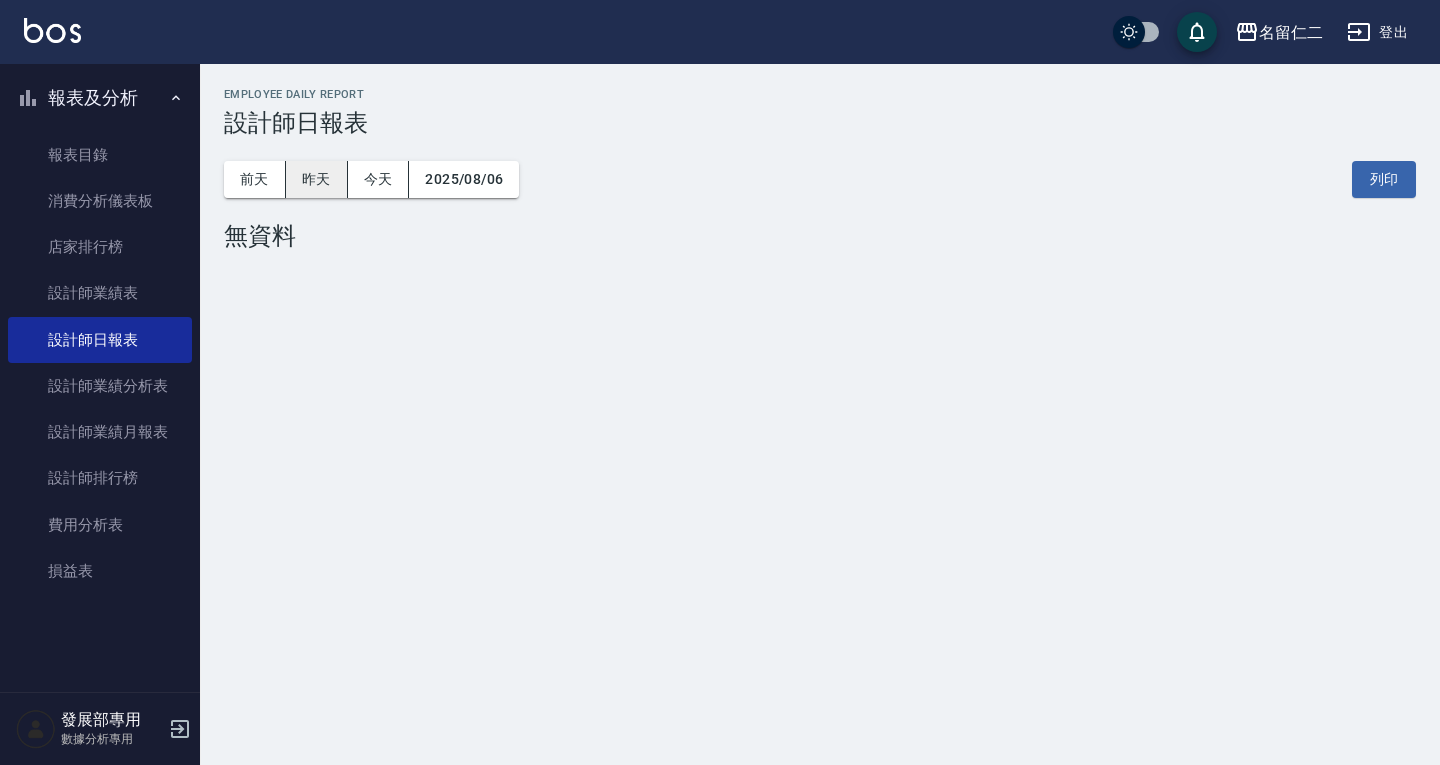 click on "昨天" at bounding box center [317, 179] 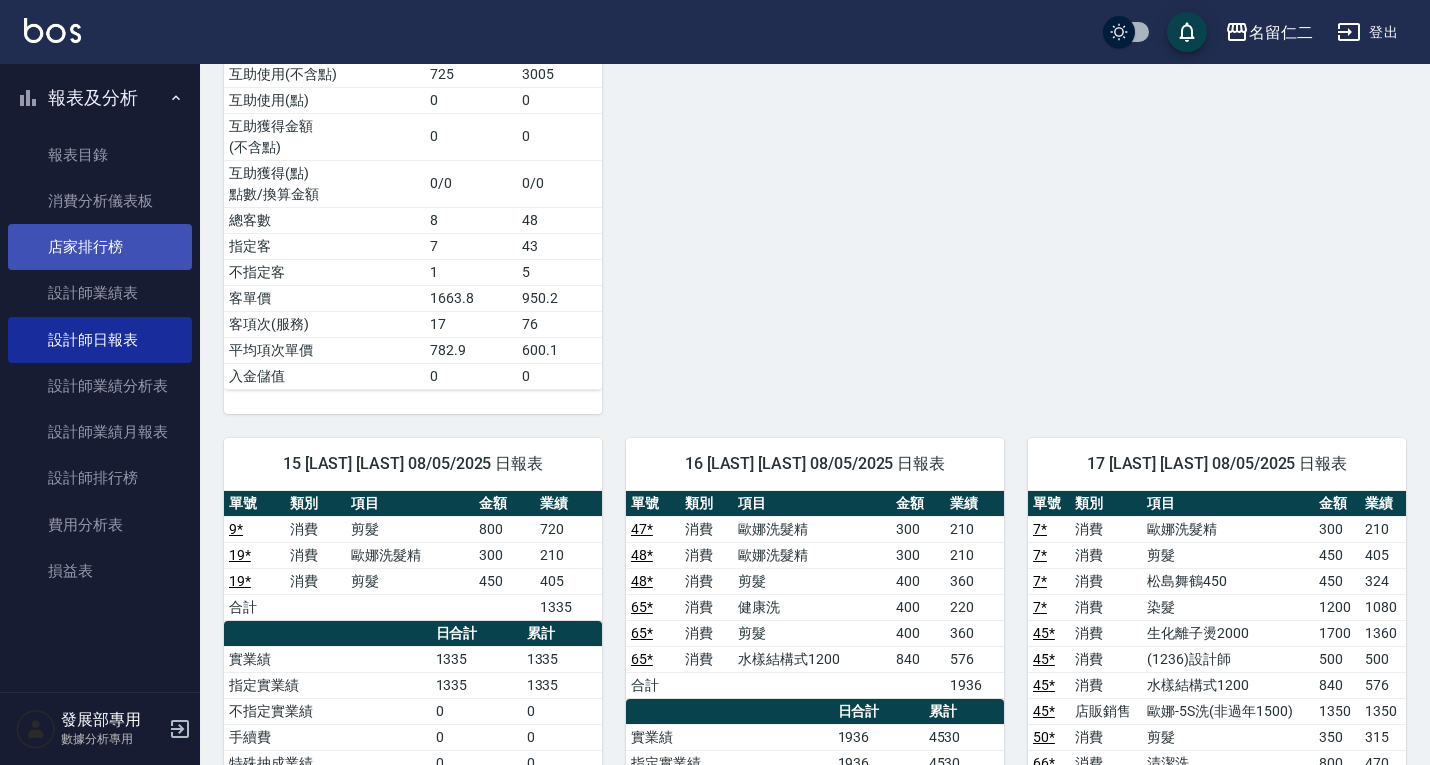 scroll, scrollTop: 3200, scrollLeft: 0, axis: vertical 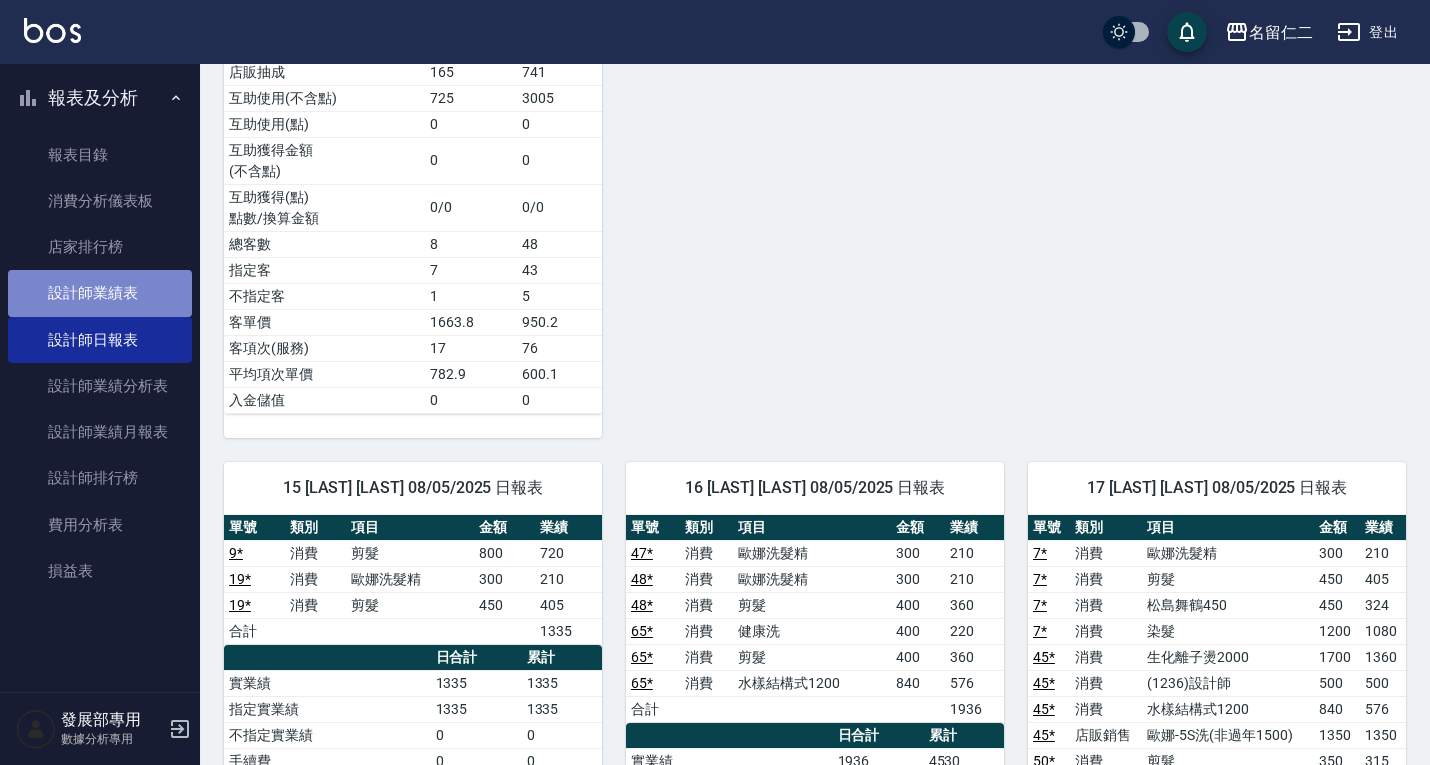 click on "設計師業績表" at bounding box center (100, 293) 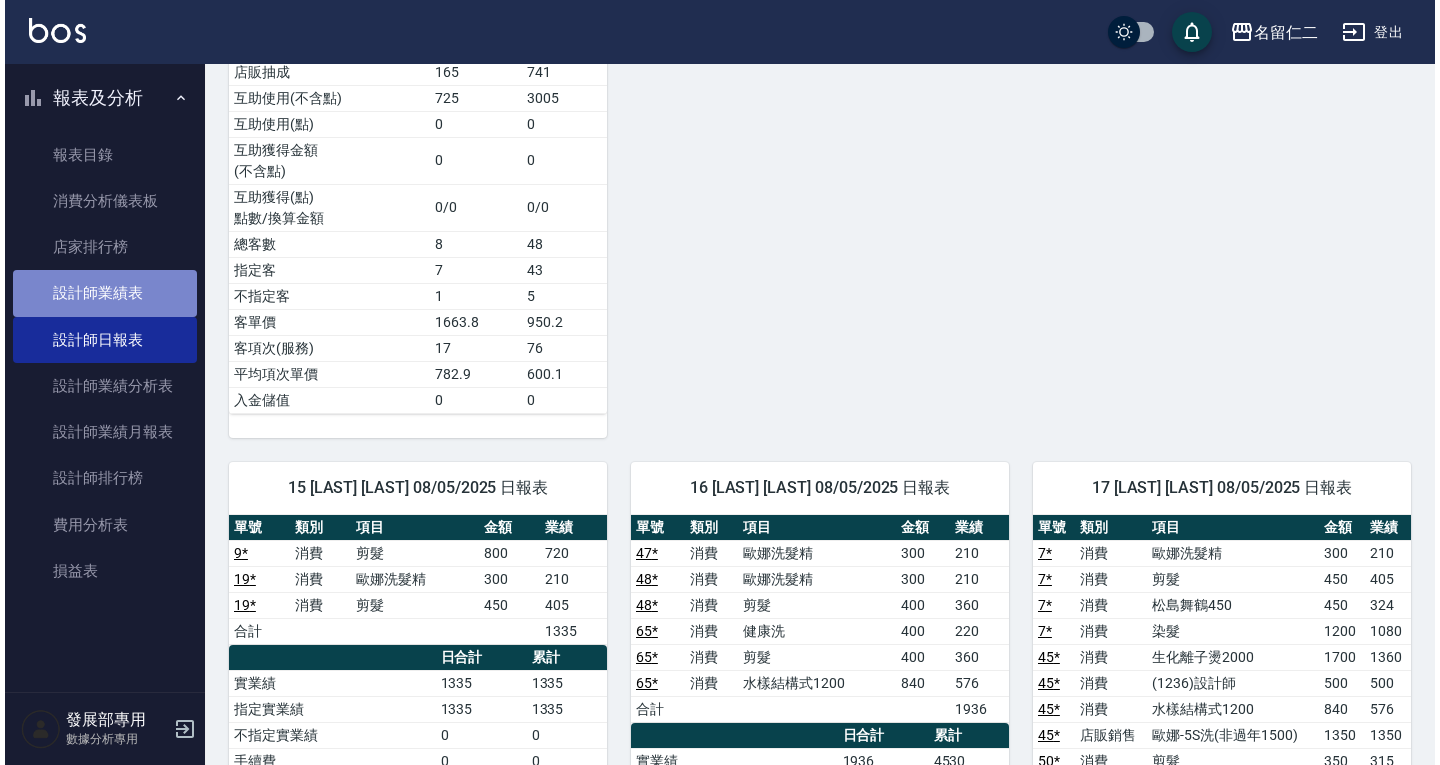 scroll, scrollTop: 0, scrollLeft: 0, axis: both 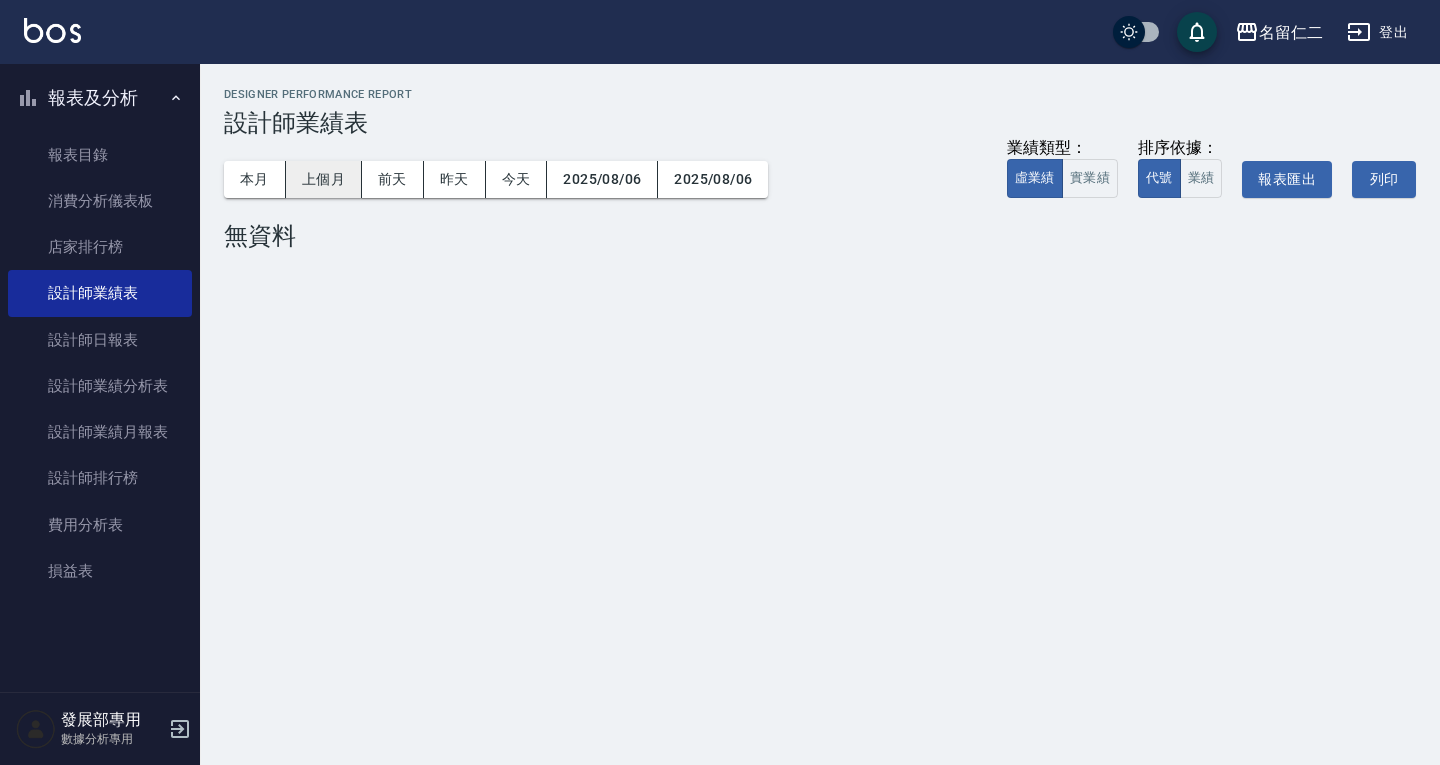 click on "上個月" at bounding box center [324, 179] 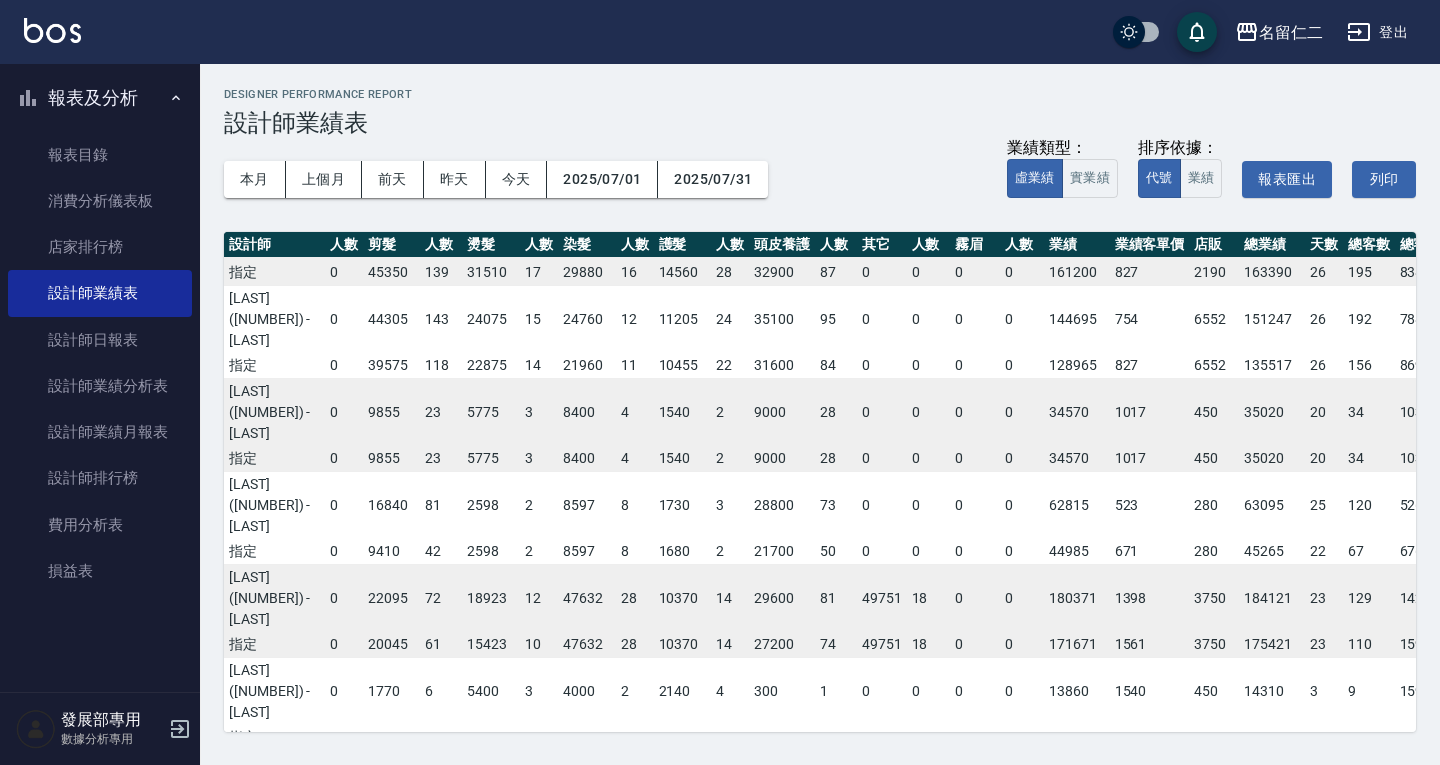 scroll, scrollTop: 160, scrollLeft: 133, axis: both 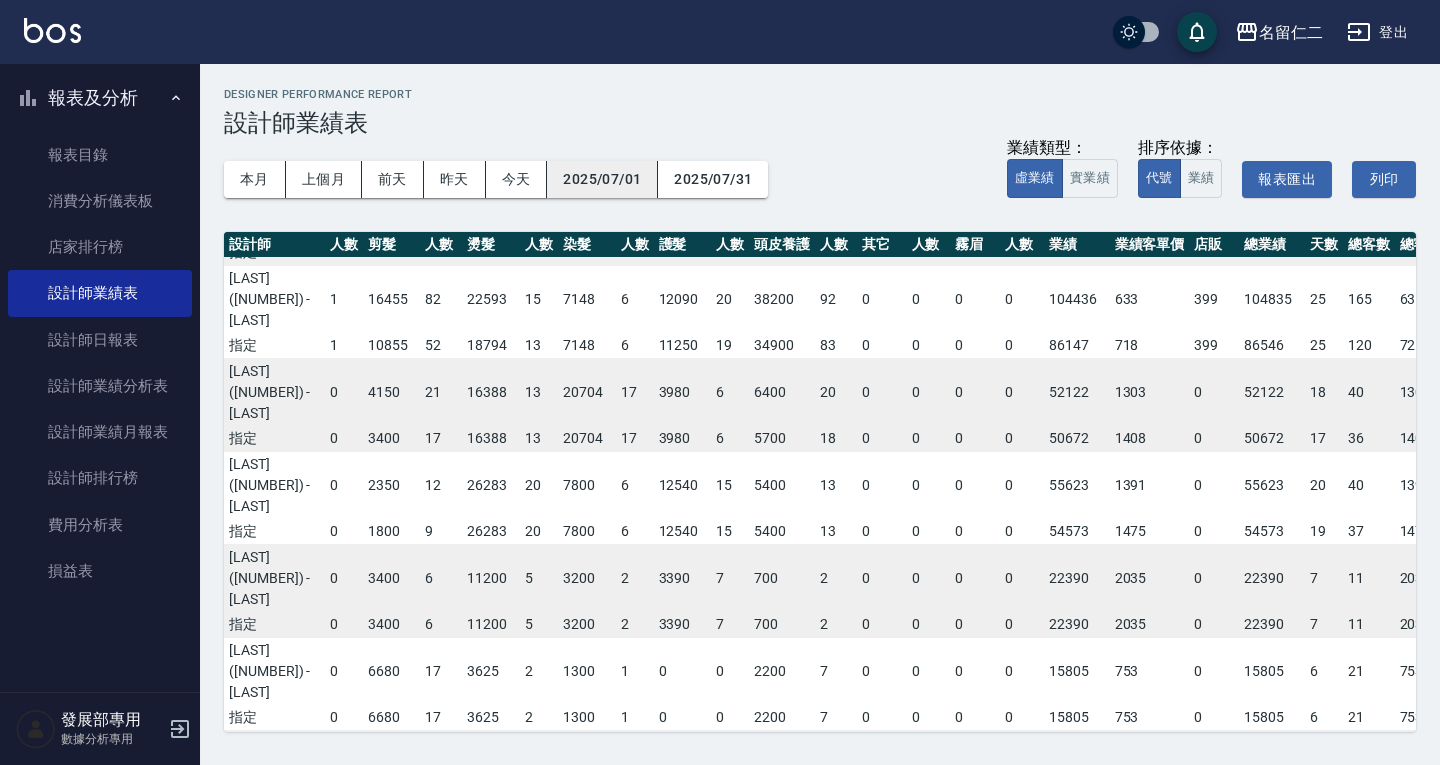 click on "2025/07/01" at bounding box center [602, 179] 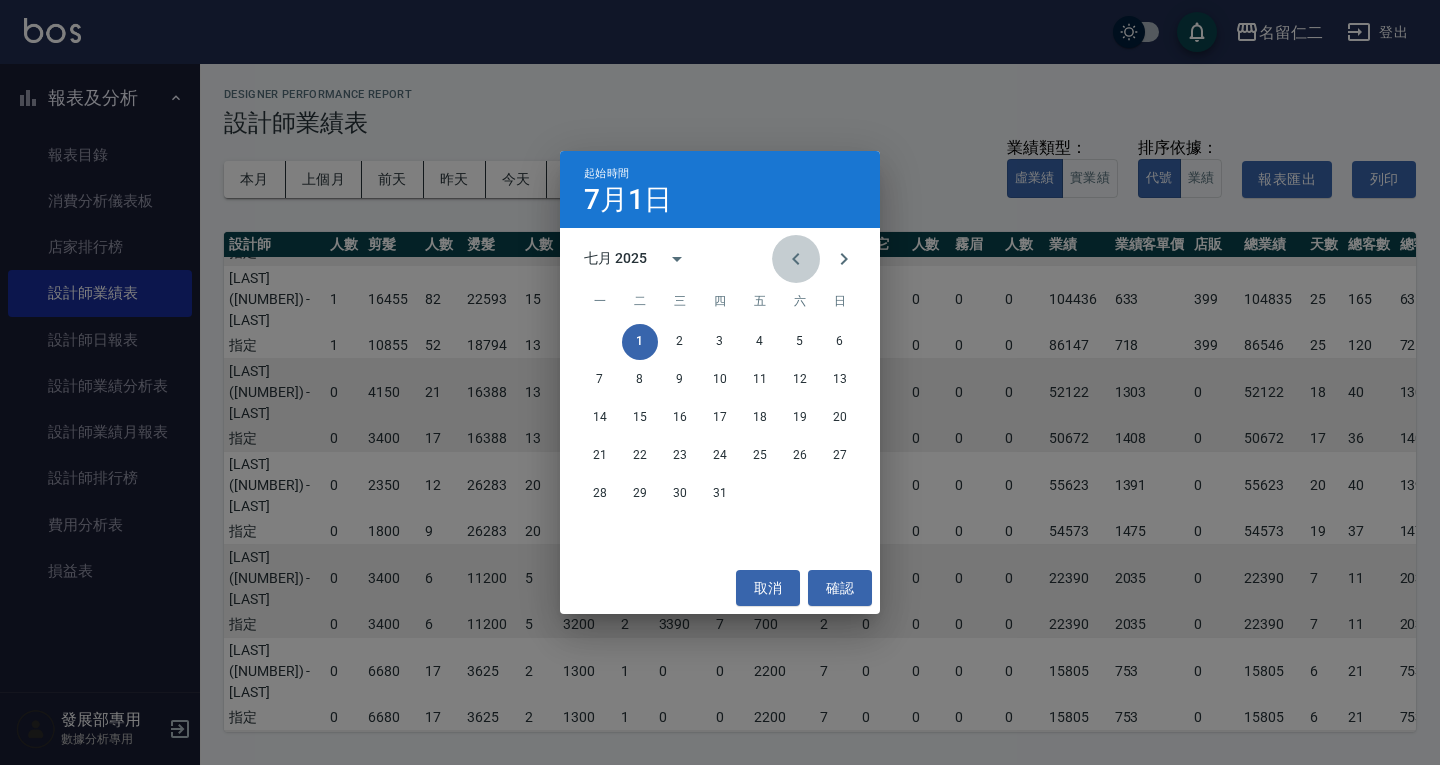 click 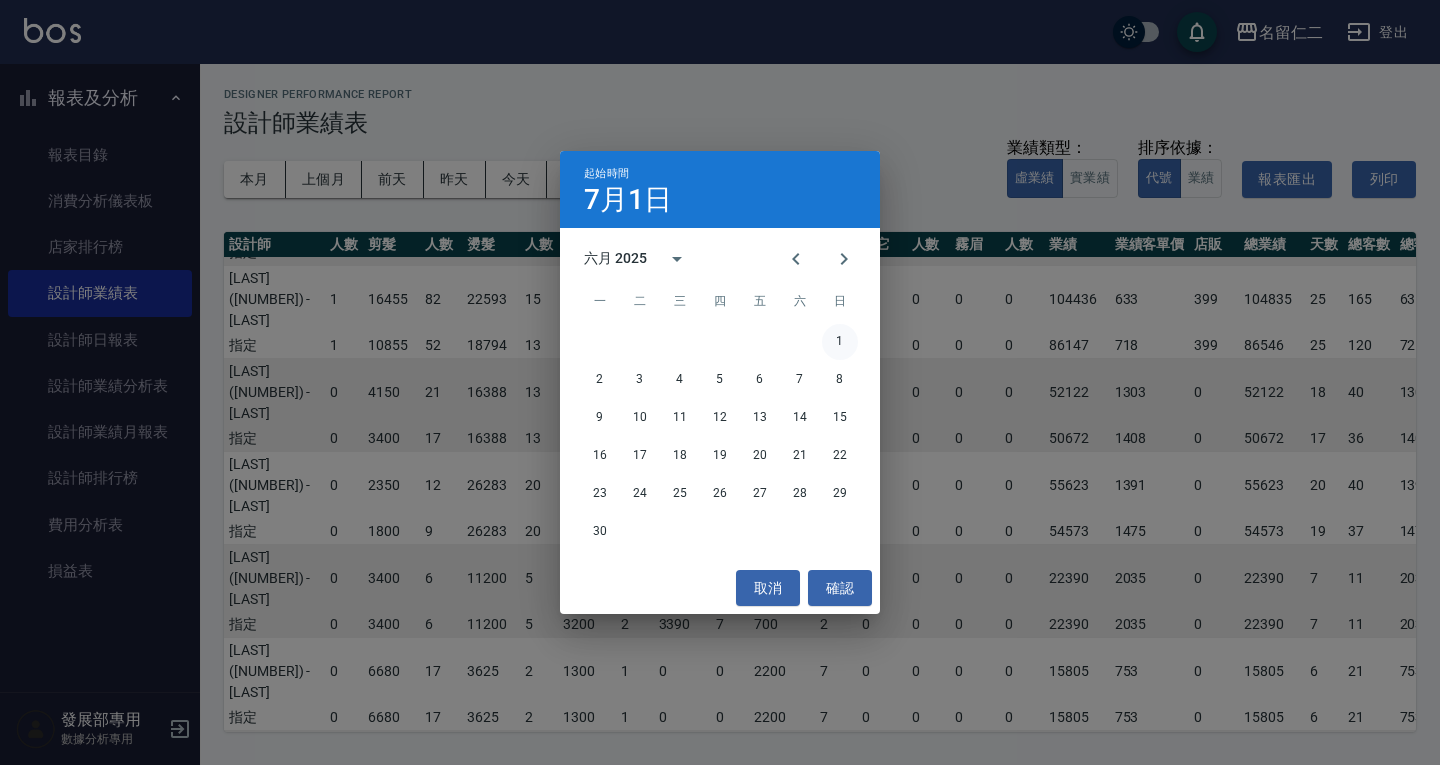 click on "1" at bounding box center [840, 342] 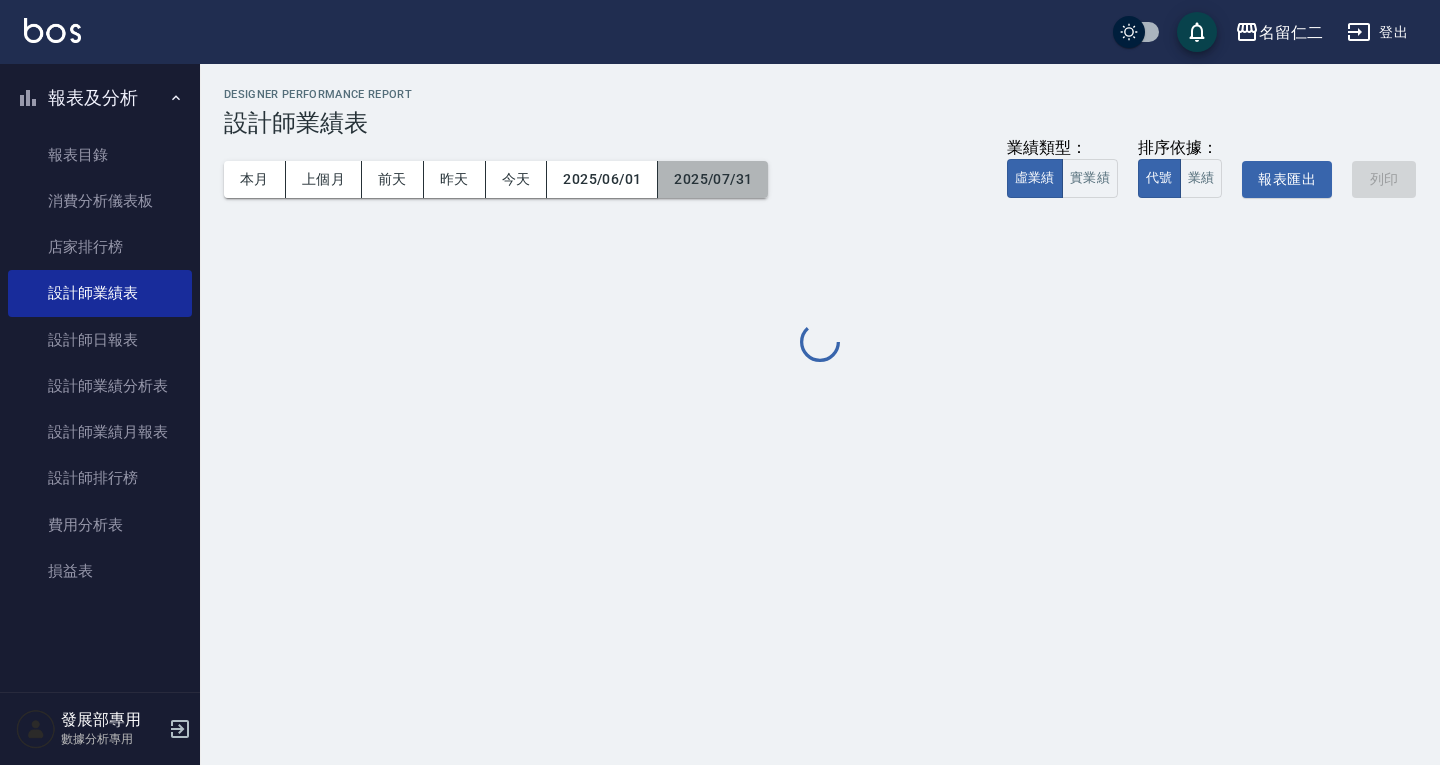 click on "2025/07/31" at bounding box center (713, 179) 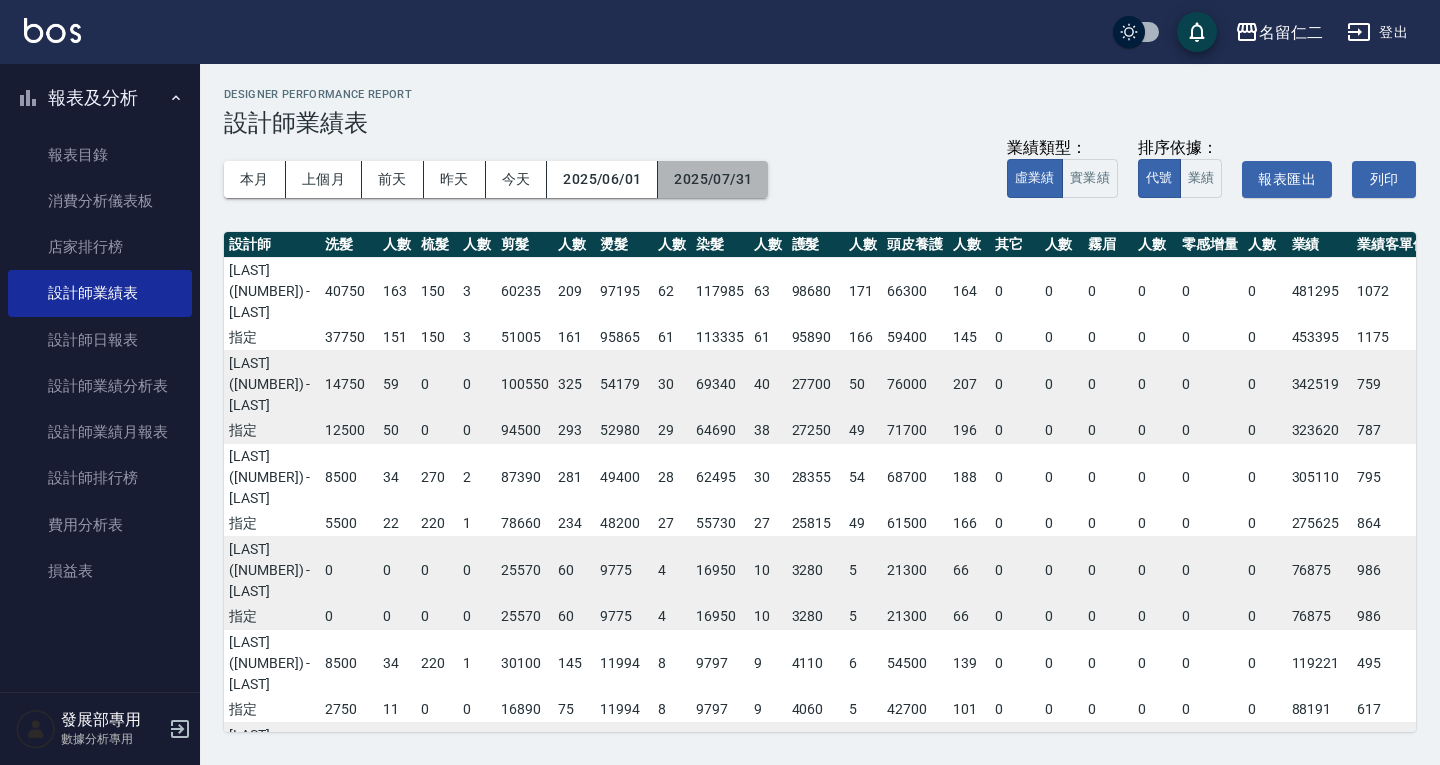 click on "2025/07/31" at bounding box center (713, 179) 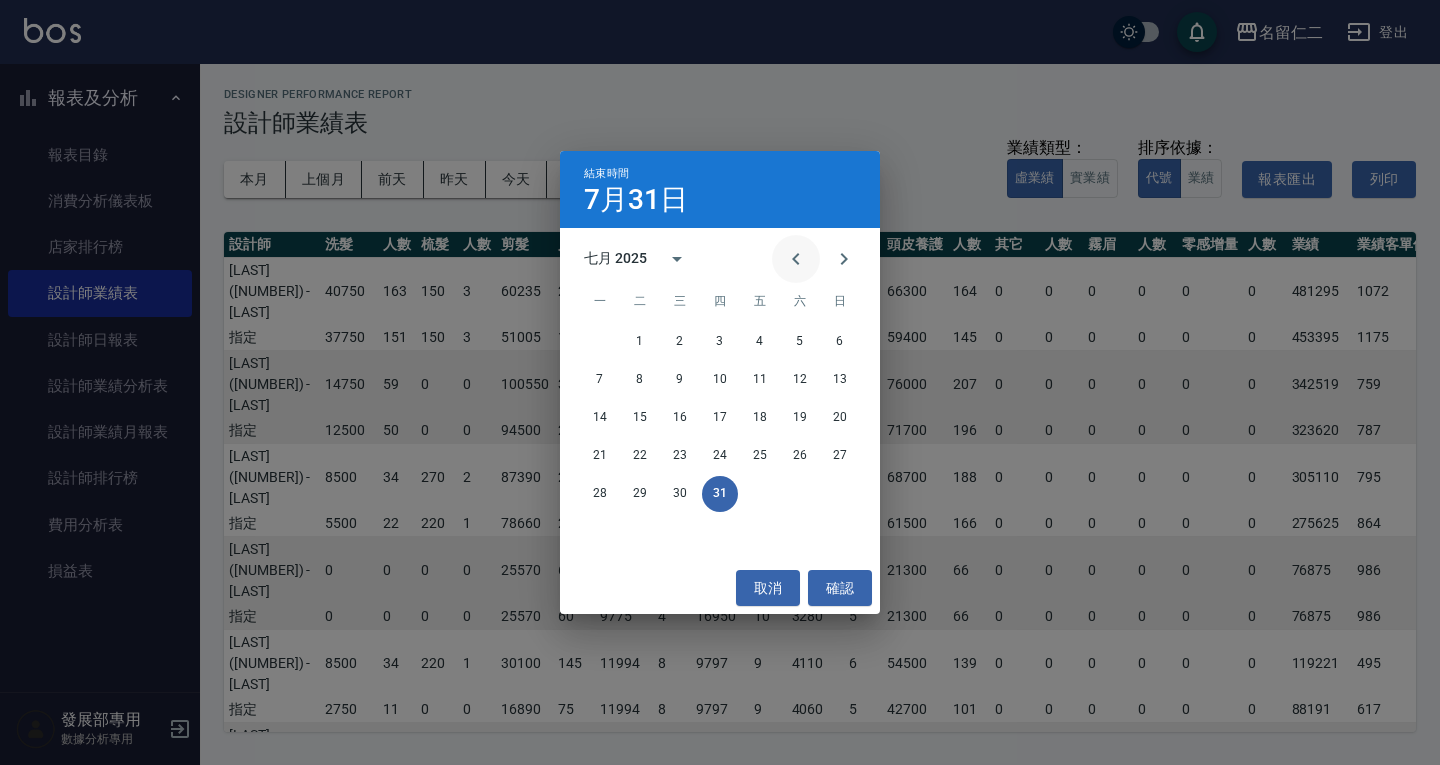 click 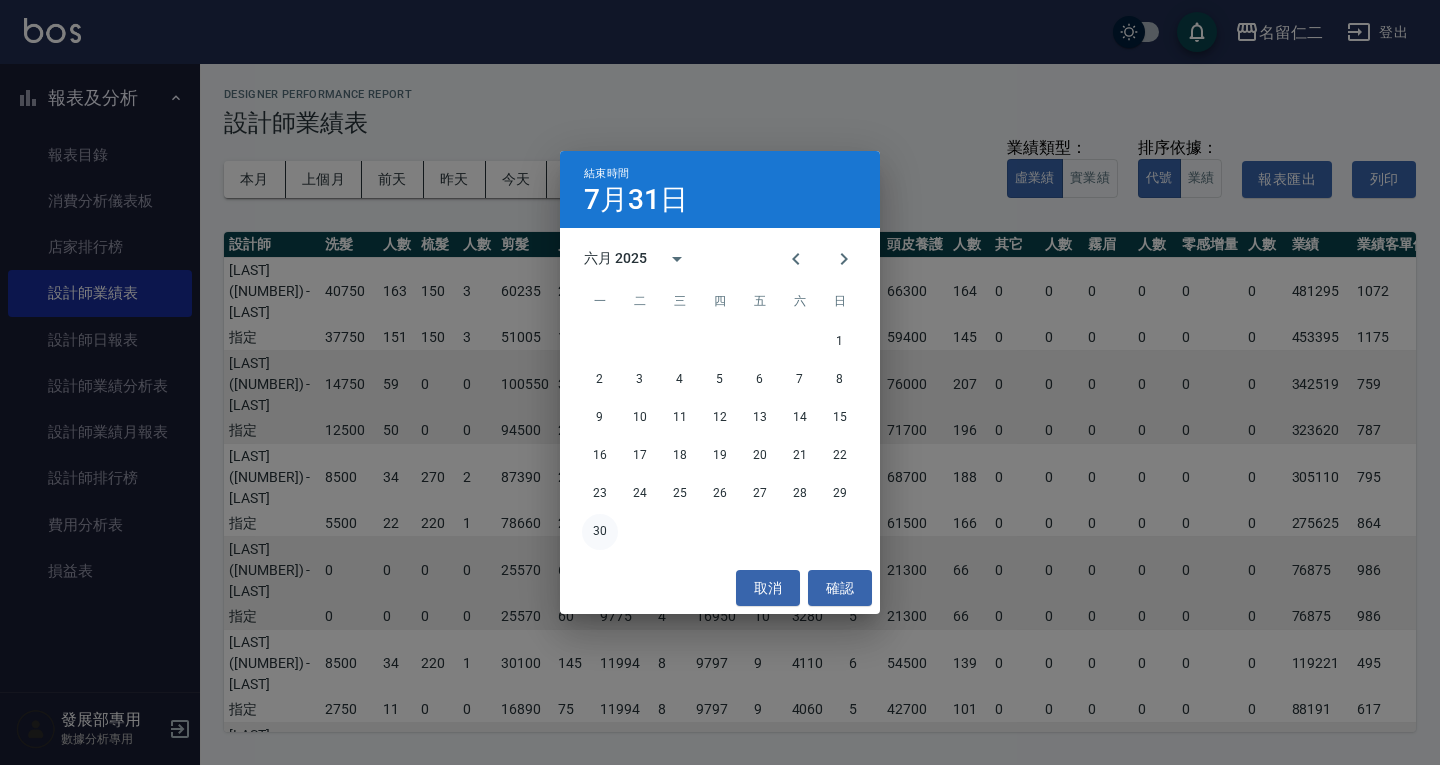 click on "30" at bounding box center [600, 532] 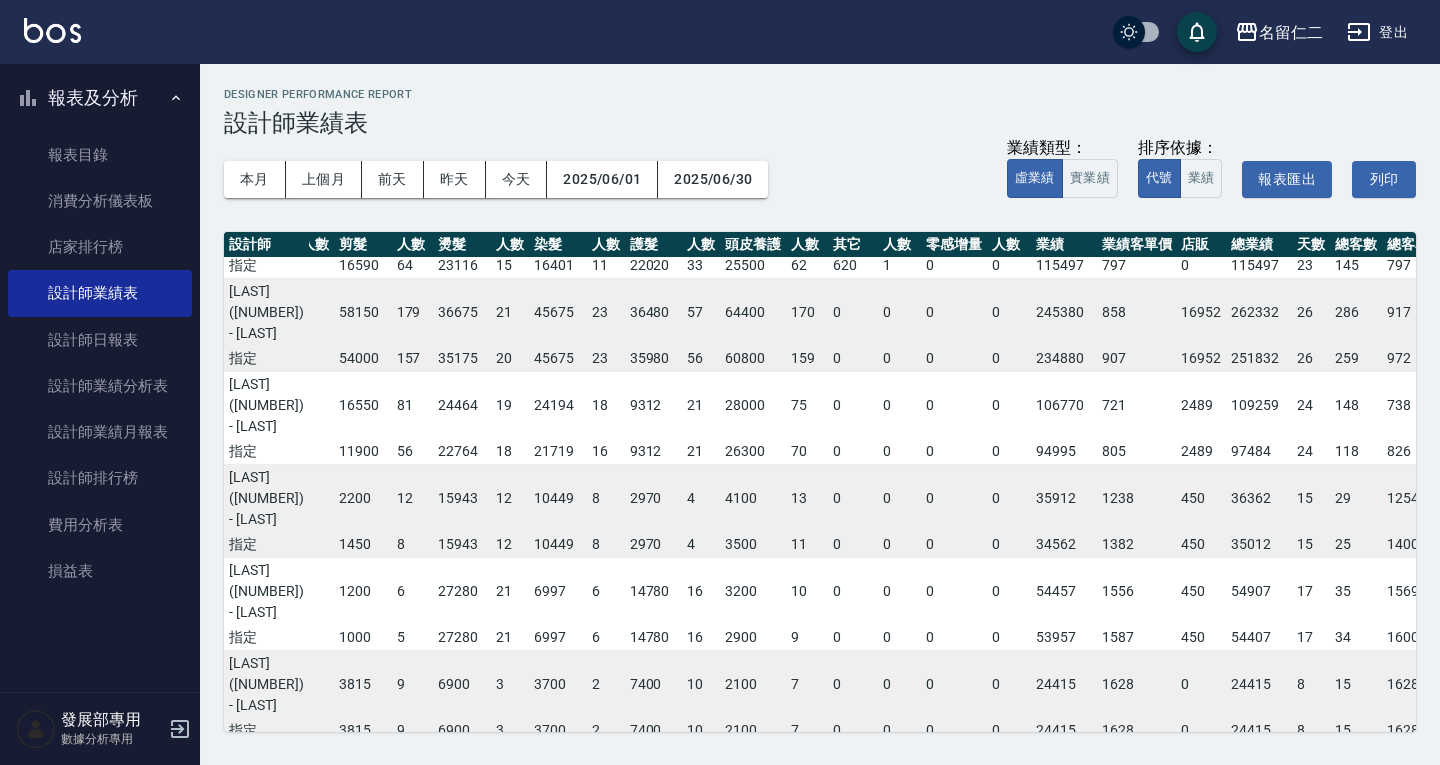 scroll, scrollTop: 833, scrollLeft: 142, axis: both 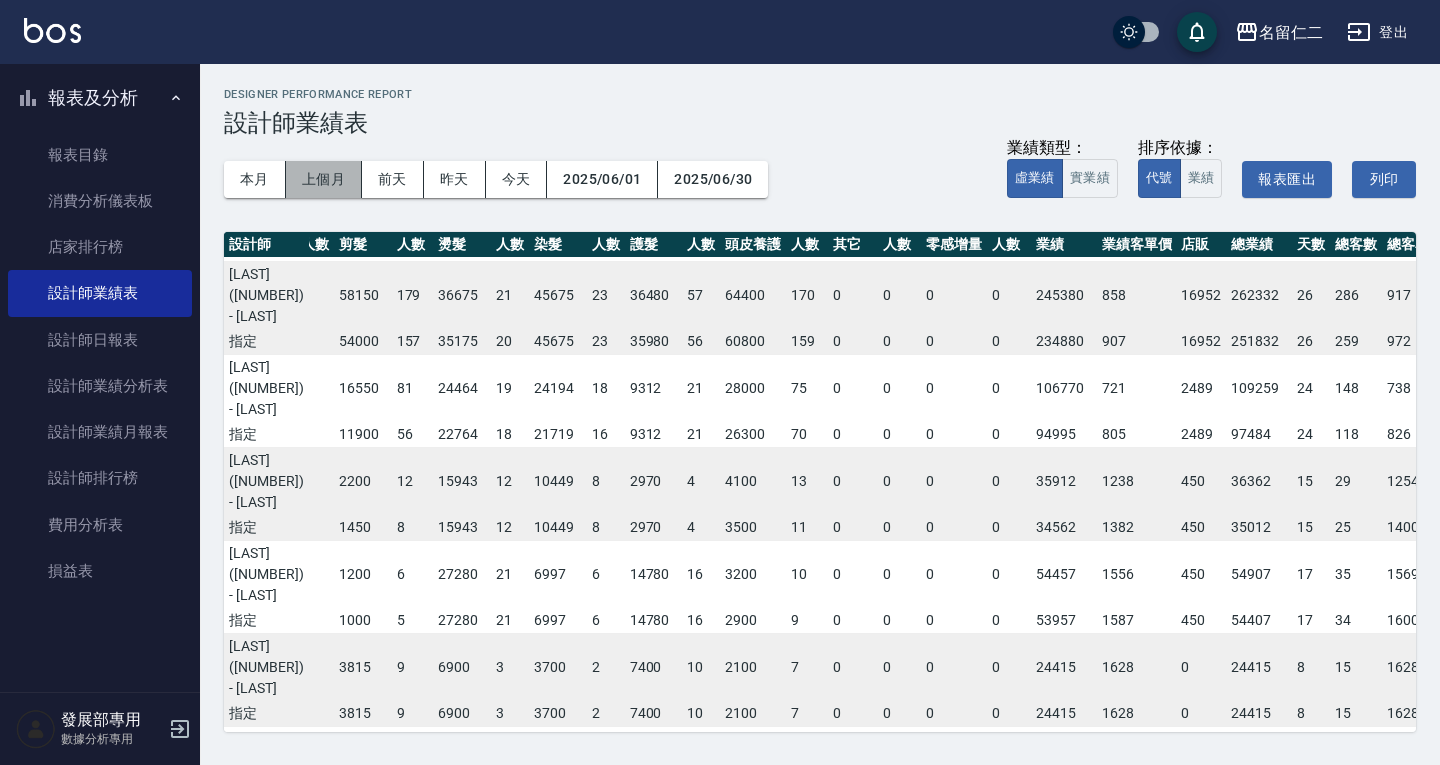 click on "上個月" at bounding box center [324, 179] 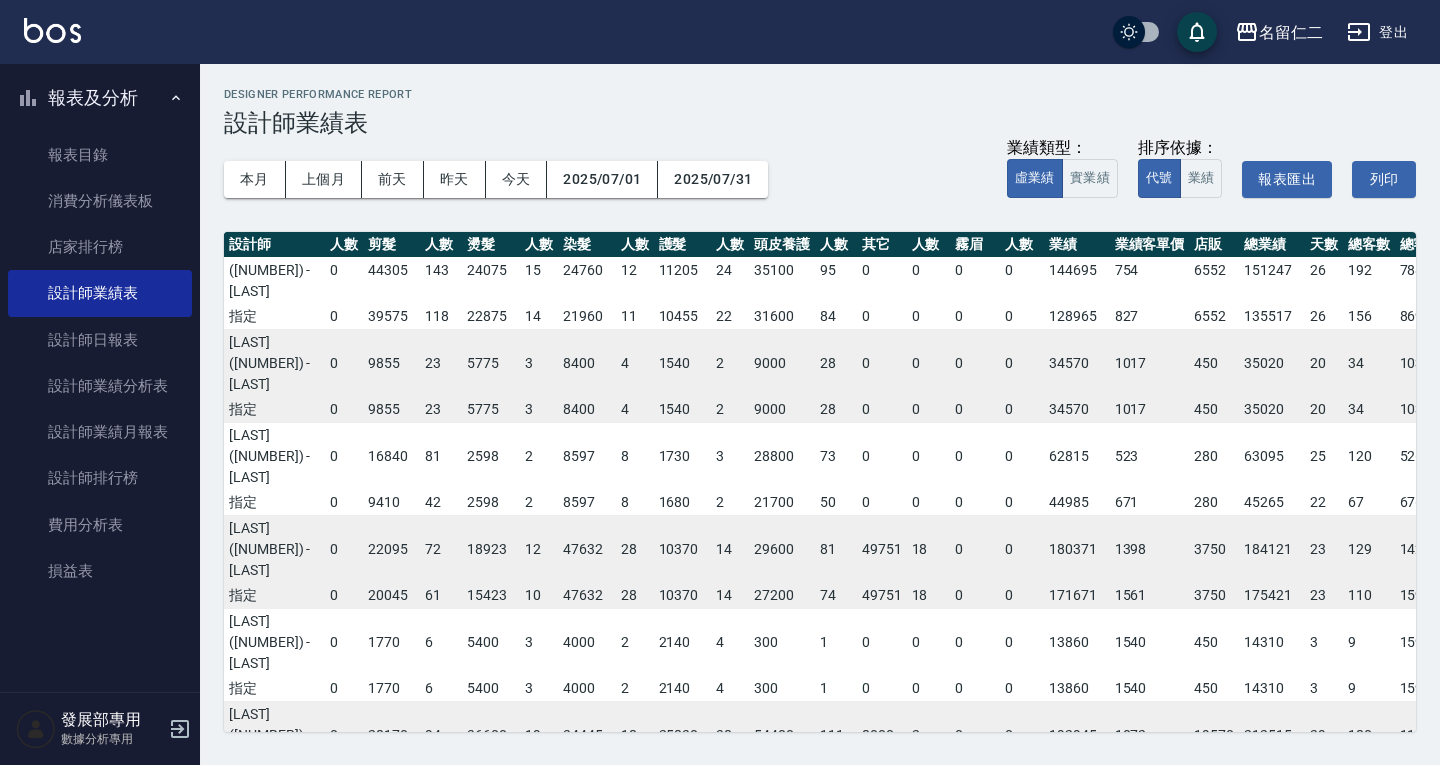 scroll, scrollTop: 211, scrollLeft: 133, axis: both 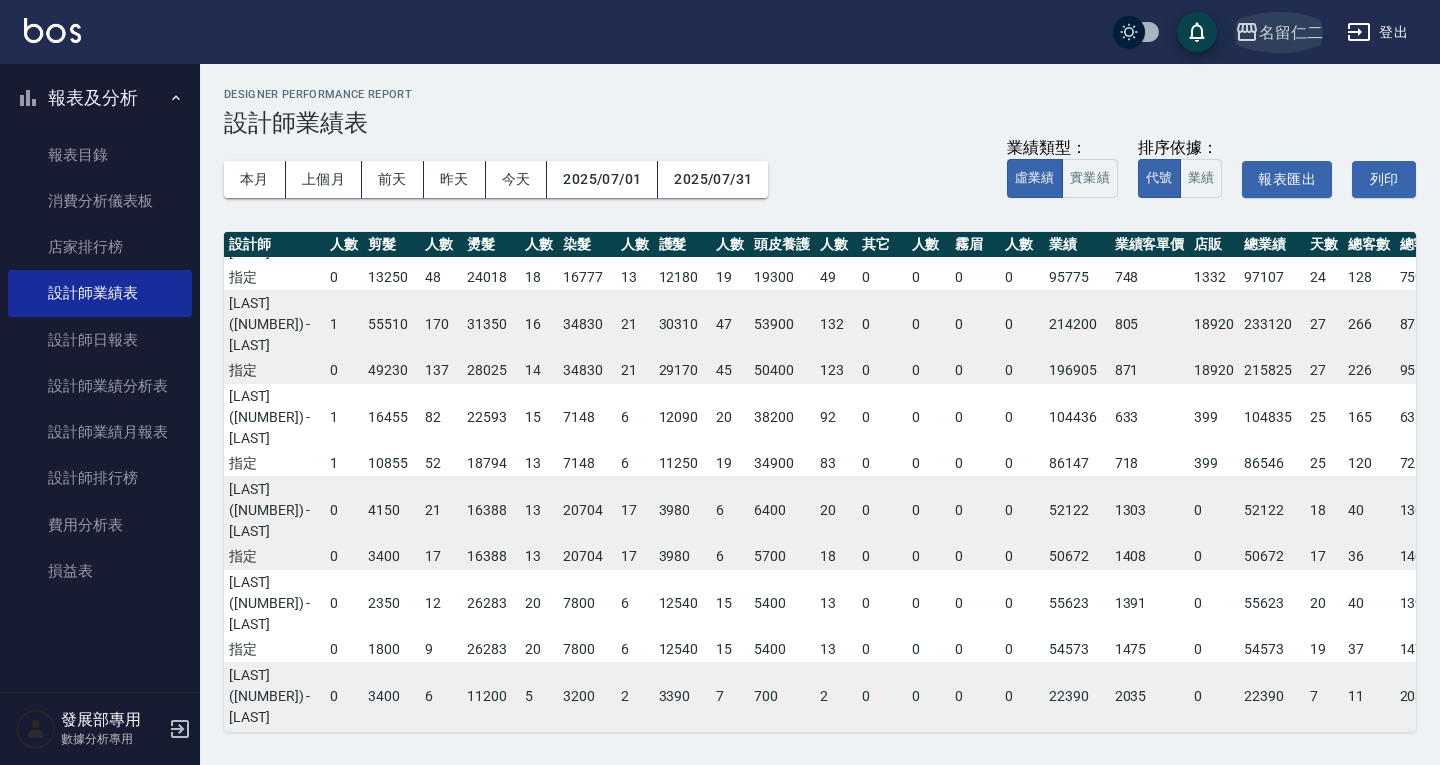 click on "名留仁二" at bounding box center [1291, 32] 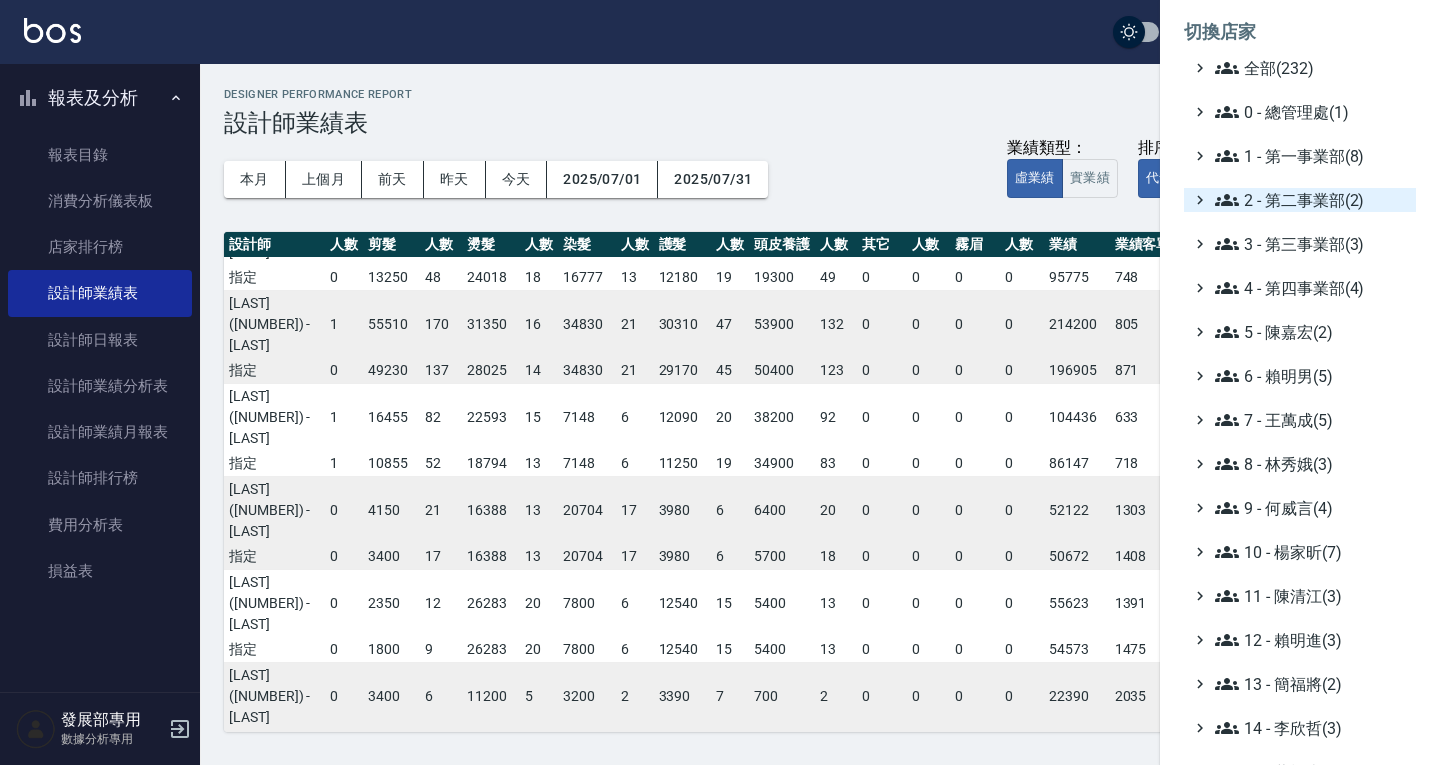 click on "2 - 第二事業部(2)" at bounding box center (1311, 200) 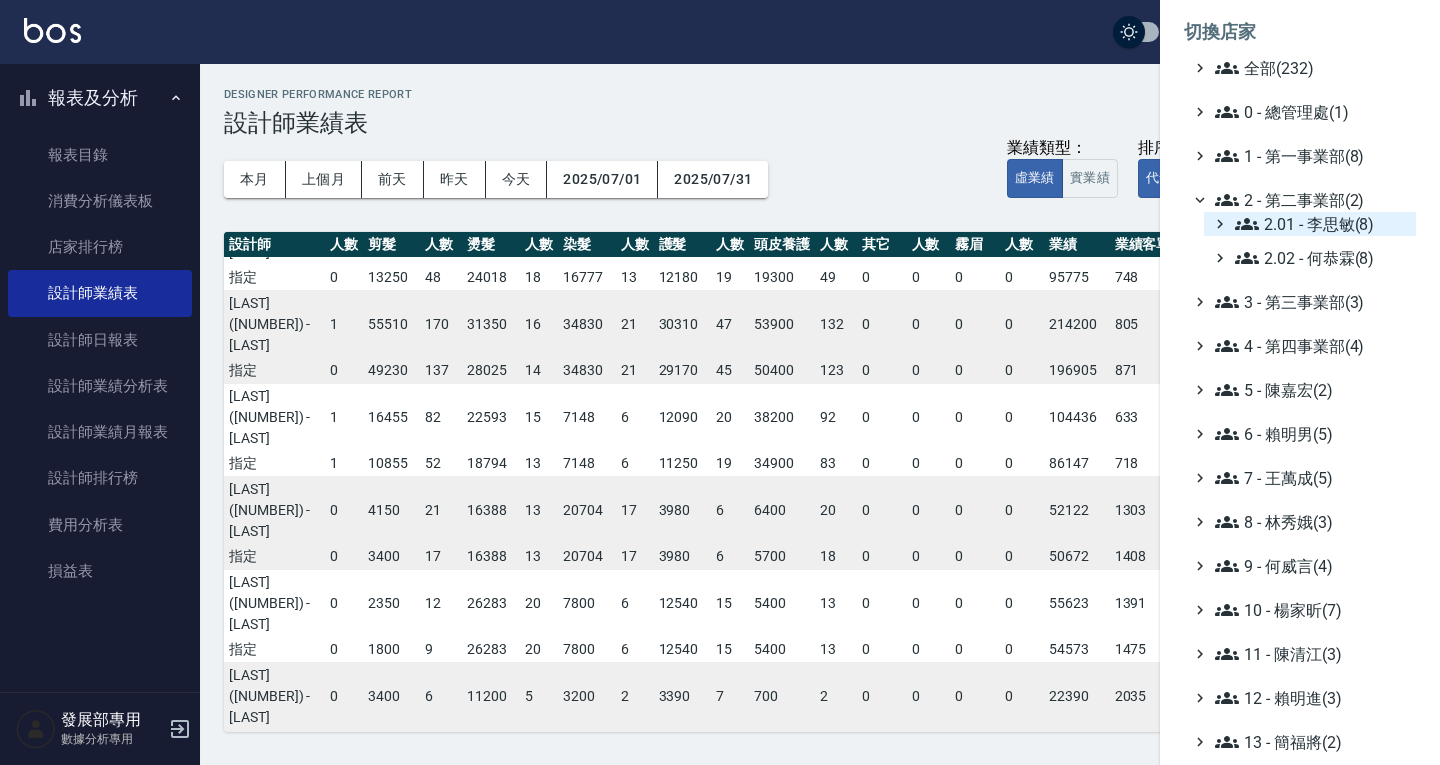 click on "2.01 - 李思敏(8)" at bounding box center [1321, 224] 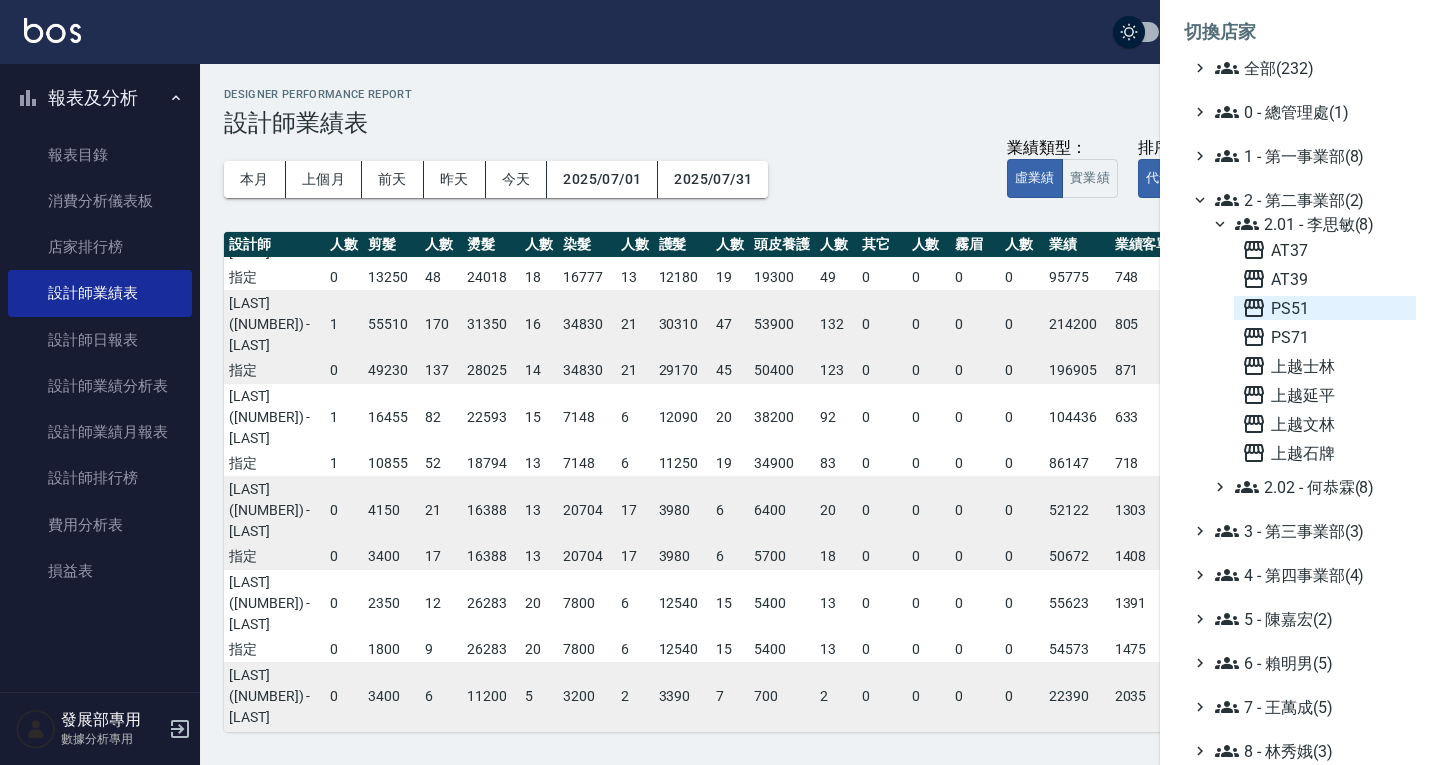 click on "PS51" at bounding box center [1325, 308] 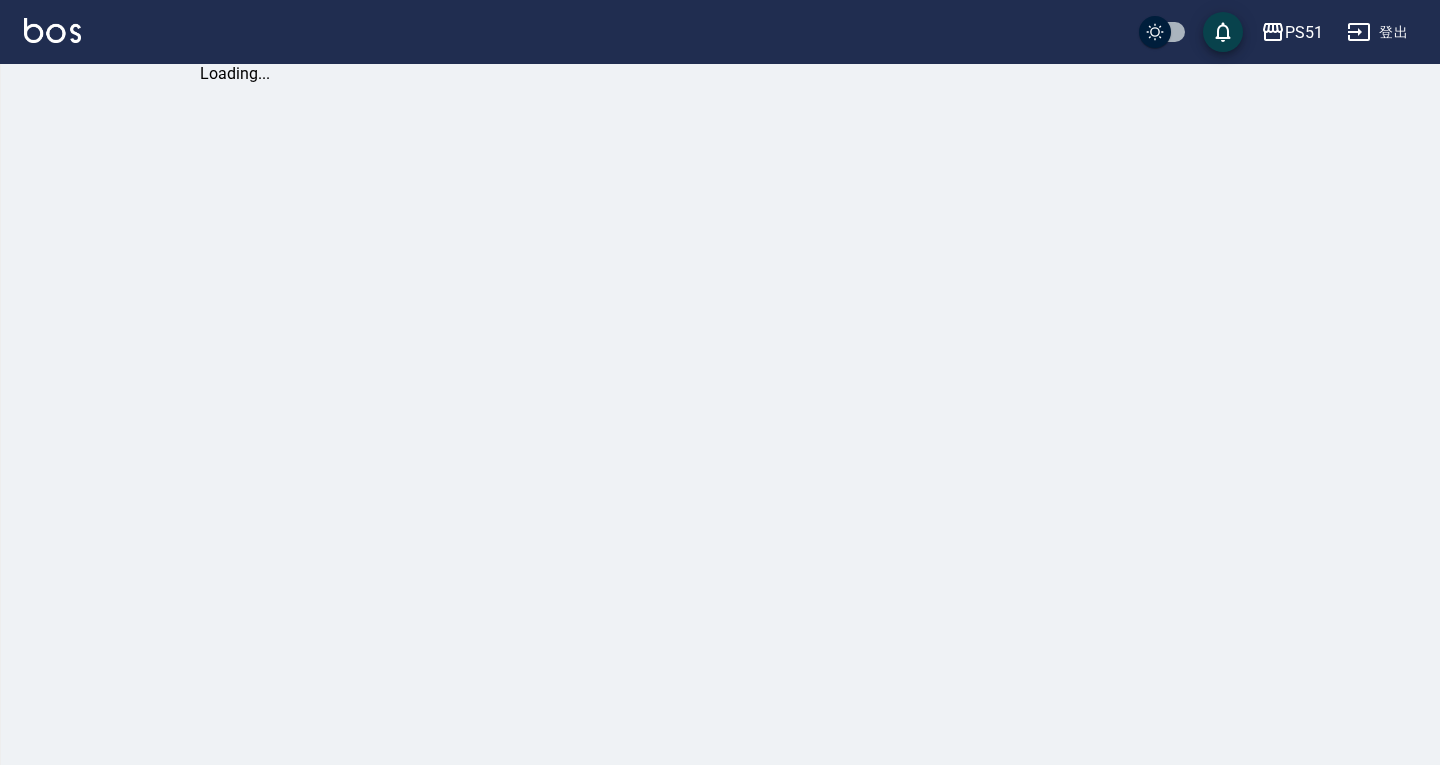 scroll, scrollTop: 0, scrollLeft: 0, axis: both 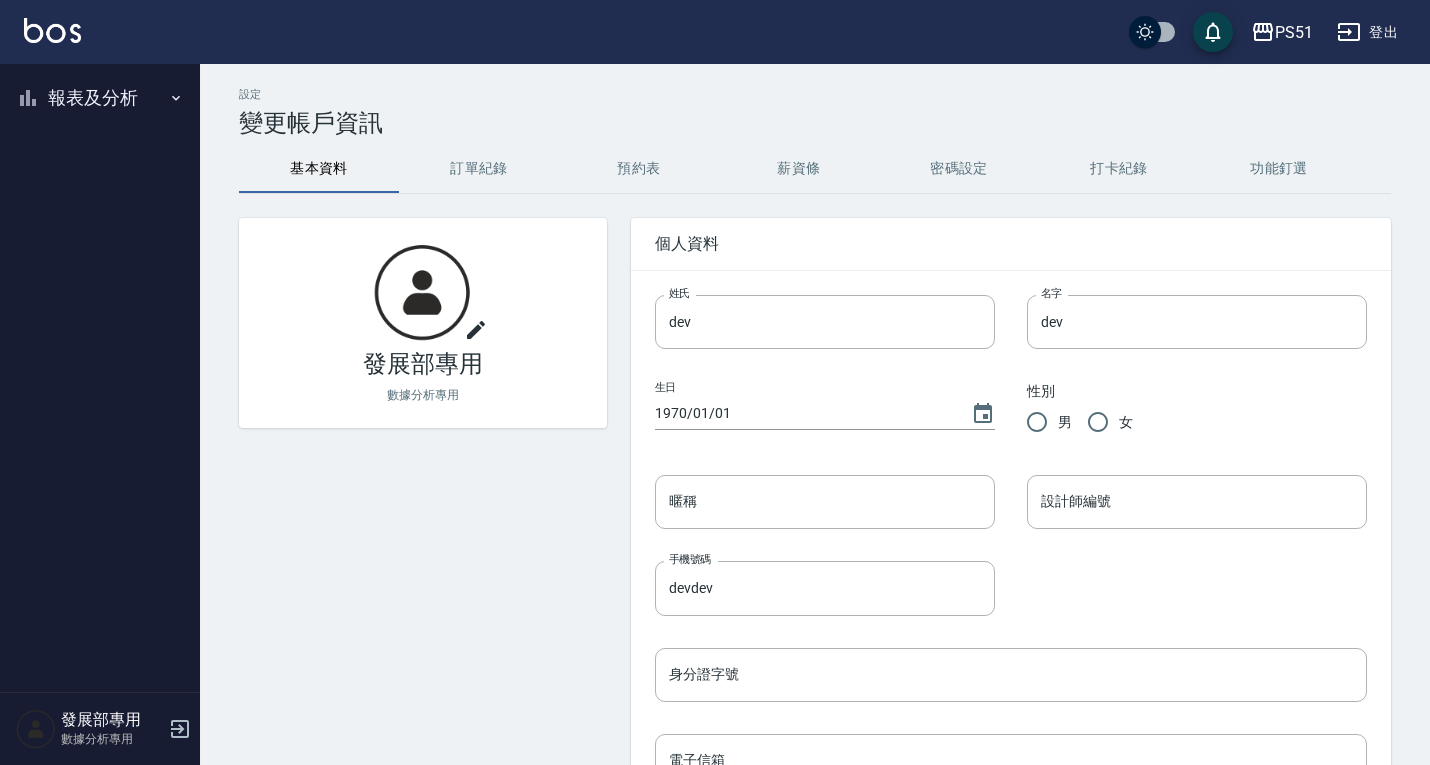 click on "報表及分析" at bounding box center [100, 98] 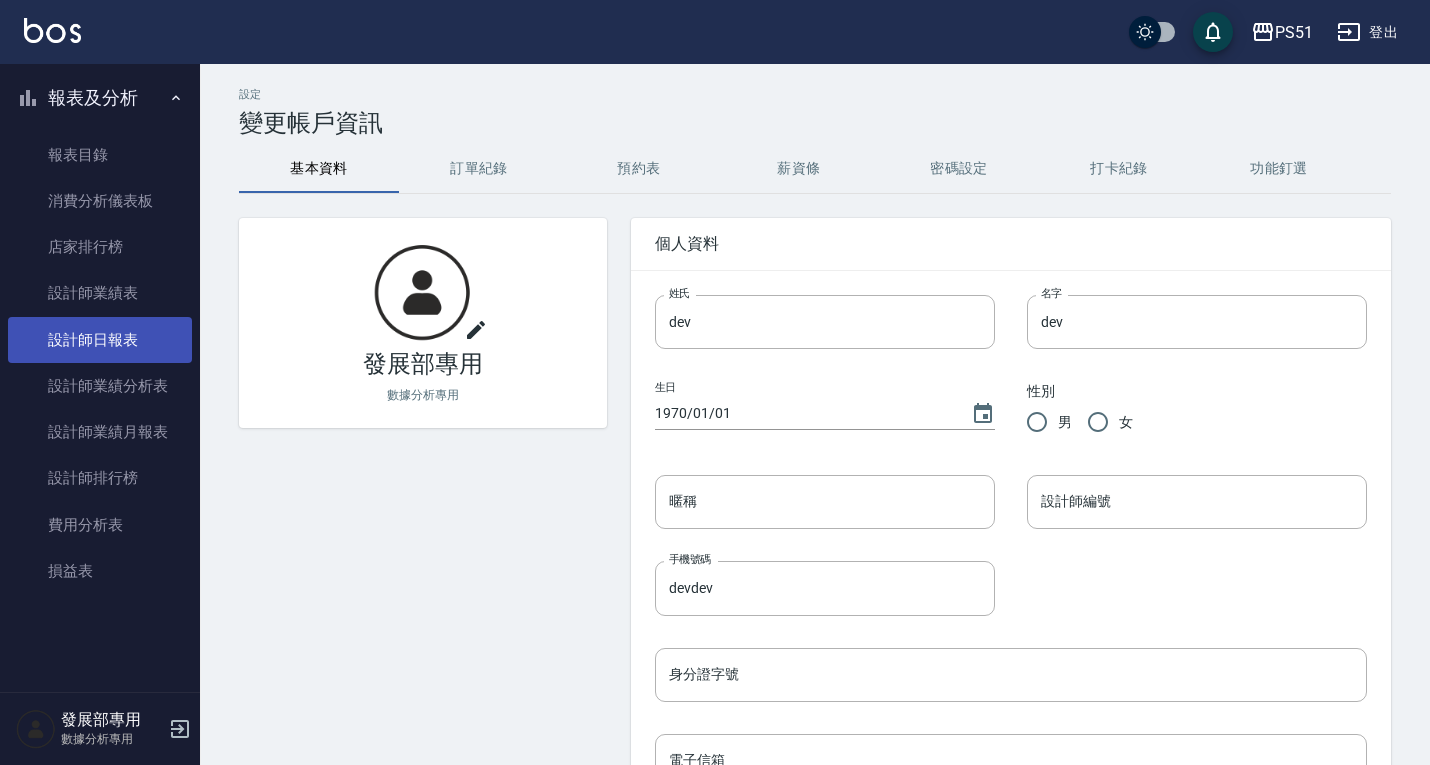 click on "設計師日報表" at bounding box center [100, 340] 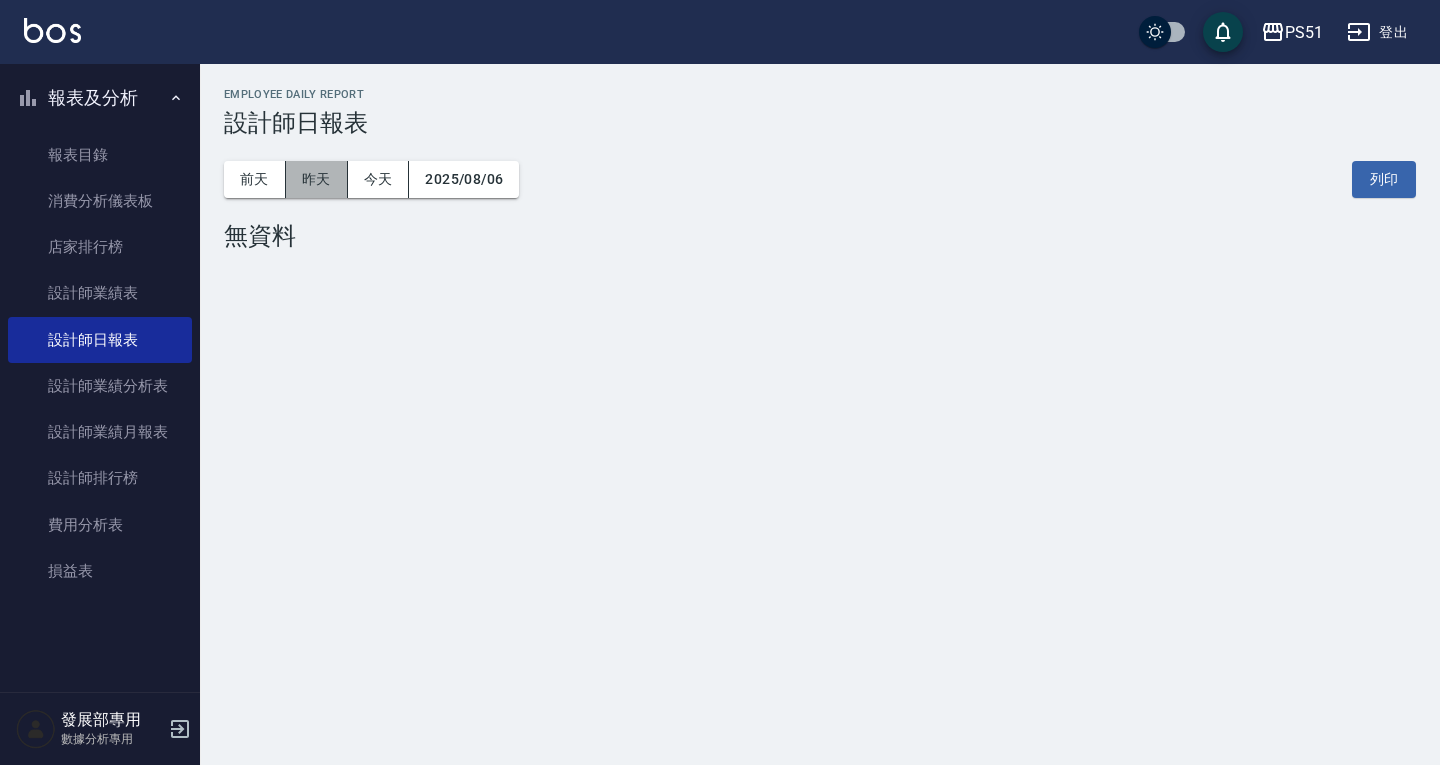 click on "昨天" at bounding box center (317, 179) 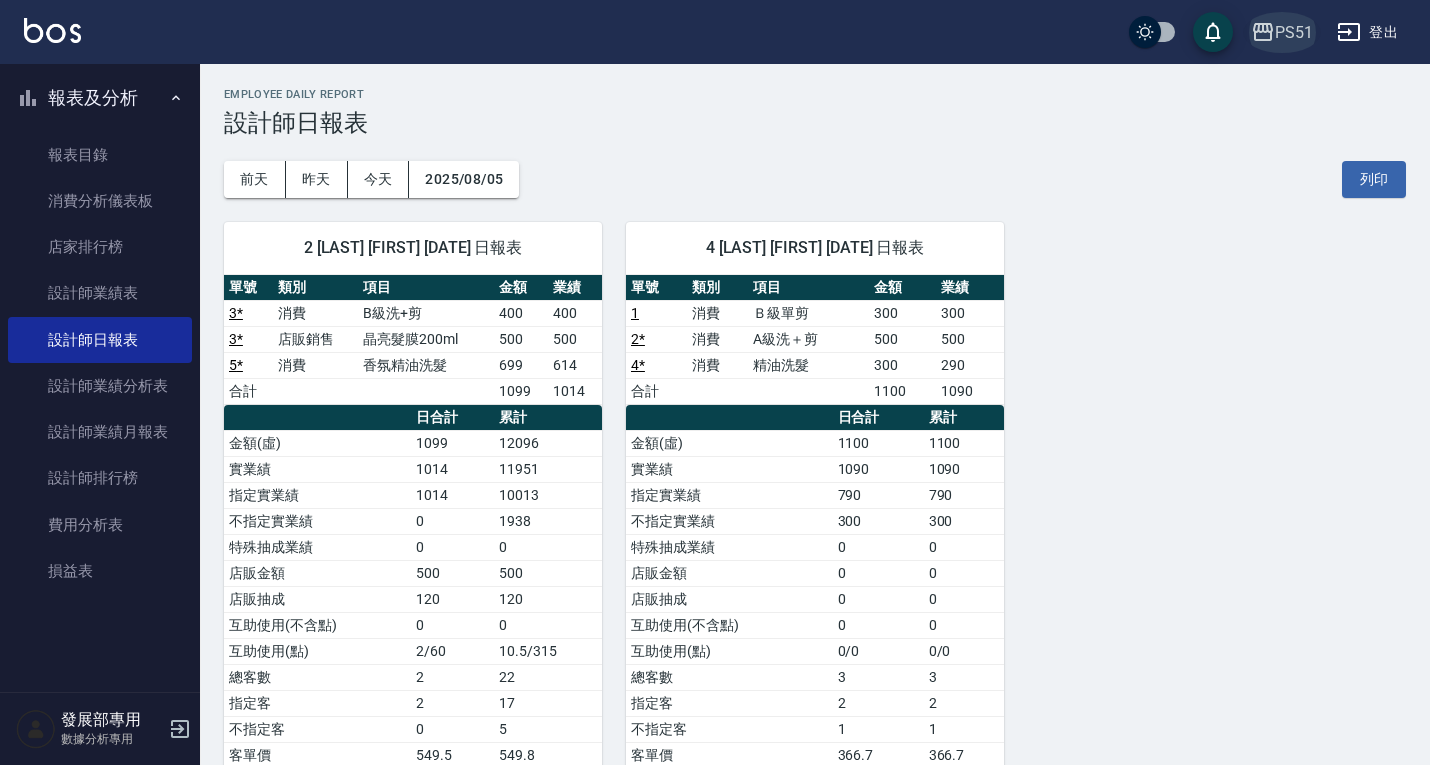 click 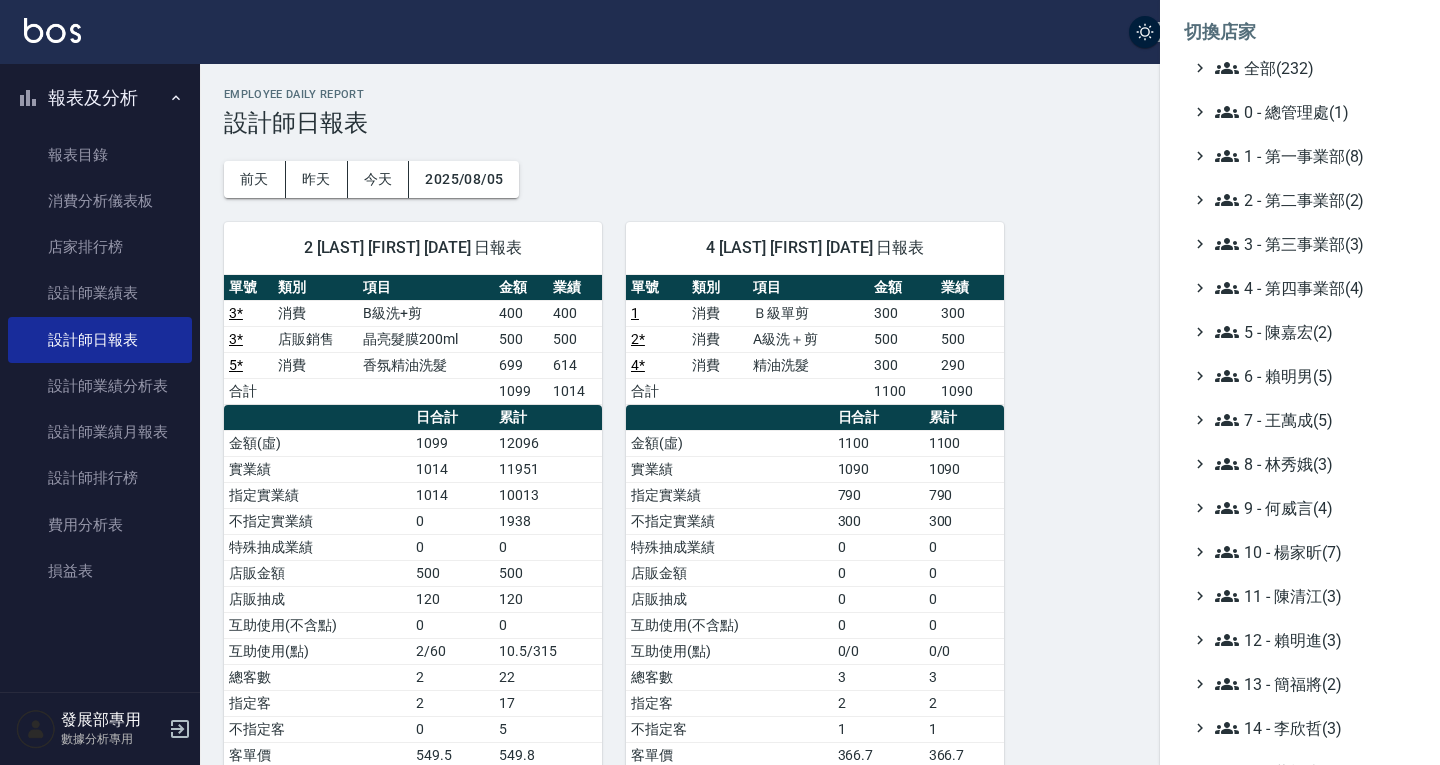 click on "全部(232) 0 - 總管理處(1) 1 - 第一事業部(8) 2 - 第二事業部(2) 3 - 第三事業部(3) 4 - 第四事業部(4) 5 - 陳嘉宏(2) 6 - 賴明男(5) 7 - 王萬成(5) 8 - 林秀娥(3) 9 - 何威言(4) 10 - 楊家昕(7) 11 - 陳清江(3) 12 - 賴明進(3) 13 - 簡福將(2) 14 - 李欣哲(3) 16 - 蕭楊吉(1) 17 - 顏鵬原(4) 18 - 單店(3) 19 - 新城區(3) 20 - 測試區(1) 21 - 歷史區(35)  - BeautyOS(9)" at bounding box center (1300, 552) 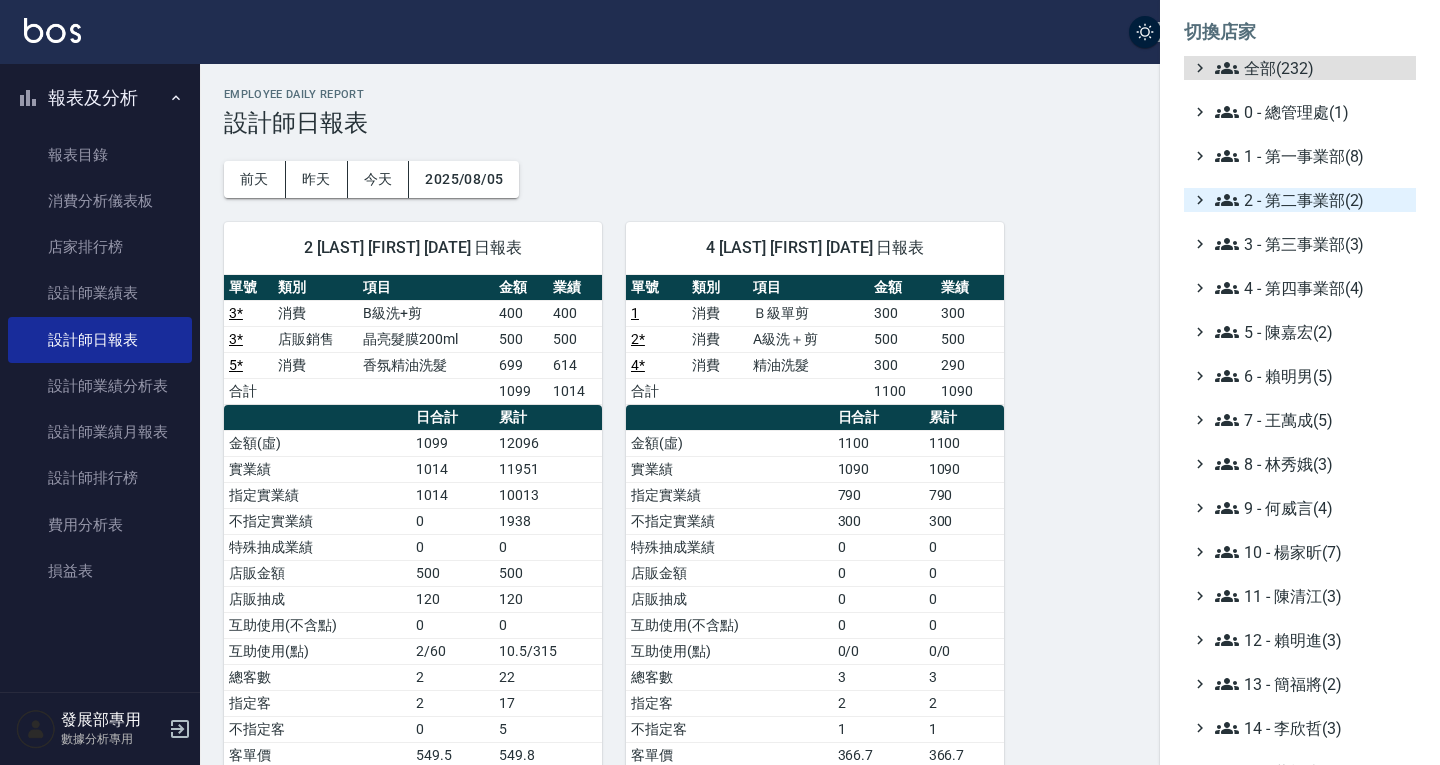 click on "2 - 第二事業部(2)" at bounding box center (1311, 200) 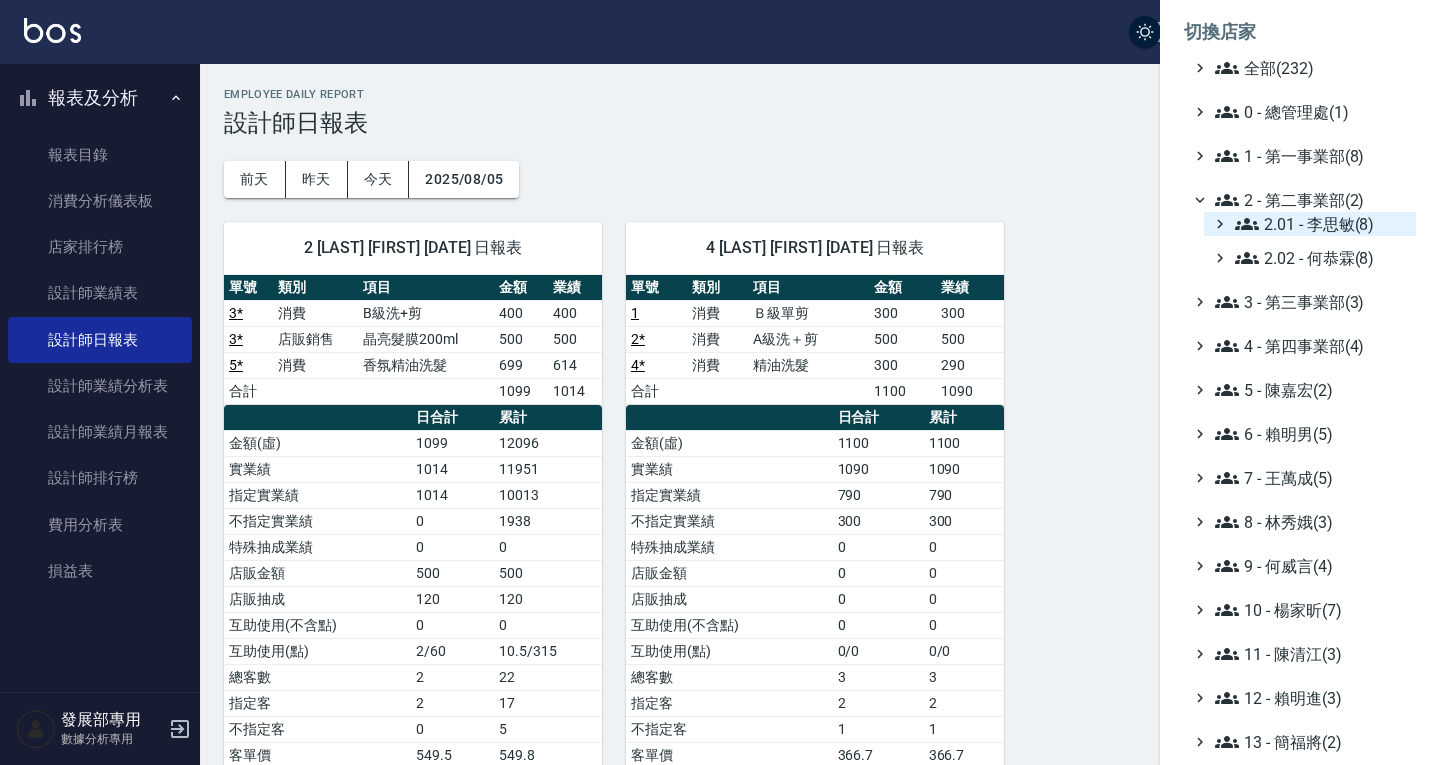 click on "2.01 - 李思敏(8)" at bounding box center (1321, 224) 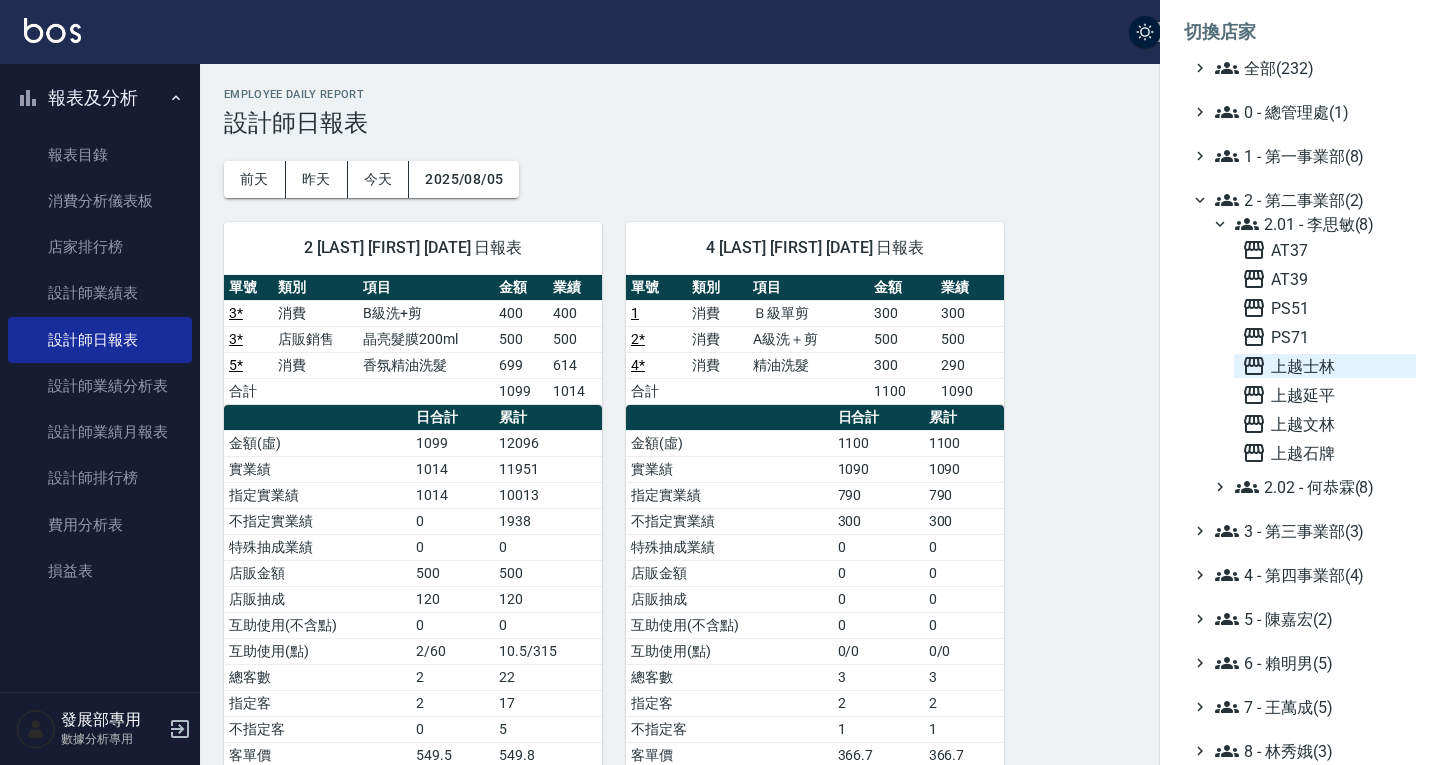 click on "上越士林" at bounding box center [1325, 366] 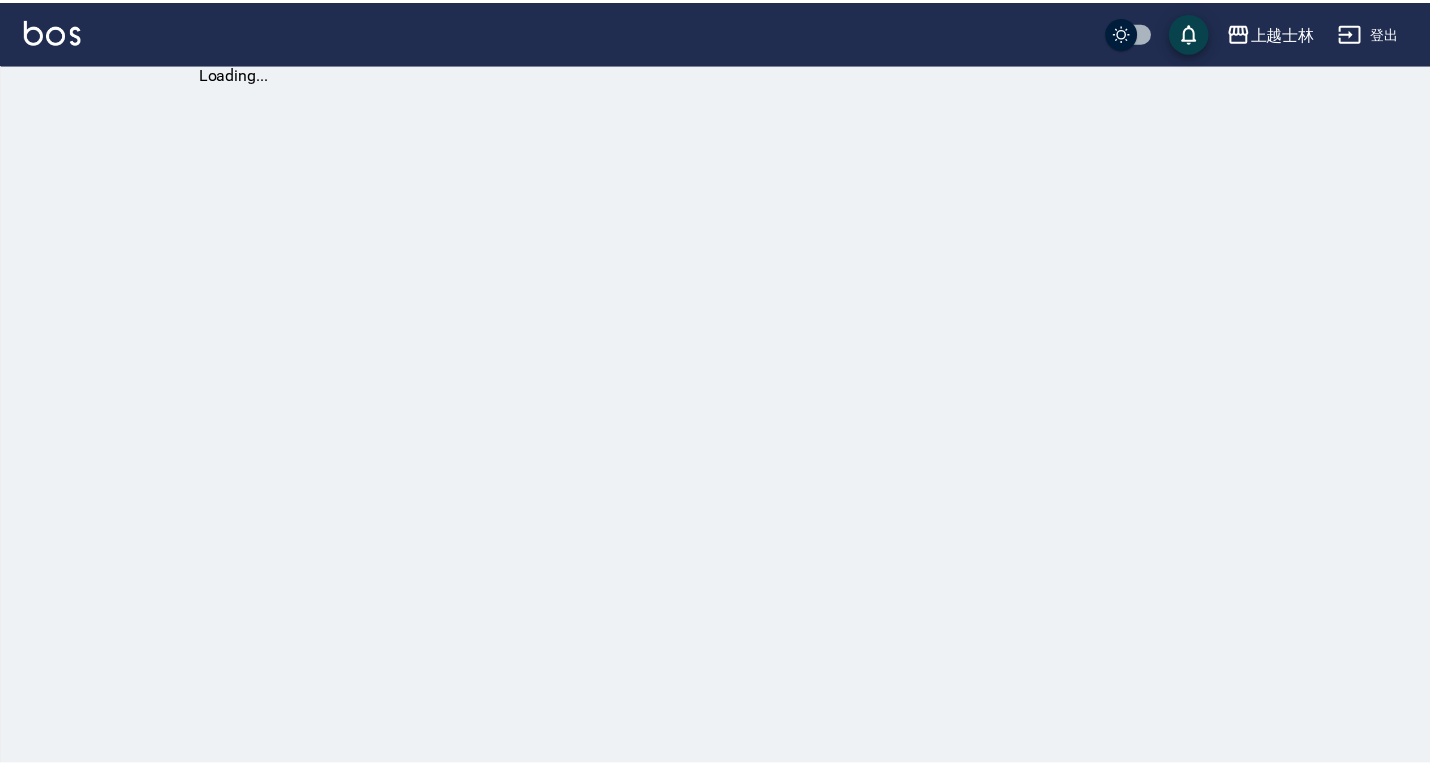 scroll, scrollTop: 0, scrollLeft: 0, axis: both 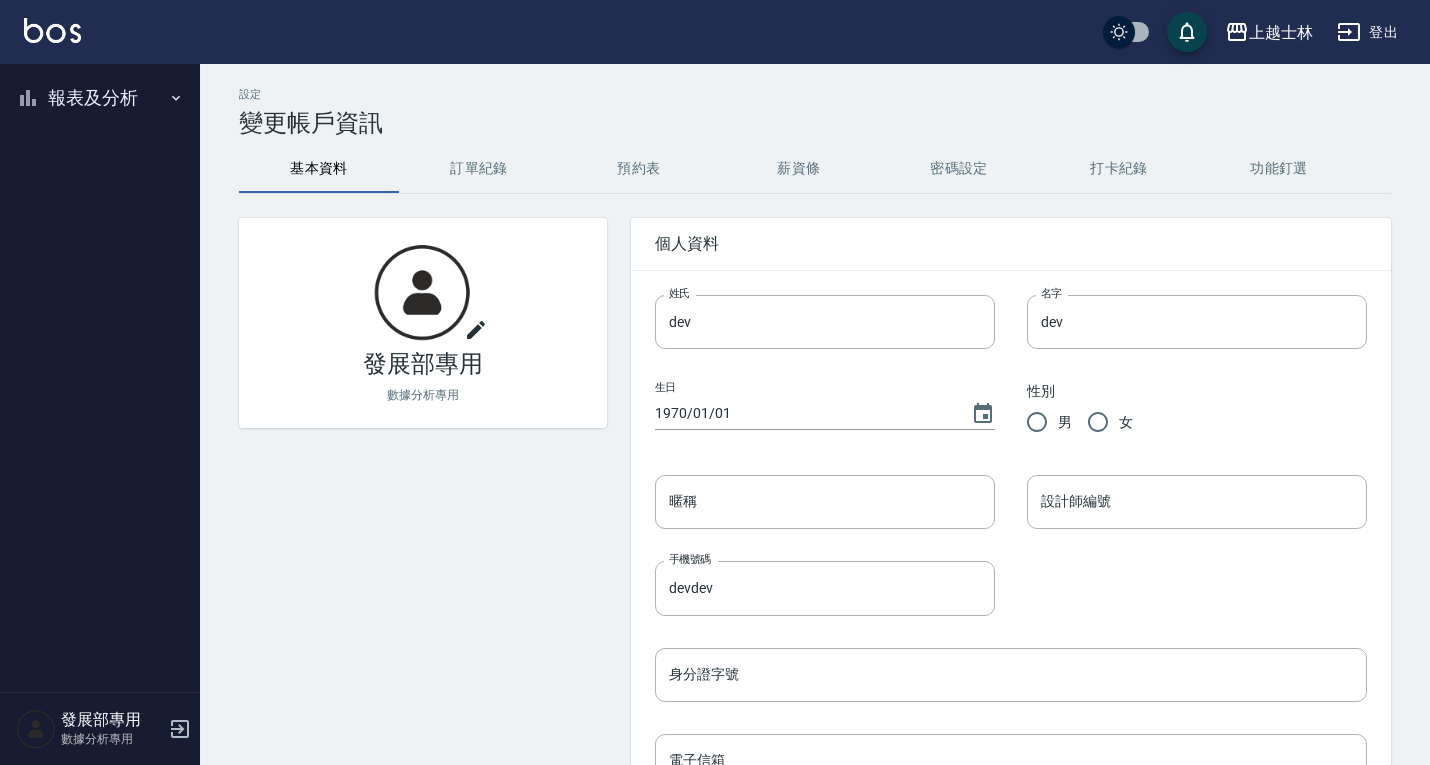click on "報表及分析" at bounding box center (100, 98) 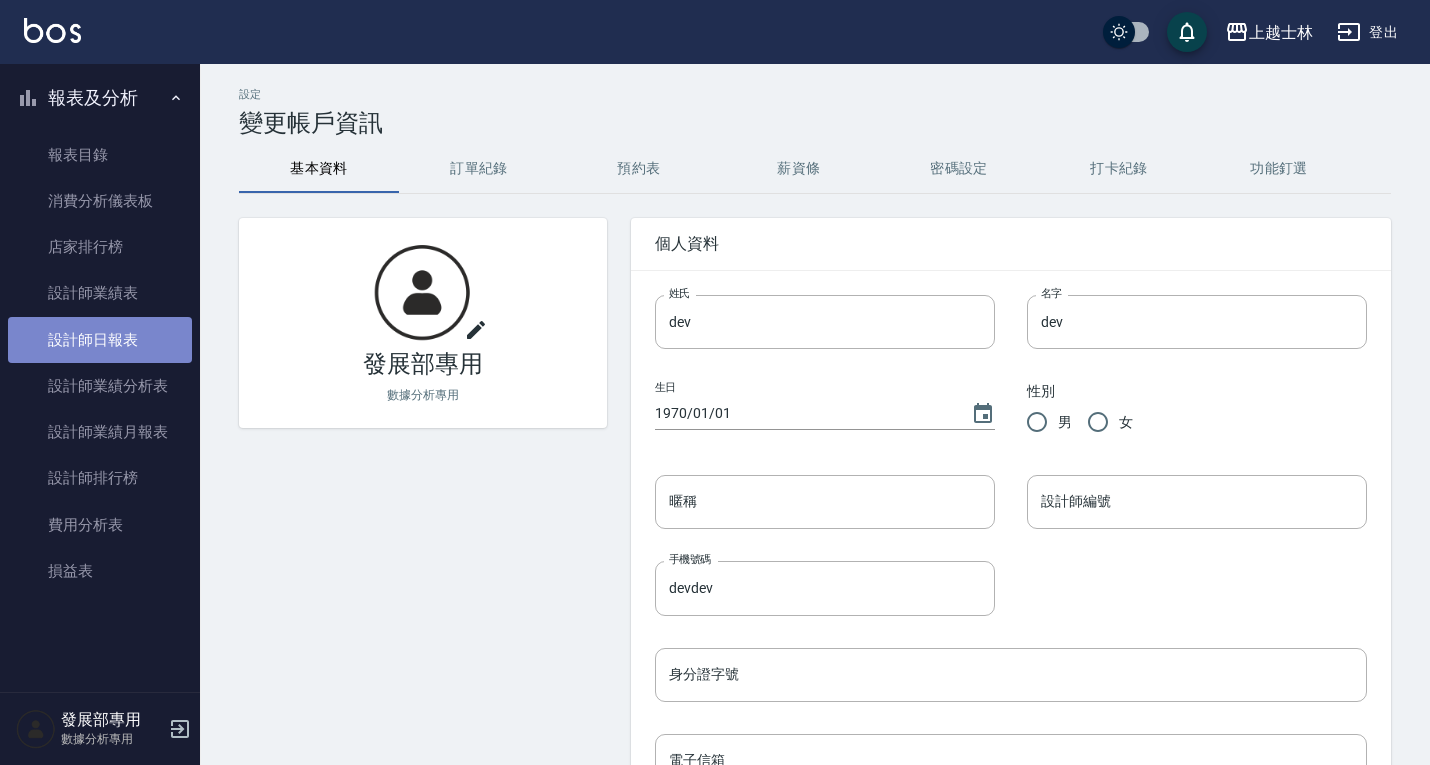 click on "設計師日報表" at bounding box center (100, 340) 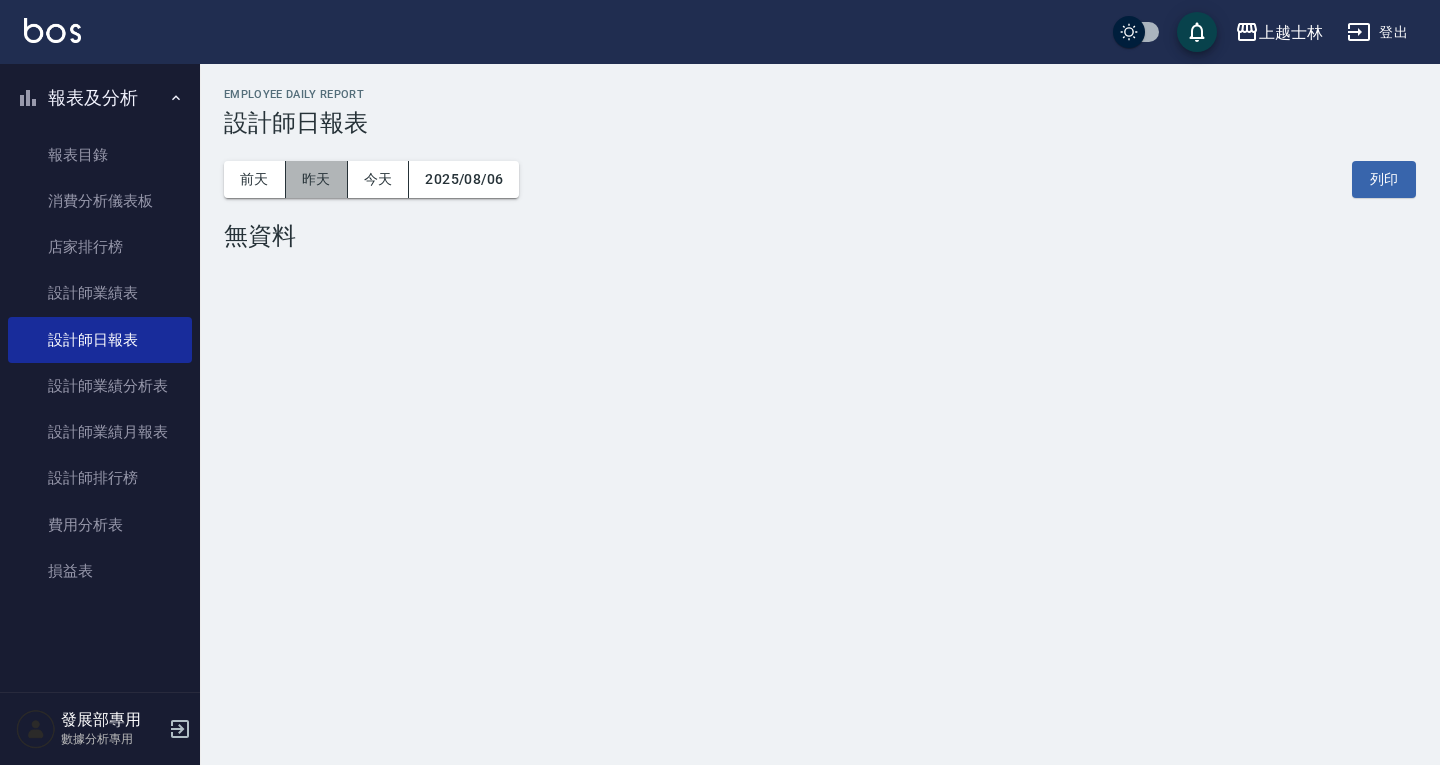 click on "昨天" at bounding box center (317, 179) 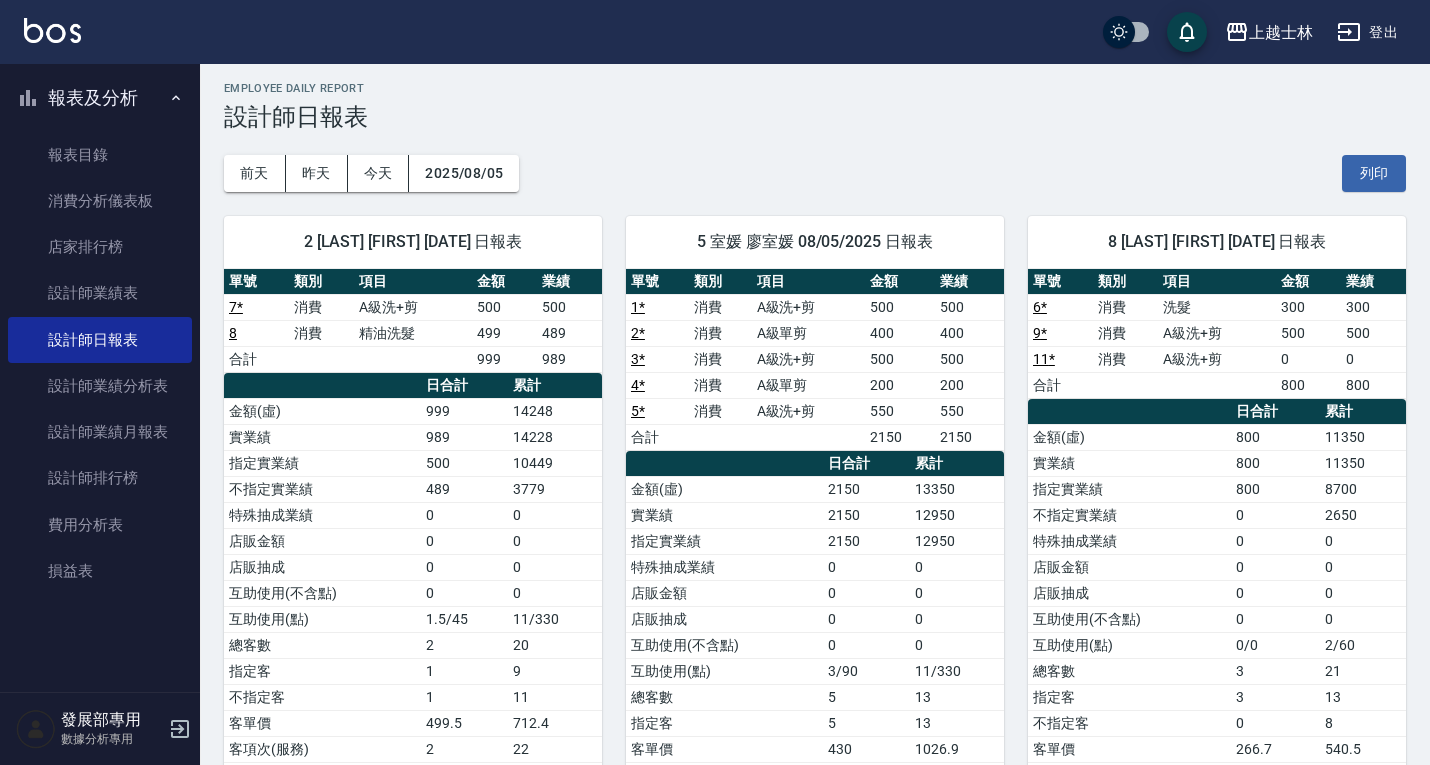 scroll, scrollTop: 0, scrollLeft: 0, axis: both 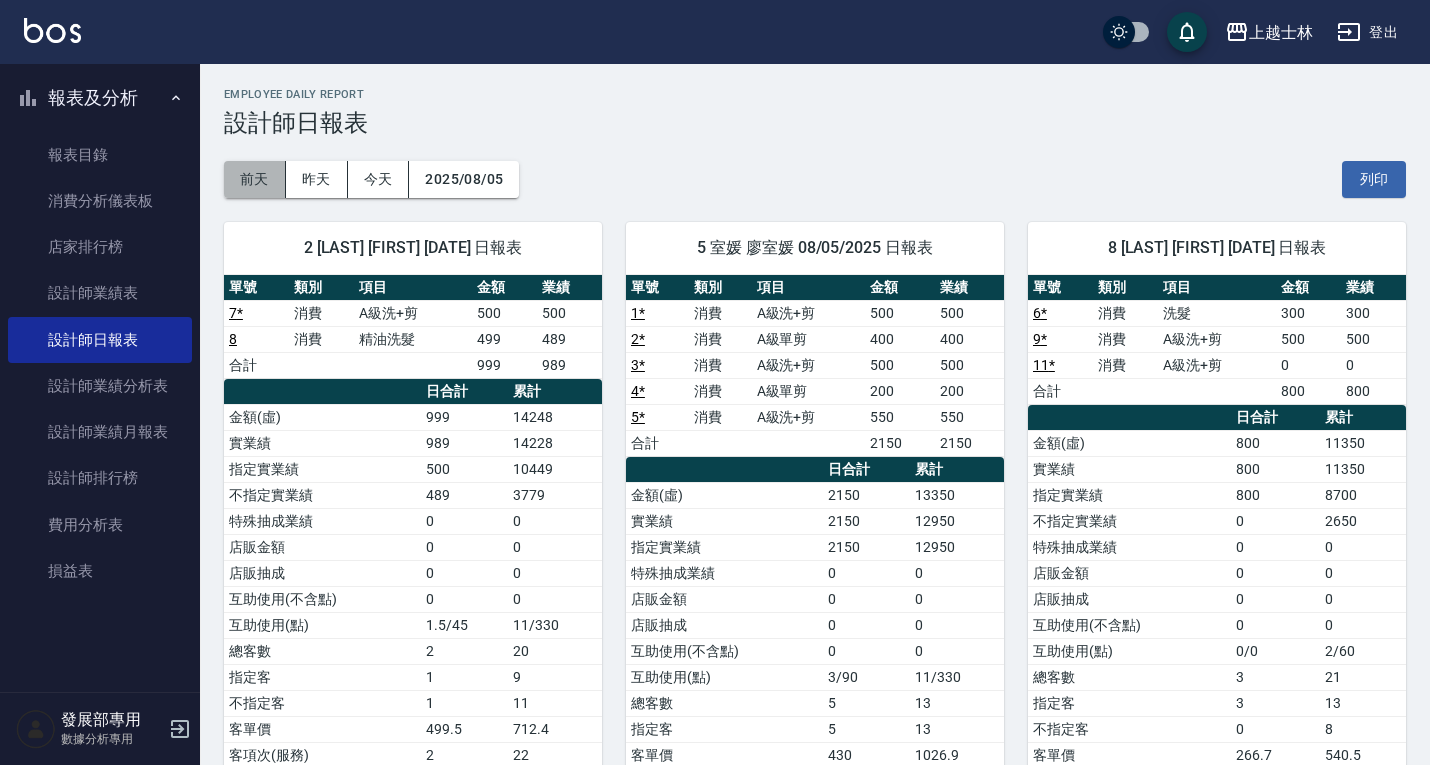 click on "前天" at bounding box center [255, 179] 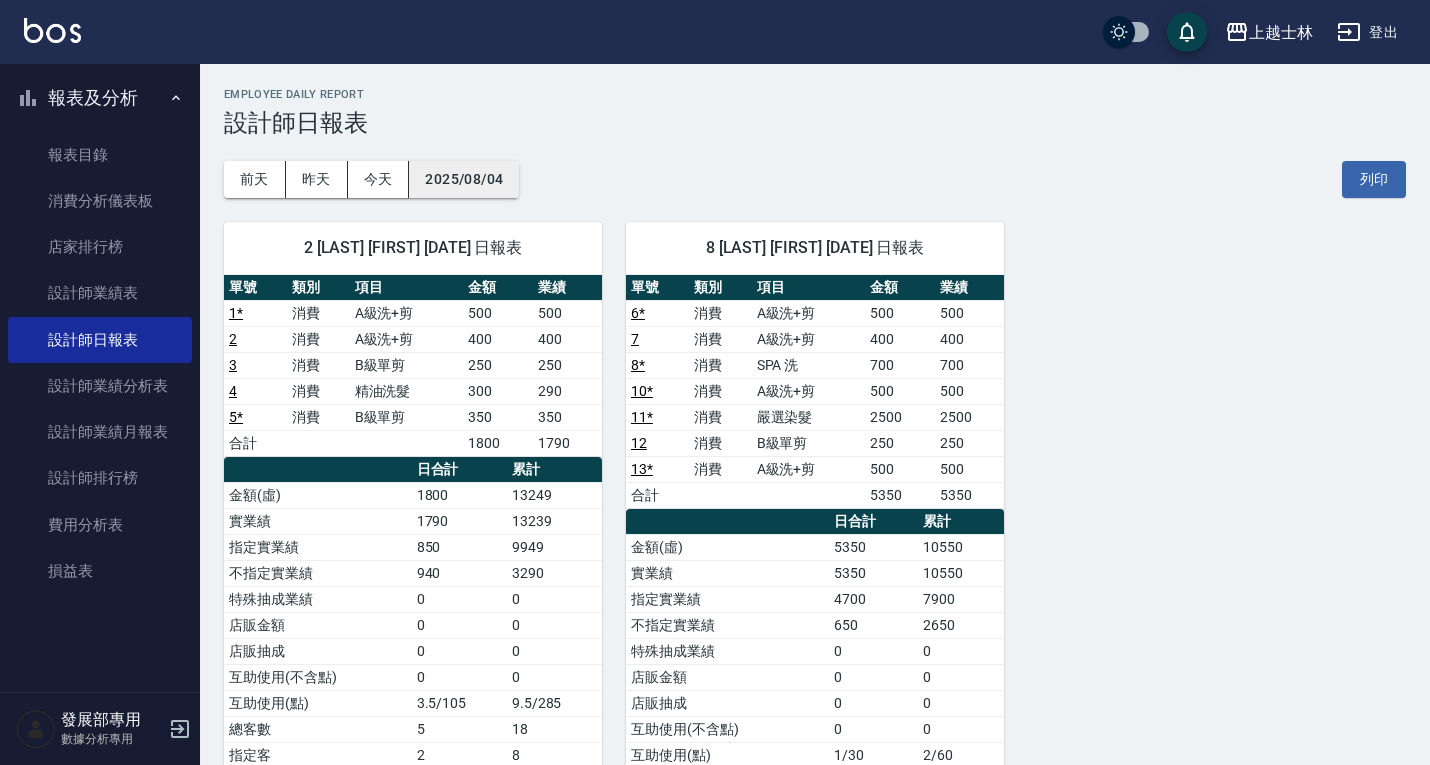 click on "2025/08/04" at bounding box center (464, 179) 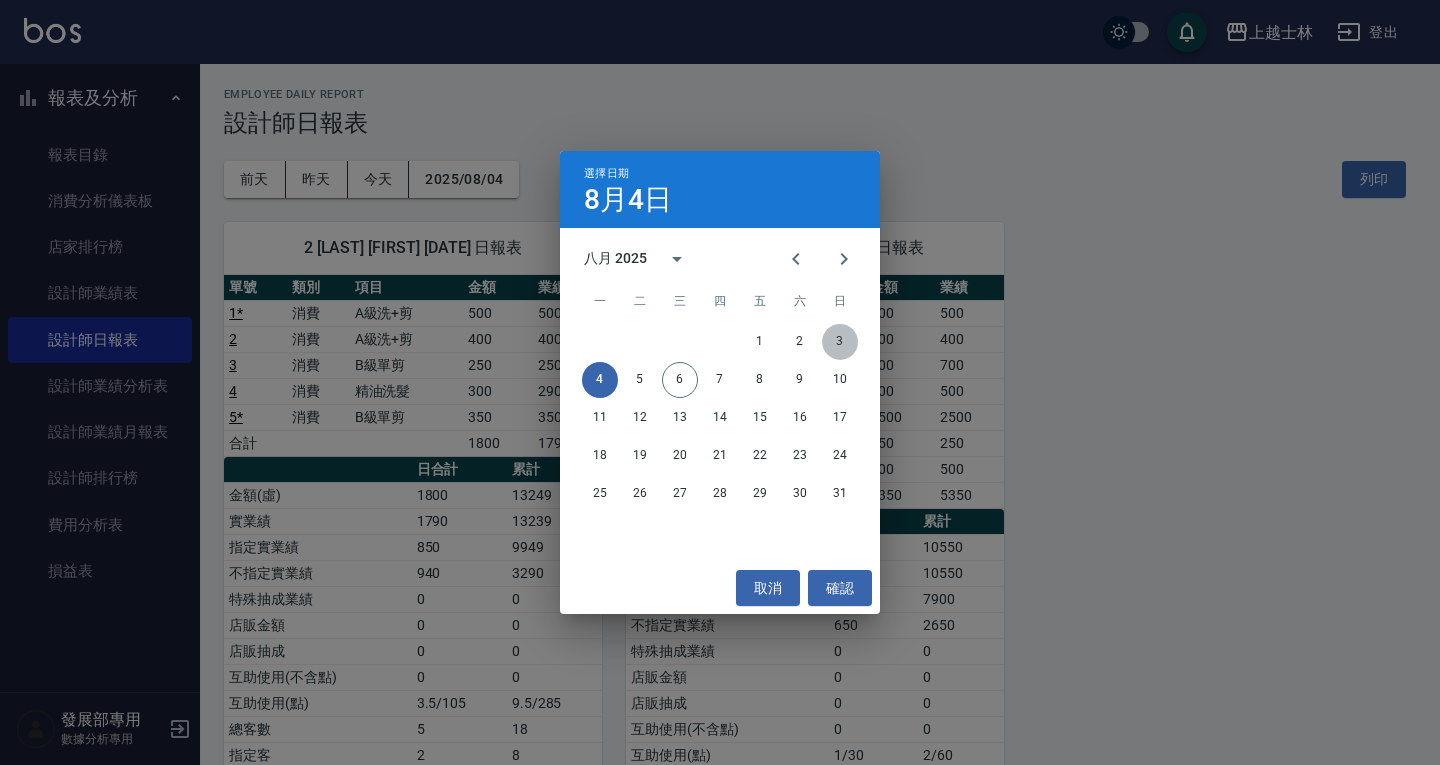 click on "3" at bounding box center (840, 342) 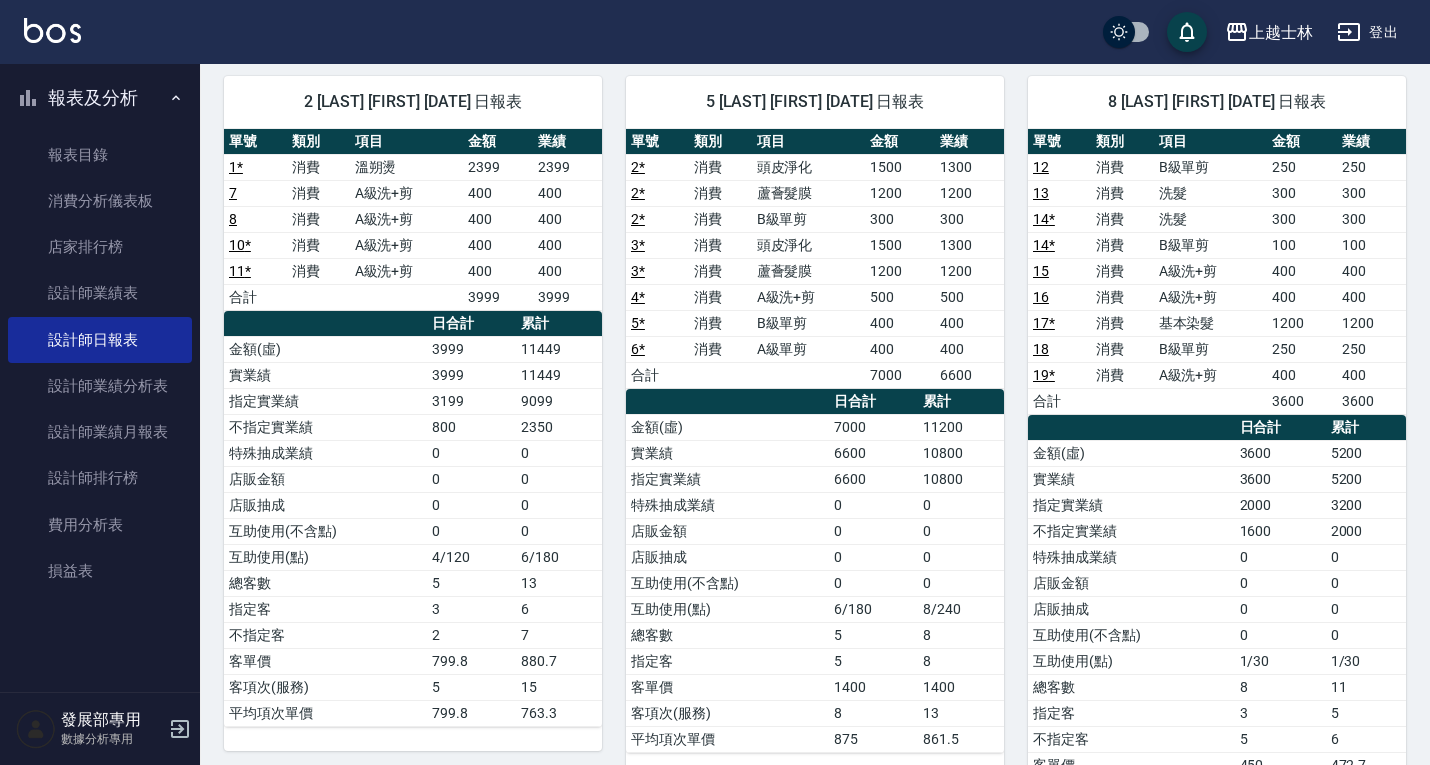 scroll, scrollTop: 0, scrollLeft: 0, axis: both 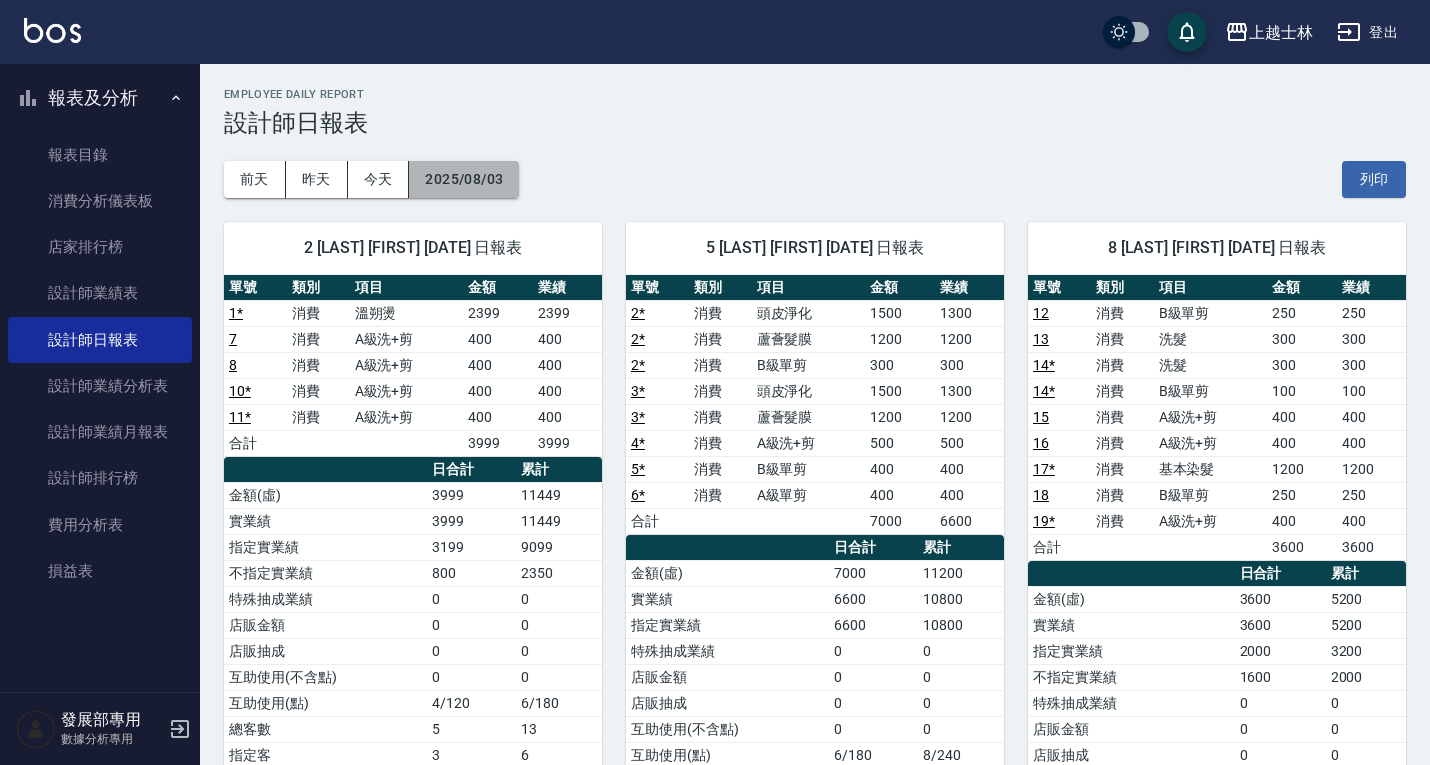 click on "2025/08/03" at bounding box center [464, 179] 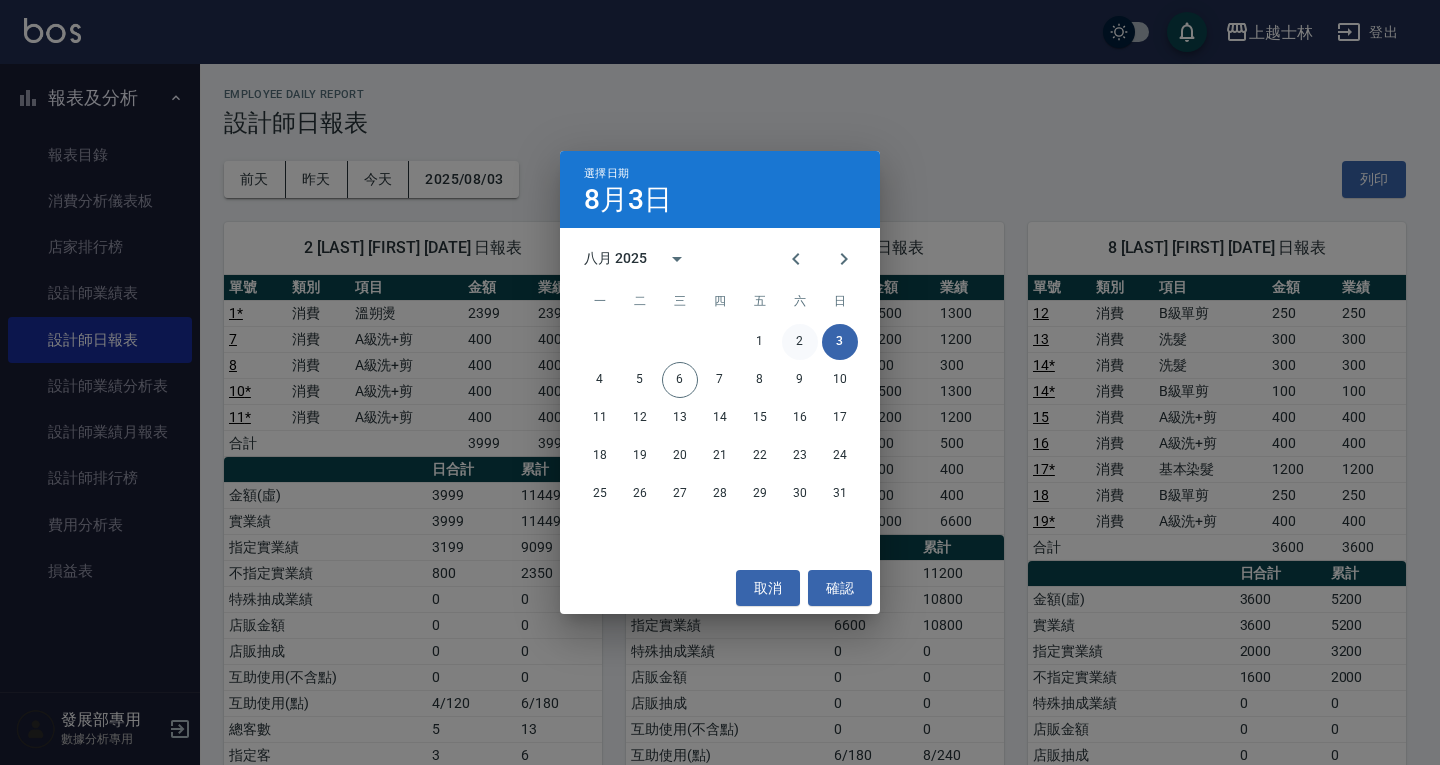 click on "2" at bounding box center (800, 342) 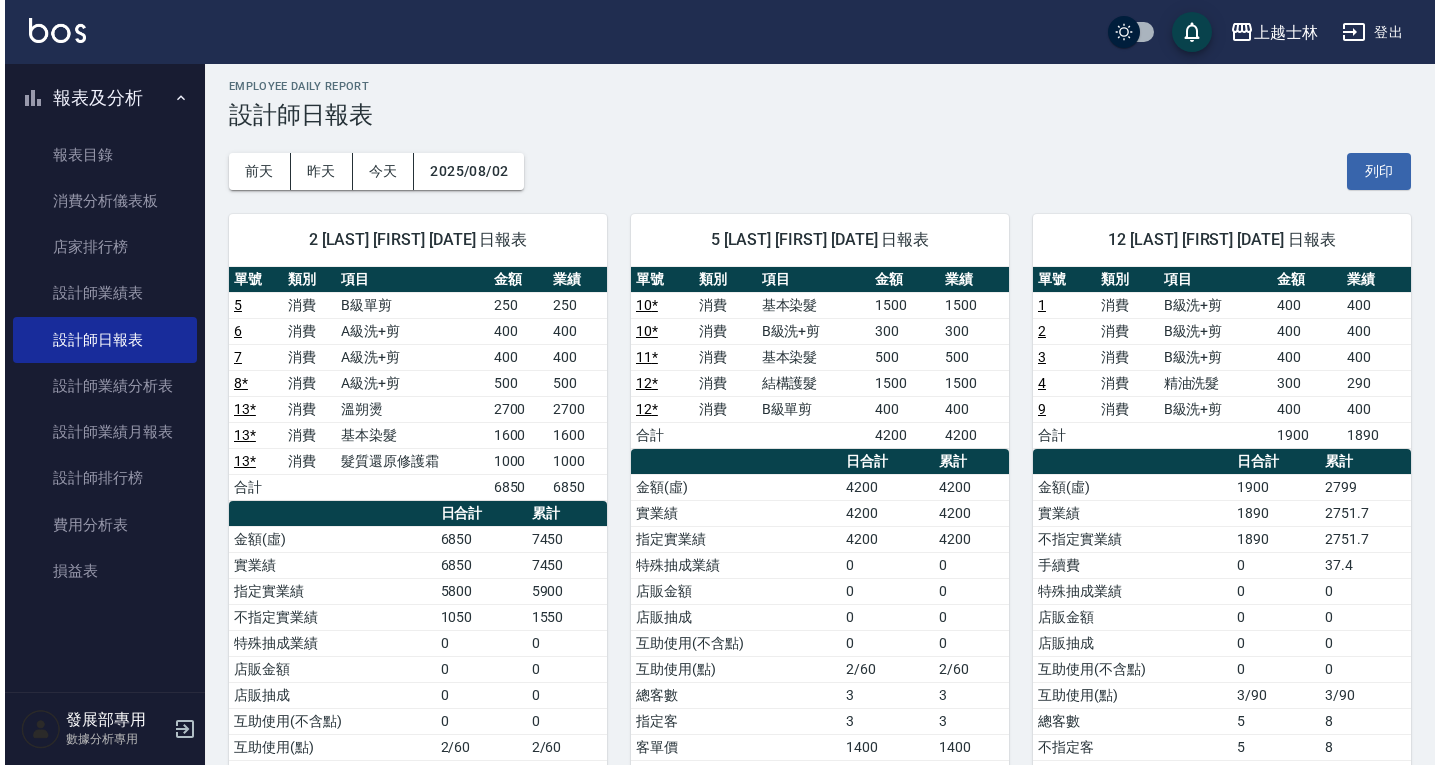 scroll, scrollTop: 0, scrollLeft: 0, axis: both 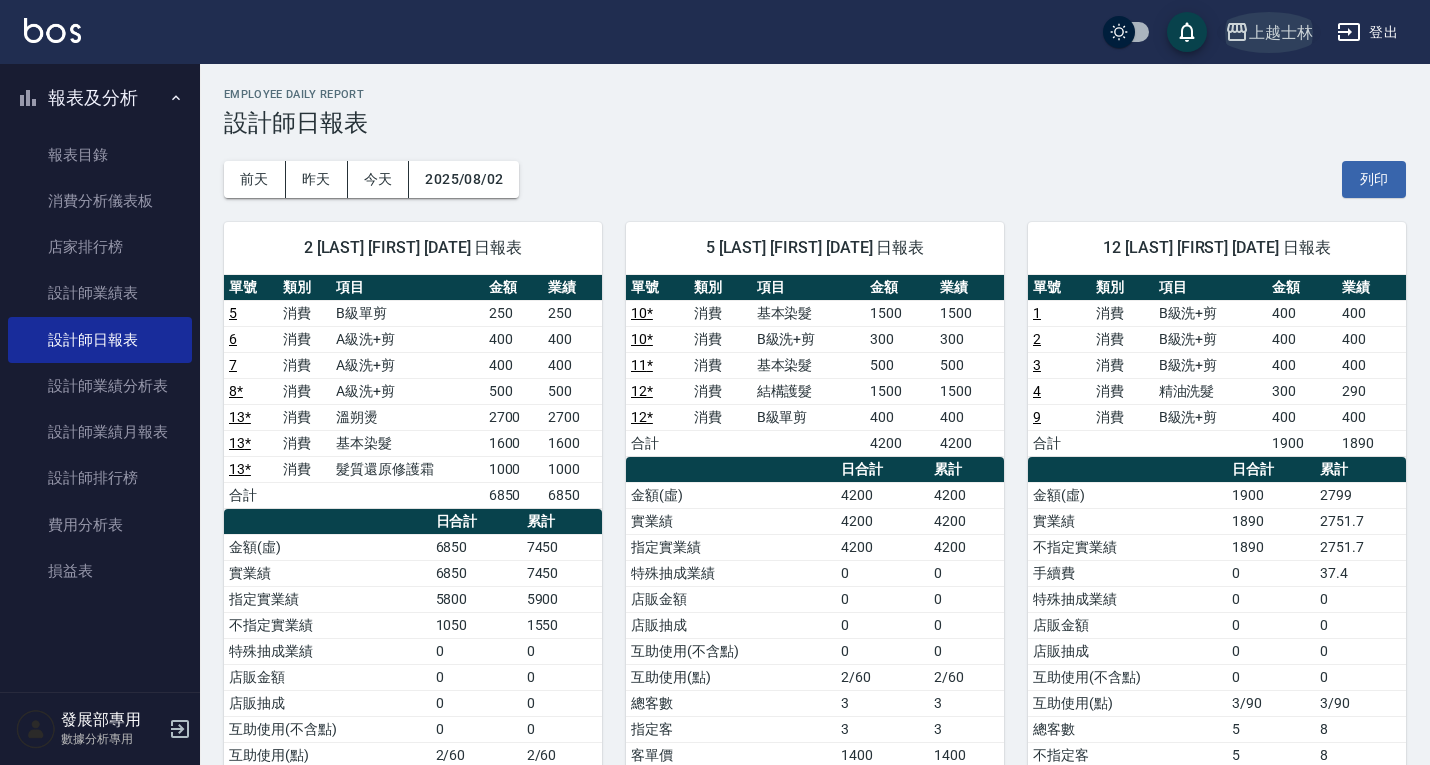 click on "上越士林" at bounding box center (1281, 32) 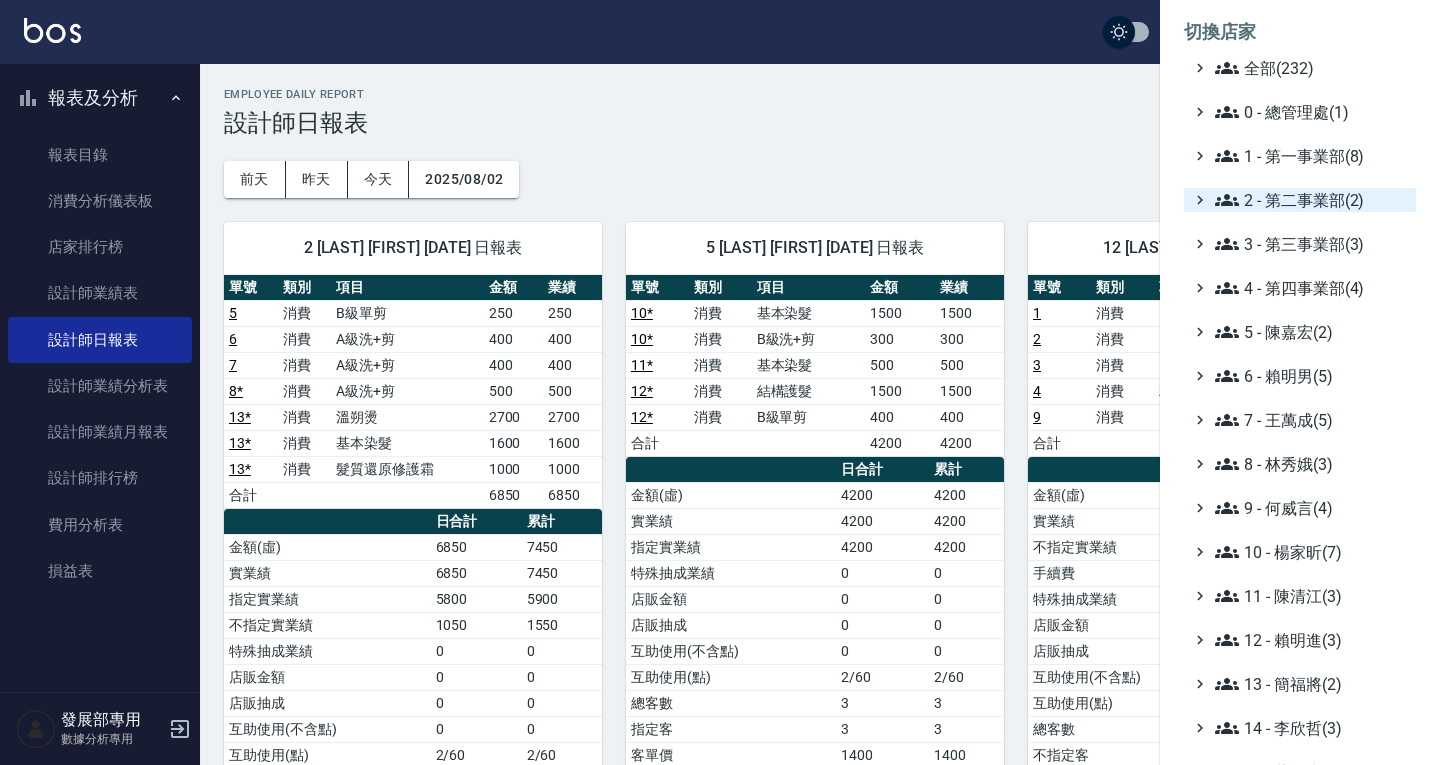 click on "2 - 第二事業部(2)" at bounding box center (1311, 200) 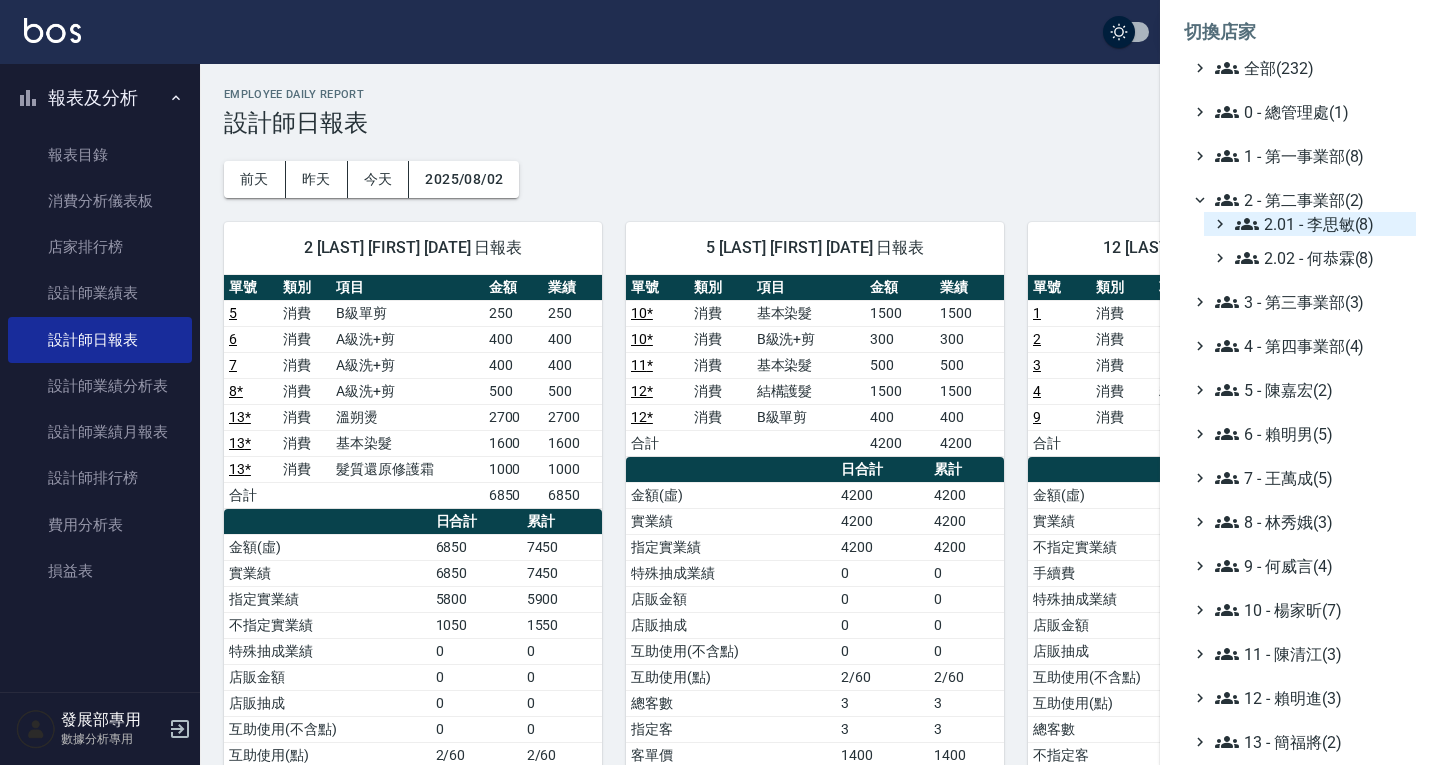 click on "2.01 - 李思敏(8)" at bounding box center [1321, 224] 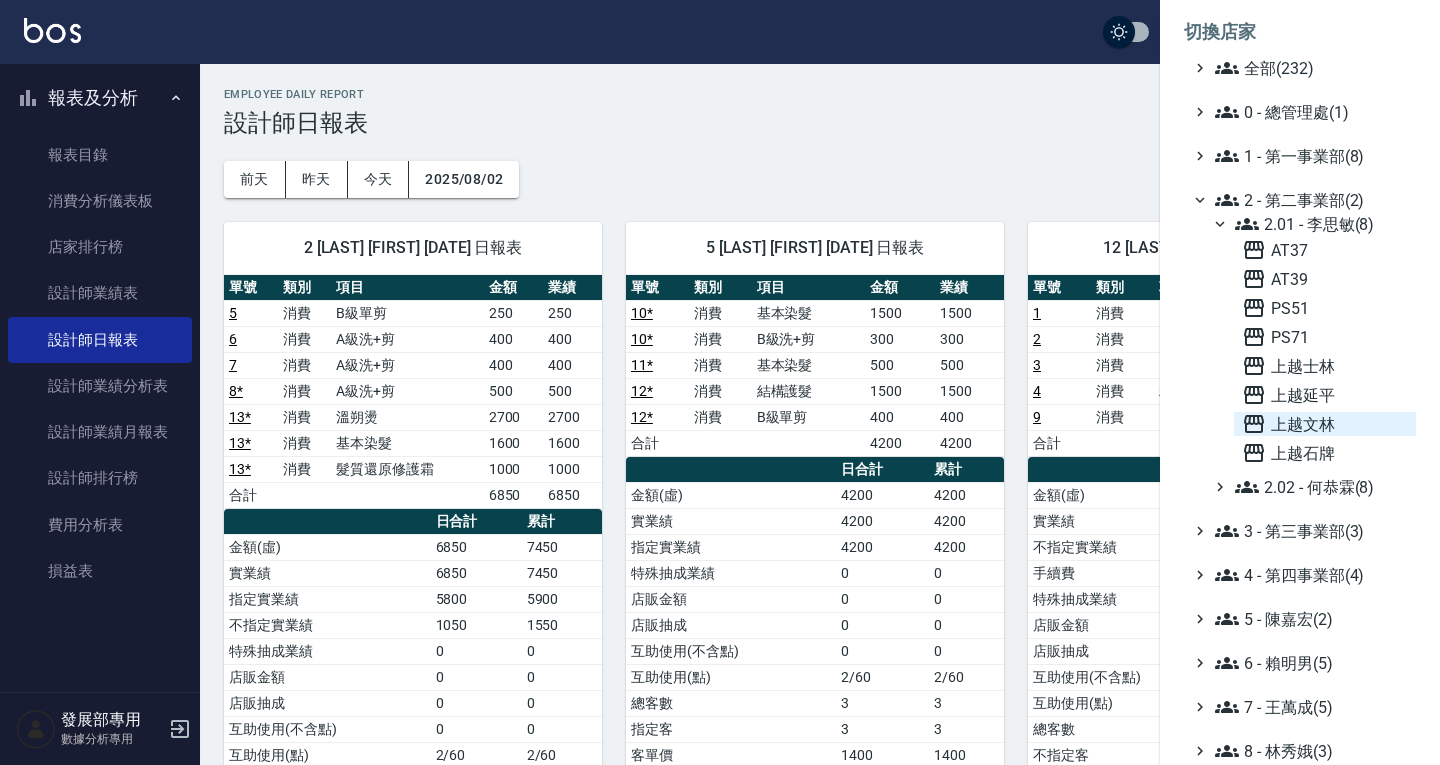 click on "上越文林" at bounding box center [1325, 424] 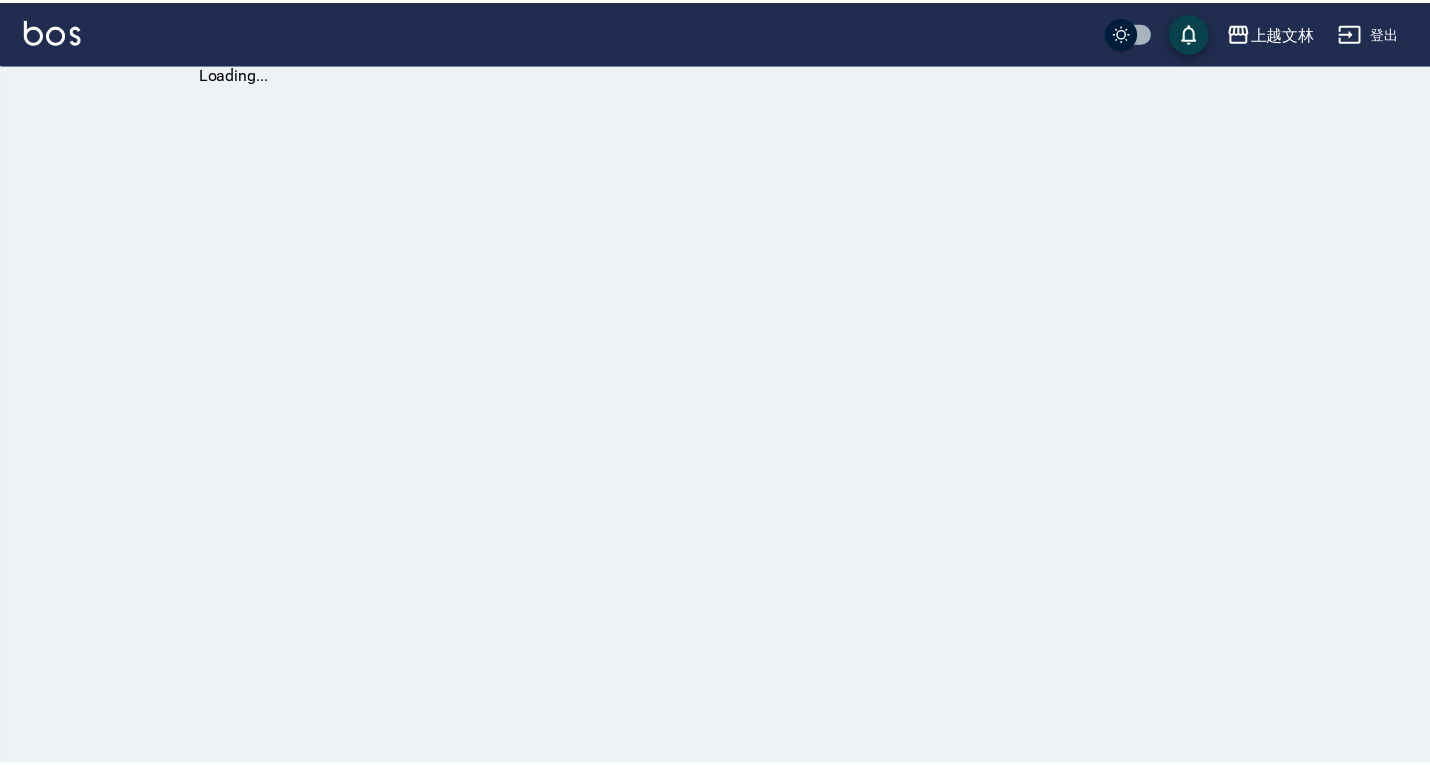 scroll, scrollTop: 0, scrollLeft: 0, axis: both 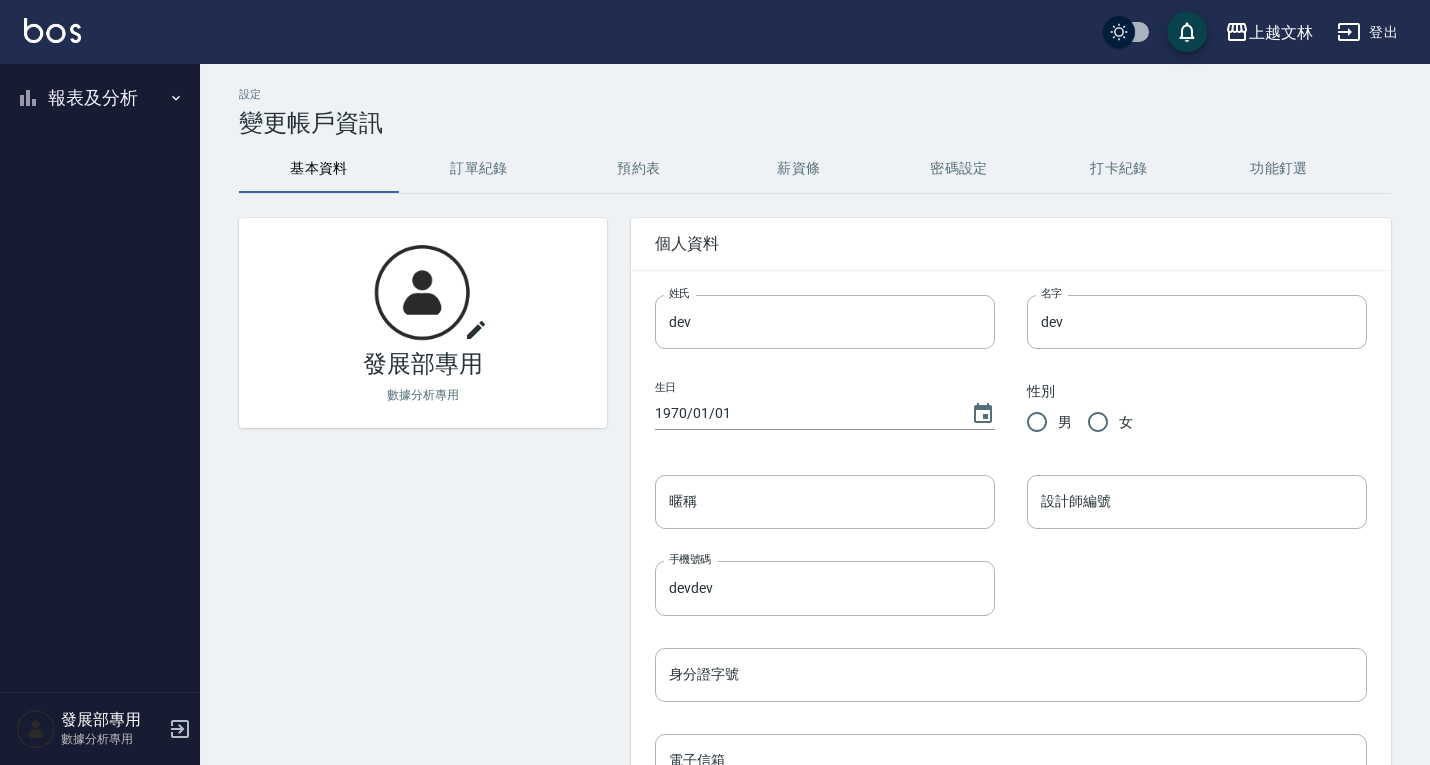 click on "報表及分析" at bounding box center [100, 98] 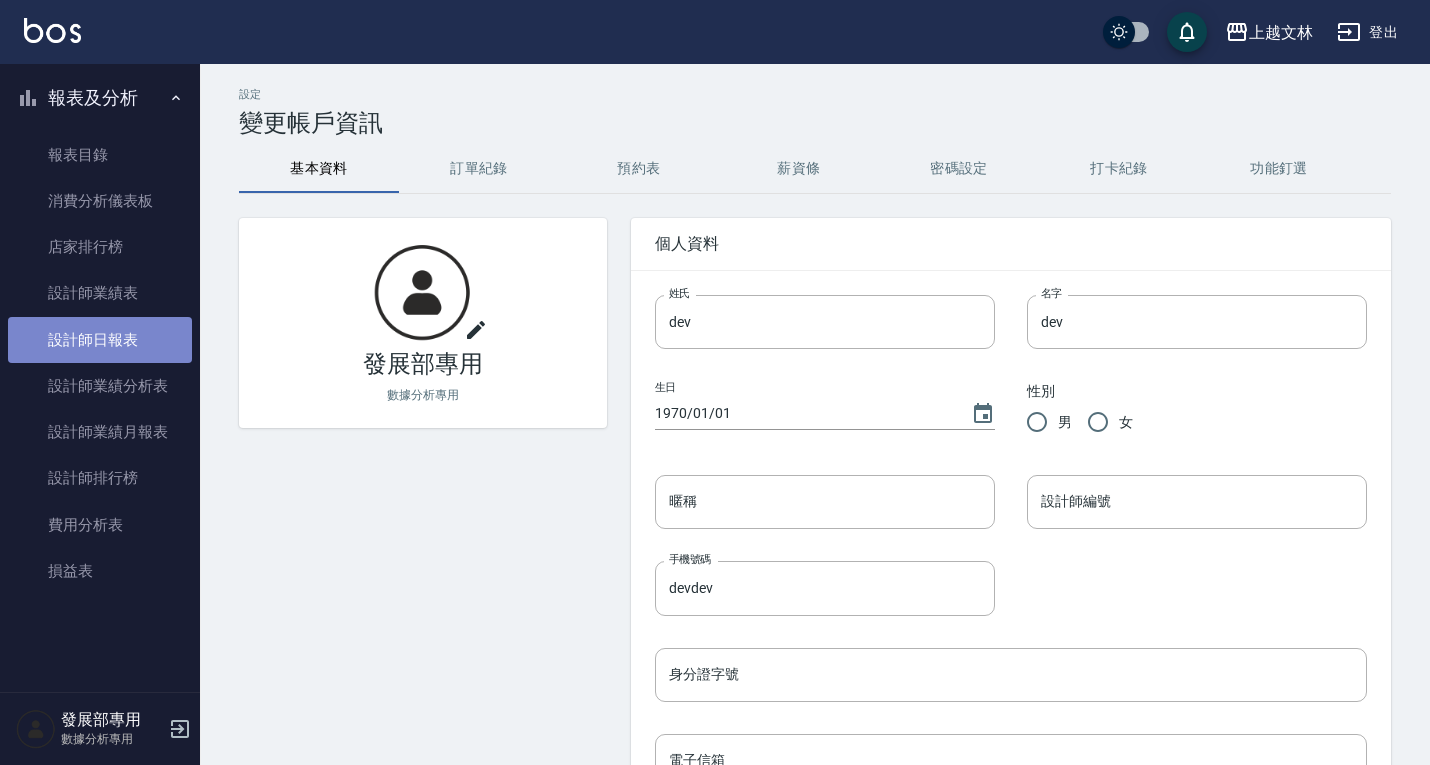 click on "設計師日報表" at bounding box center (100, 340) 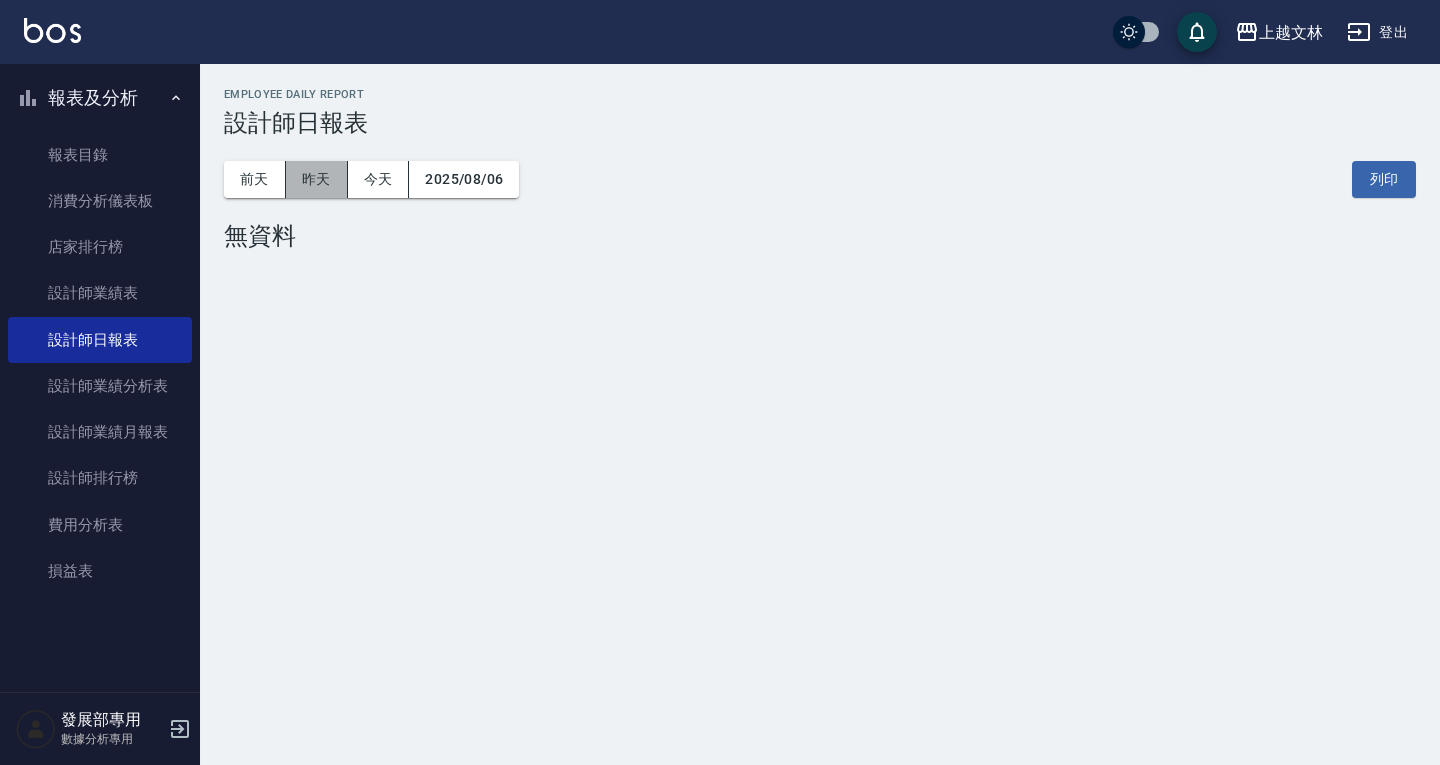click on "昨天" at bounding box center [317, 179] 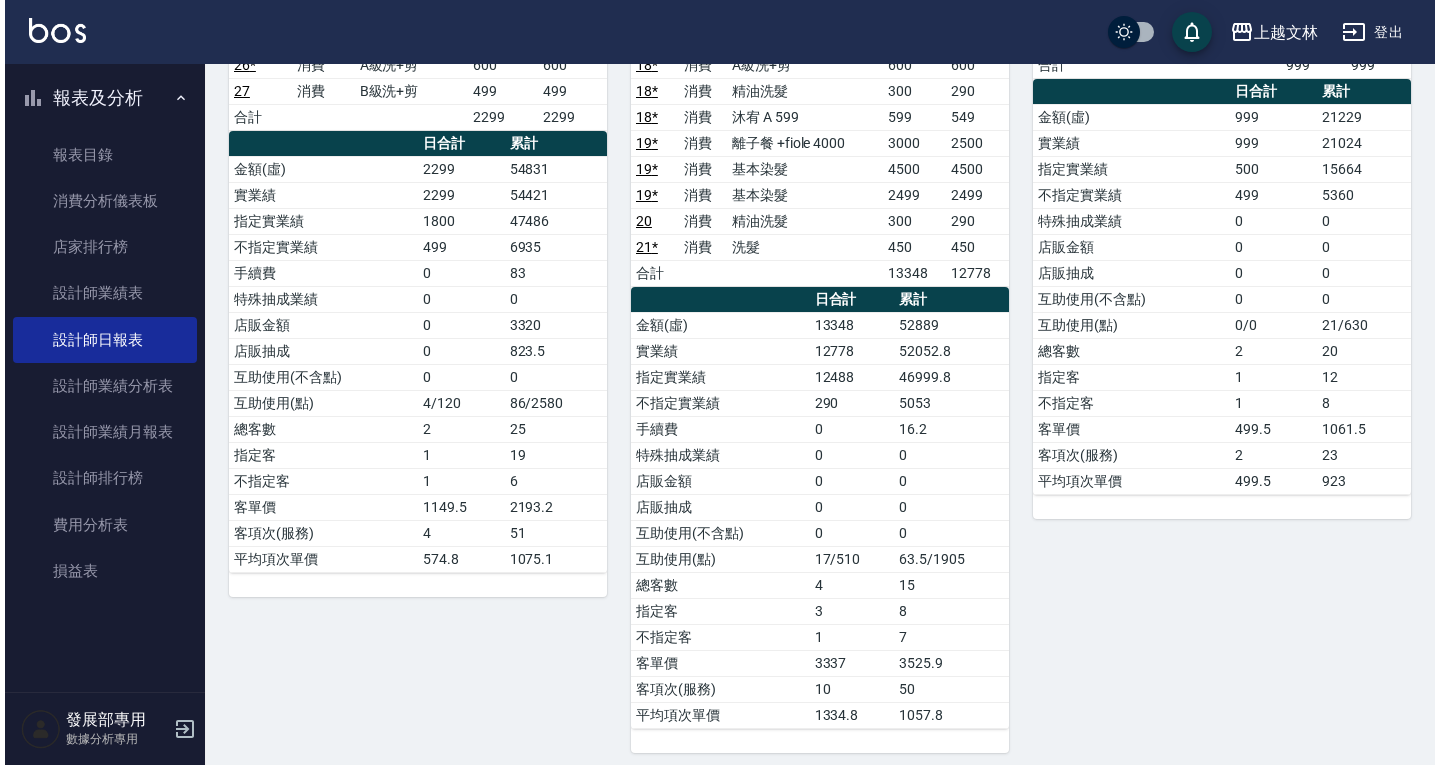 scroll, scrollTop: 0, scrollLeft: 0, axis: both 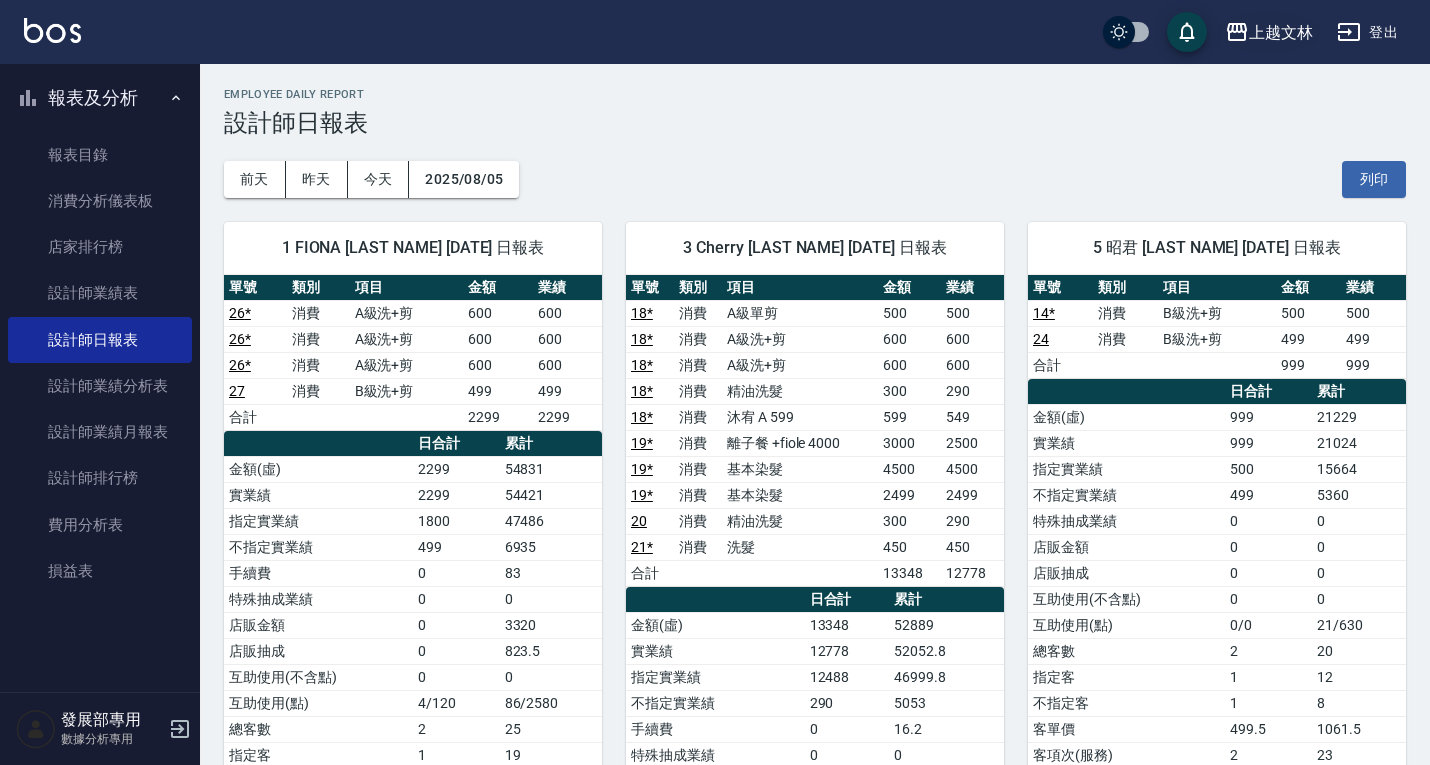 click on "上越文林" at bounding box center (1281, 32) 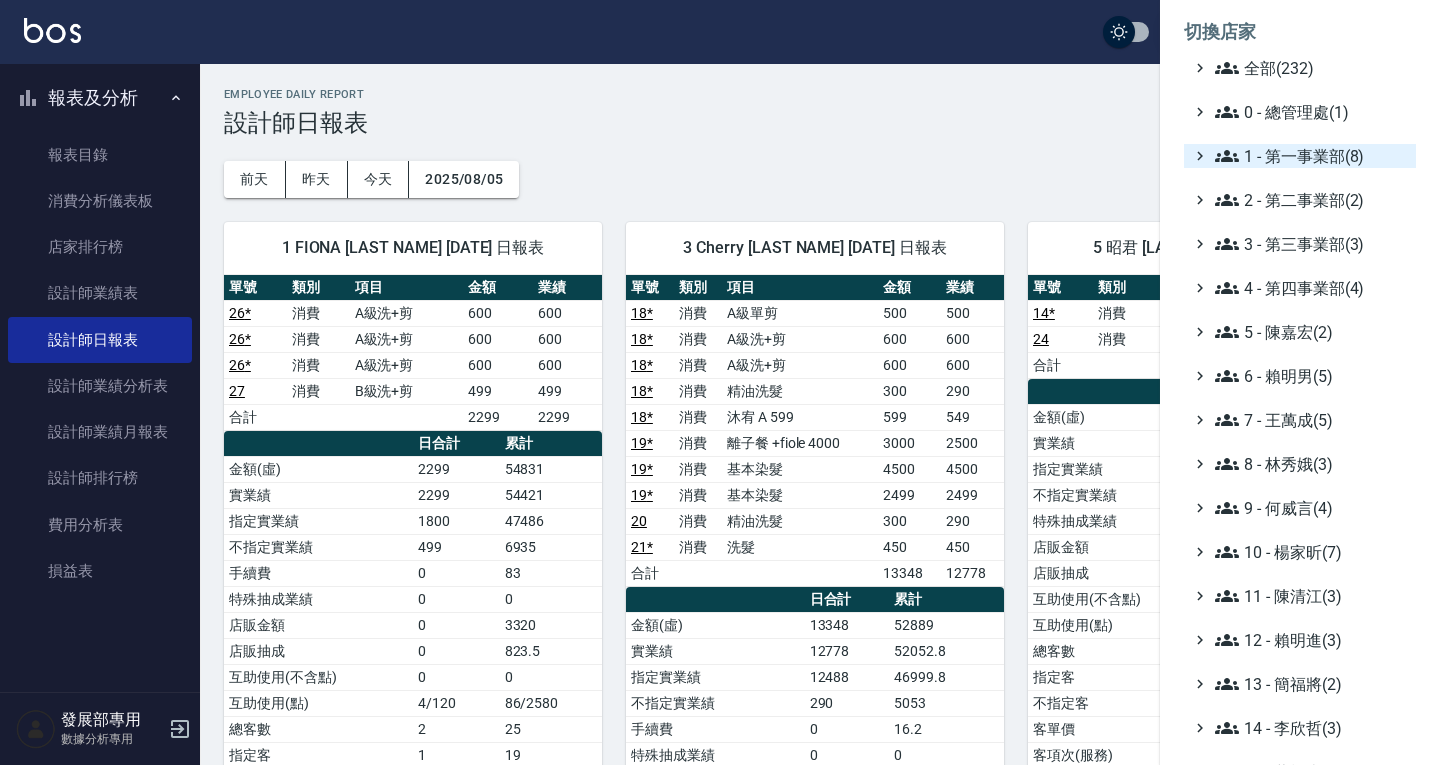 click on "1 - 第一事業部(8)" at bounding box center (1311, 156) 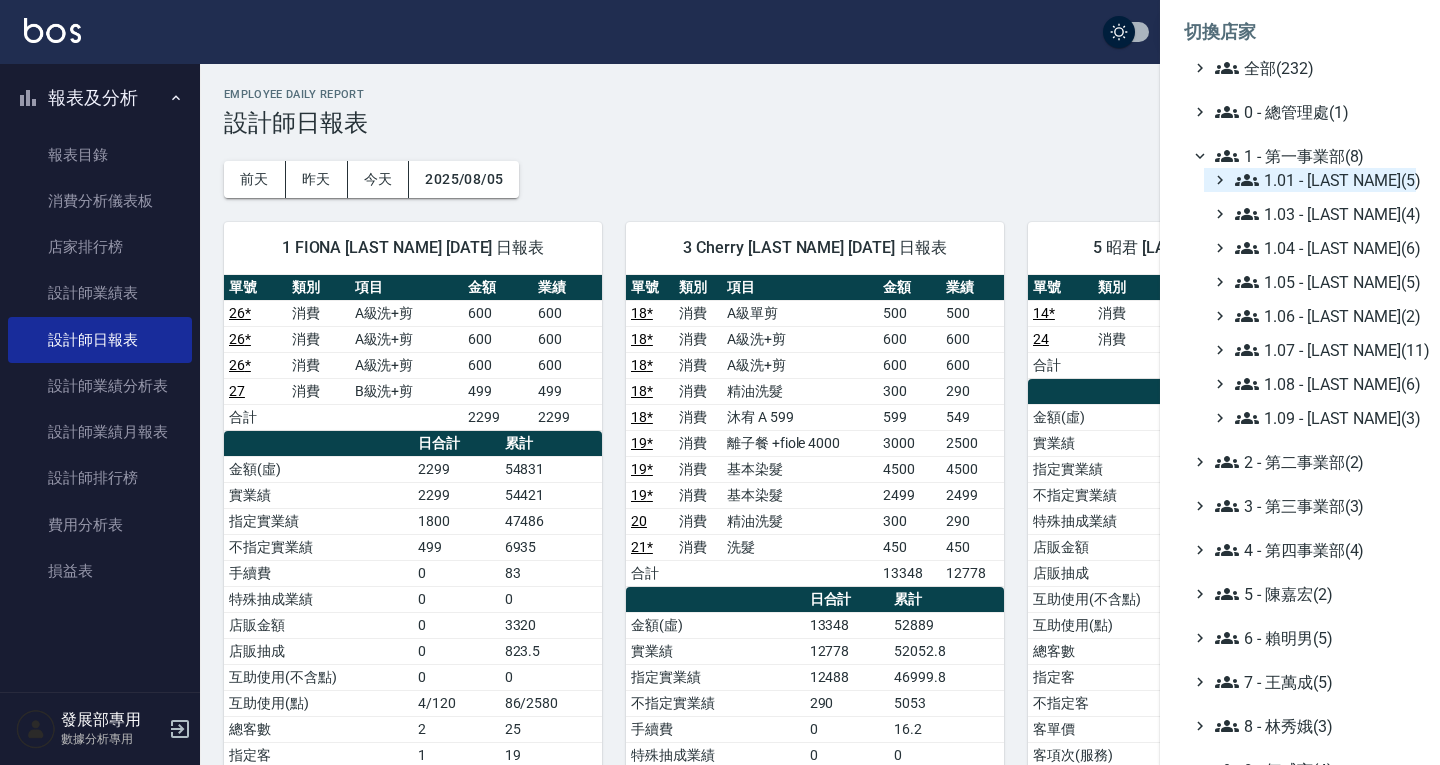 click on "1.01 - [LAST](5)" at bounding box center (1321, 180) 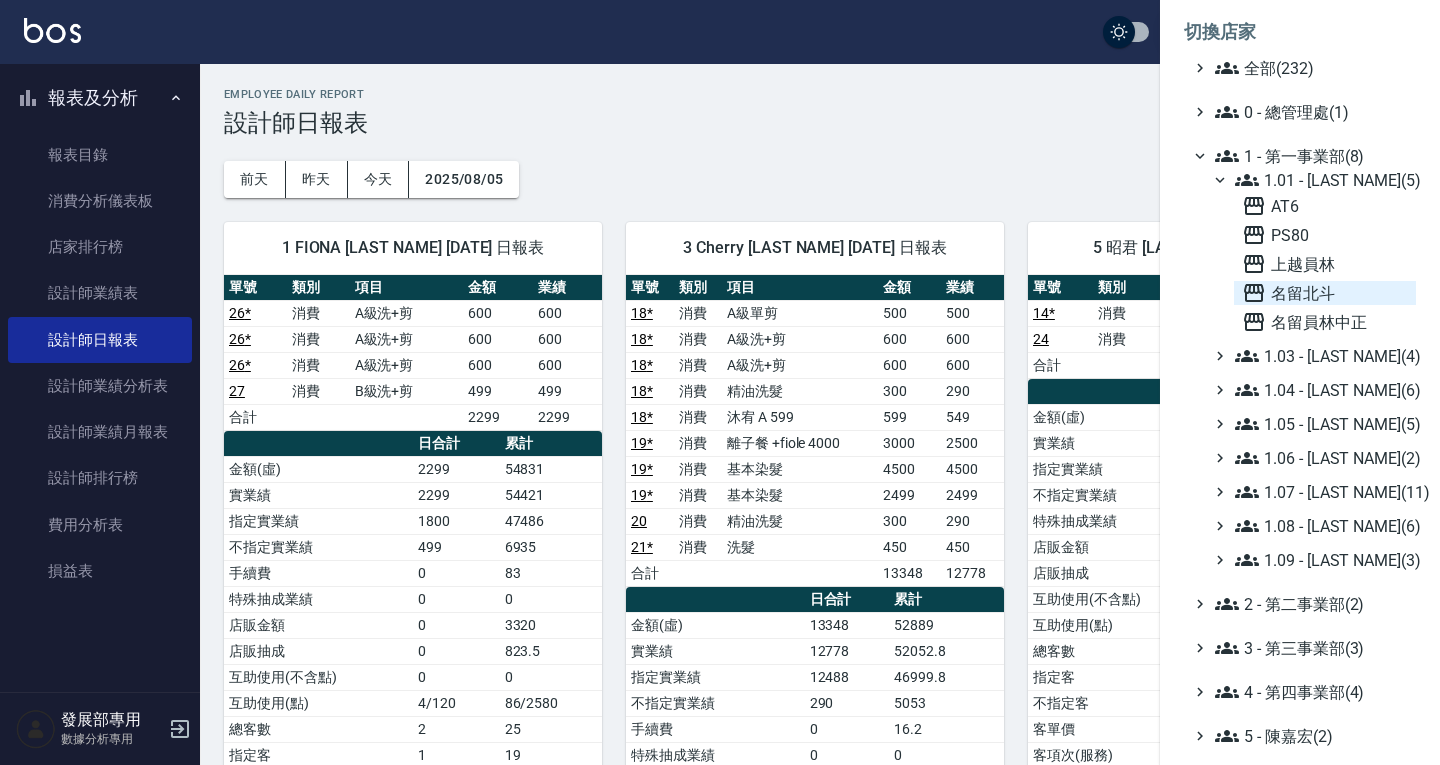 click on "名留北斗" at bounding box center [1325, 293] 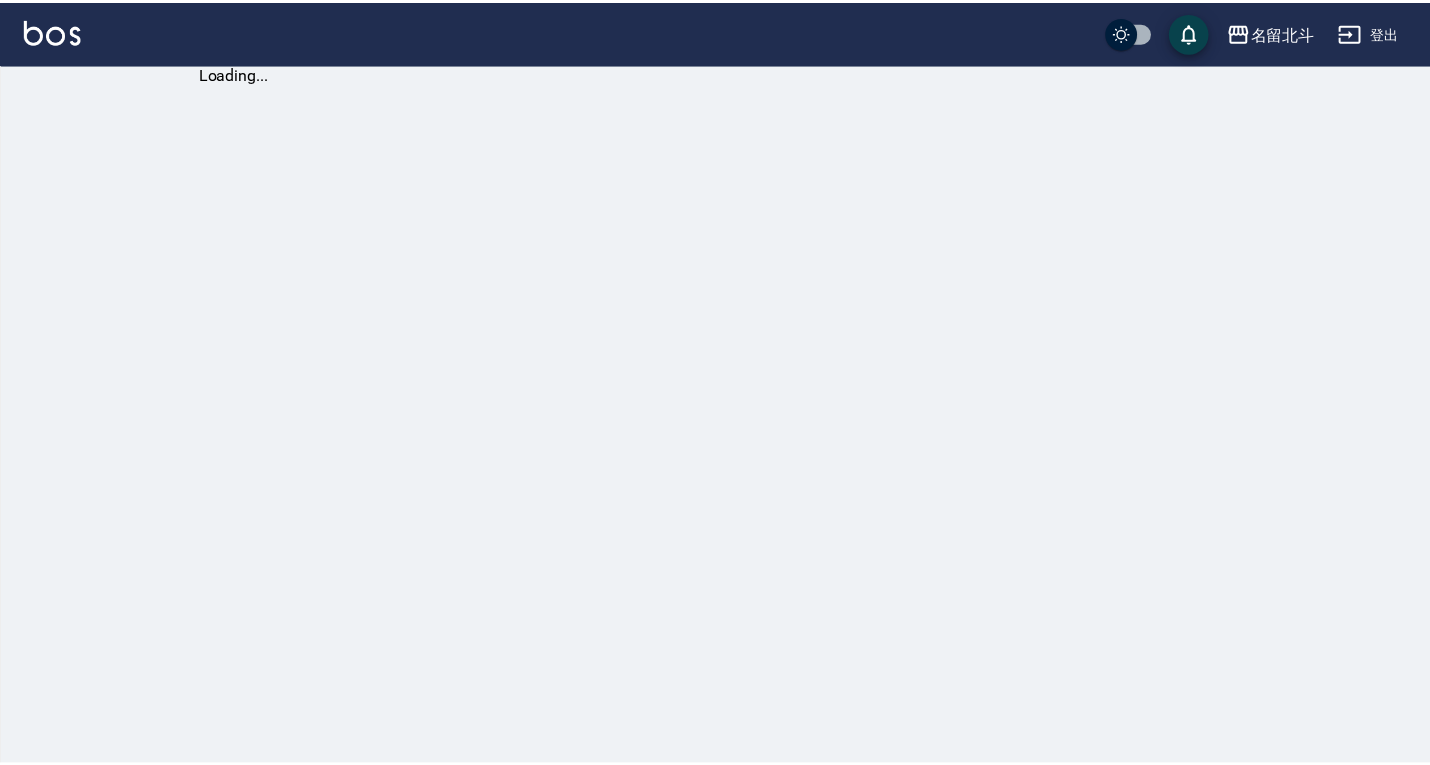 scroll, scrollTop: 0, scrollLeft: 0, axis: both 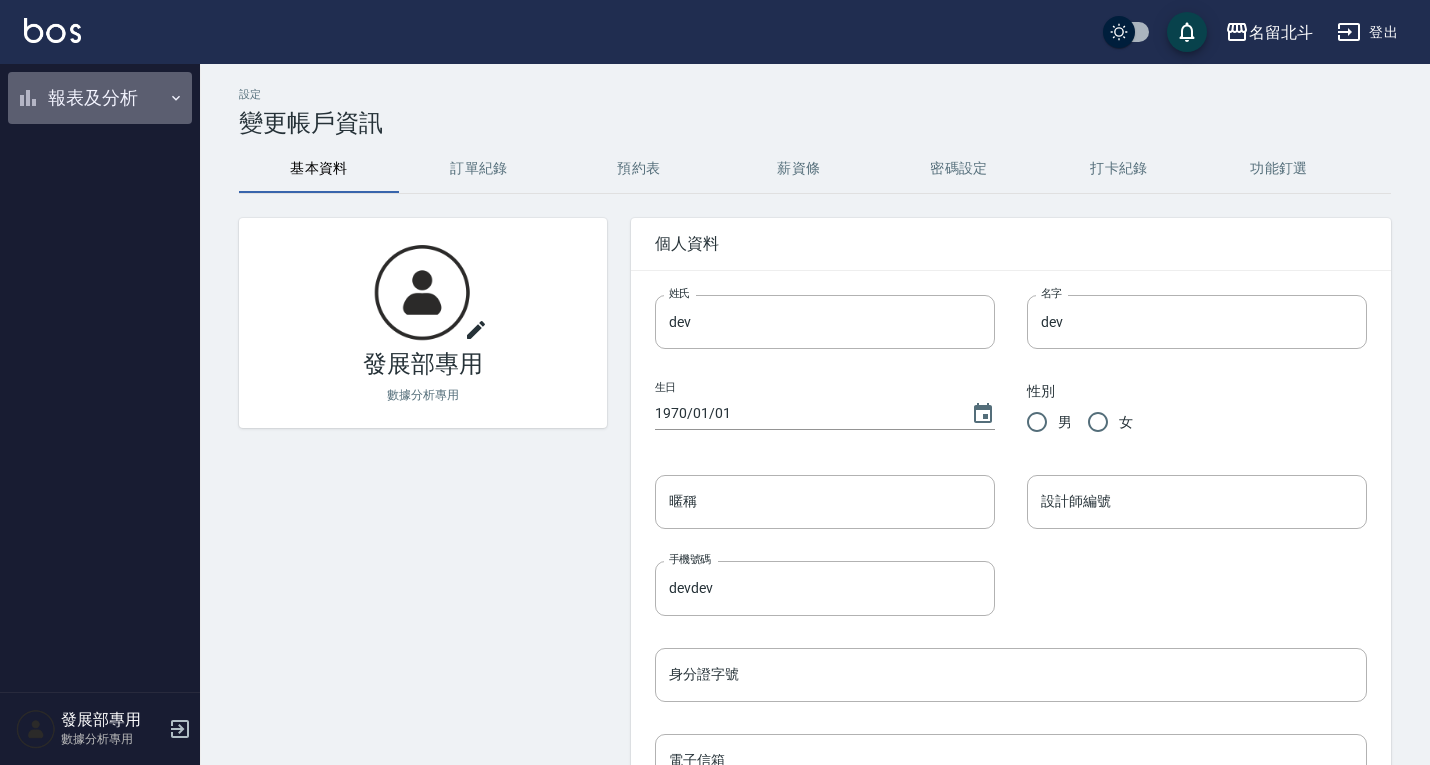 click on "報表及分析" at bounding box center [100, 98] 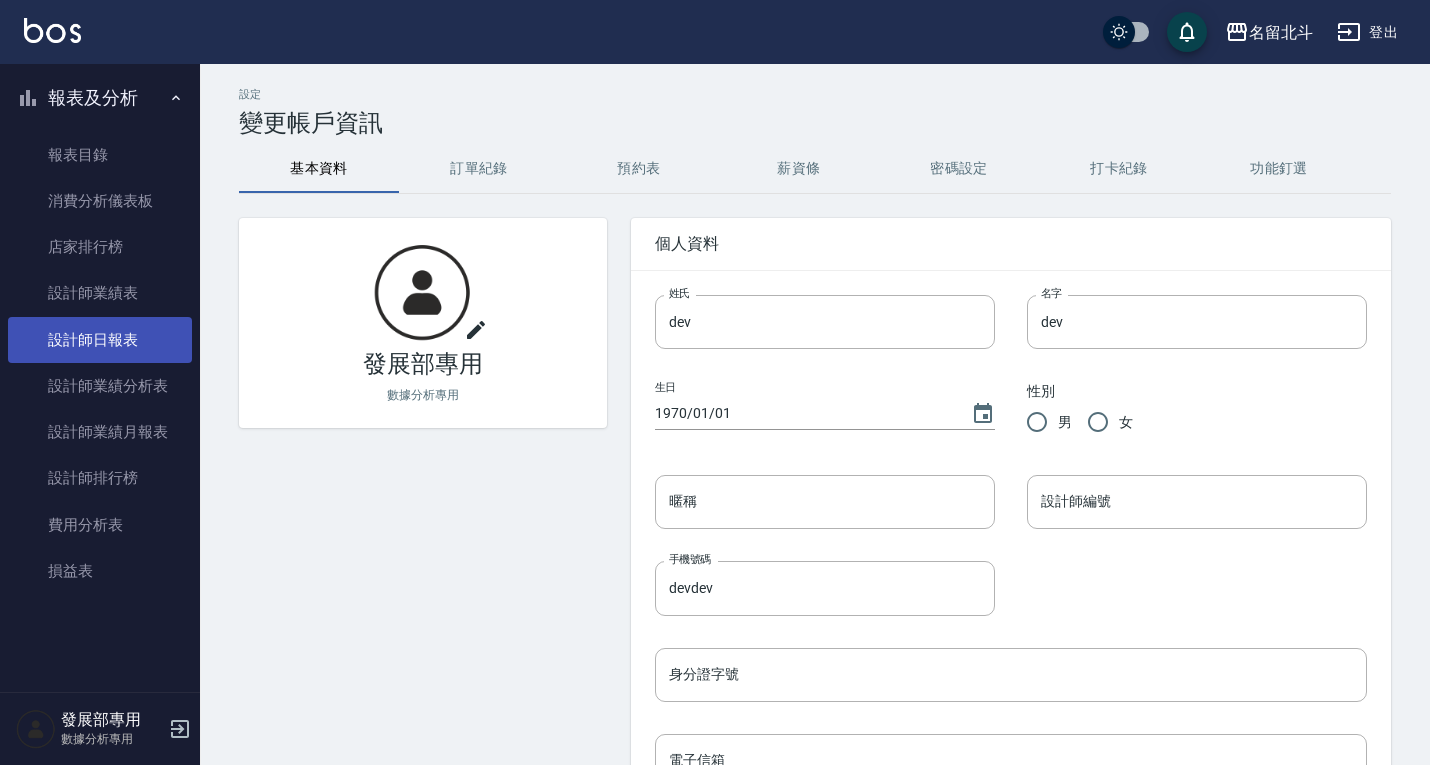 click on "設計師日報表" at bounding box center (100, 340) 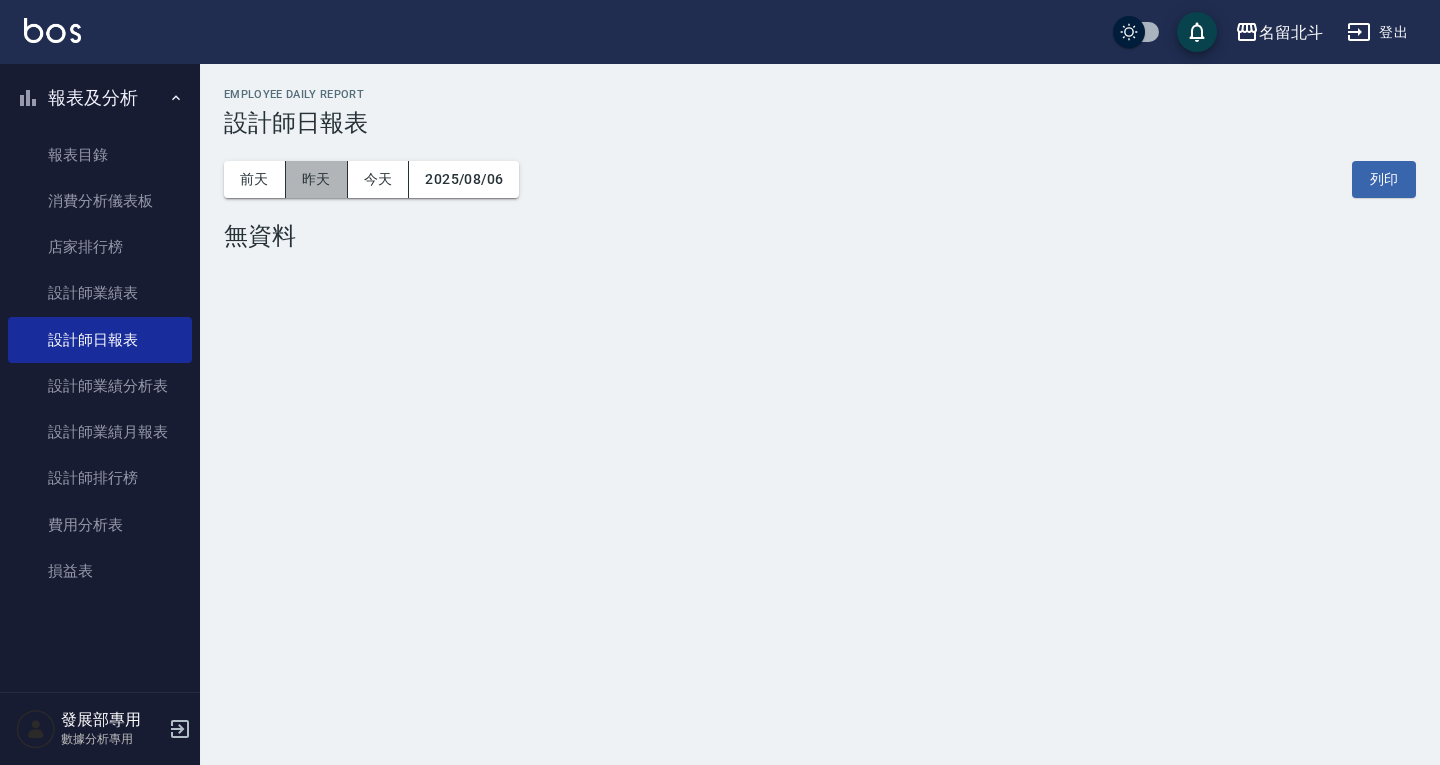 click on "昨天" at bounding box center [317, 179] 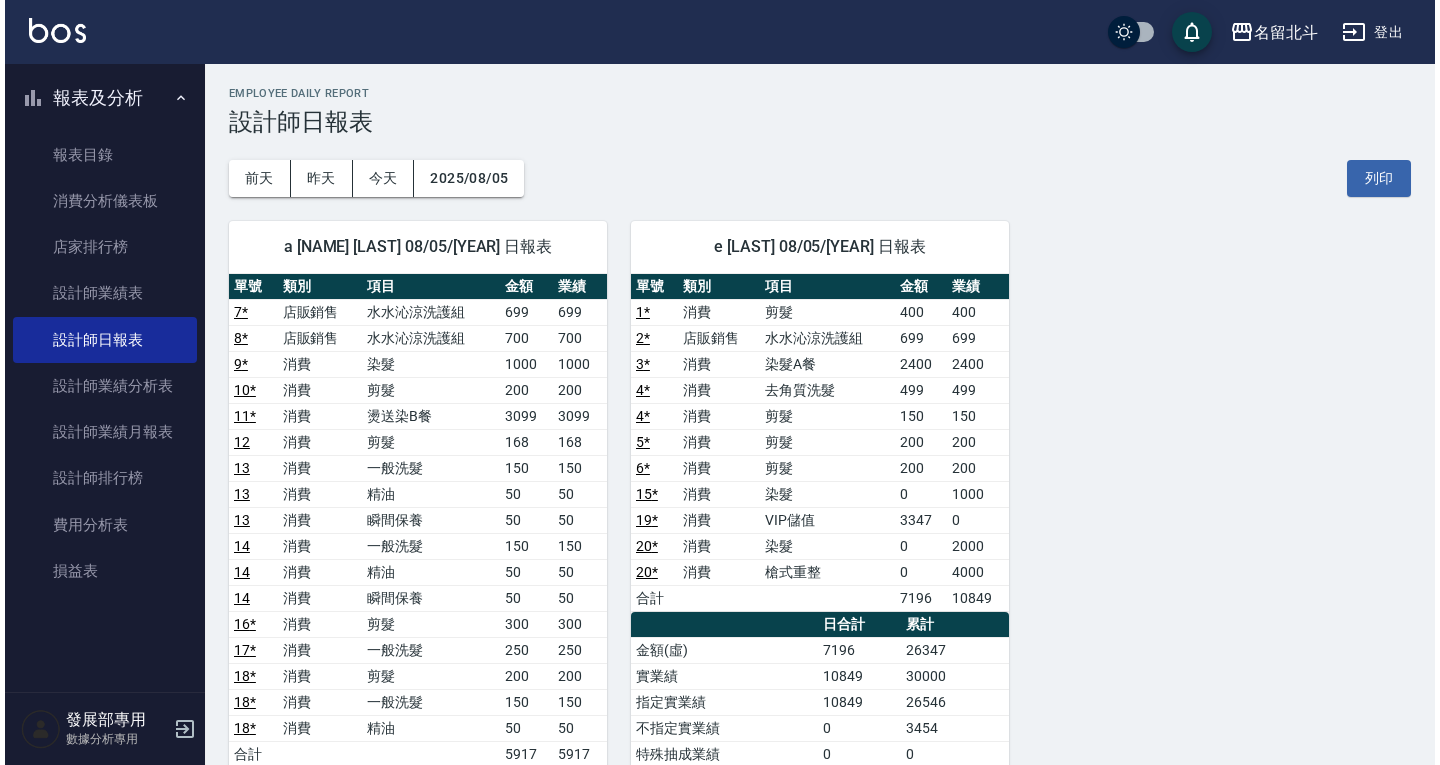 scroll, scrollTop: 0, scrollLeft: 0, axis: both 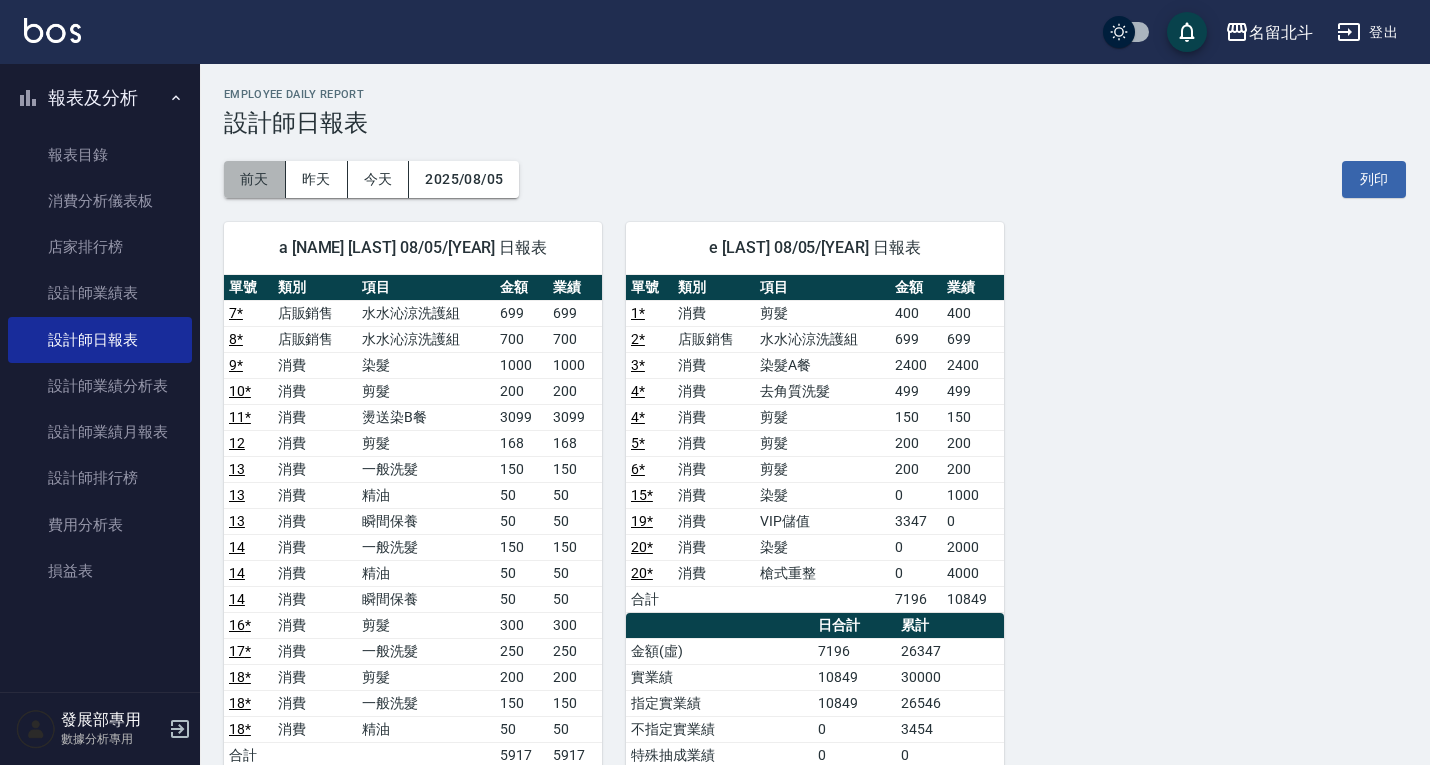 click on "前天" at bounding box center (255, 179) 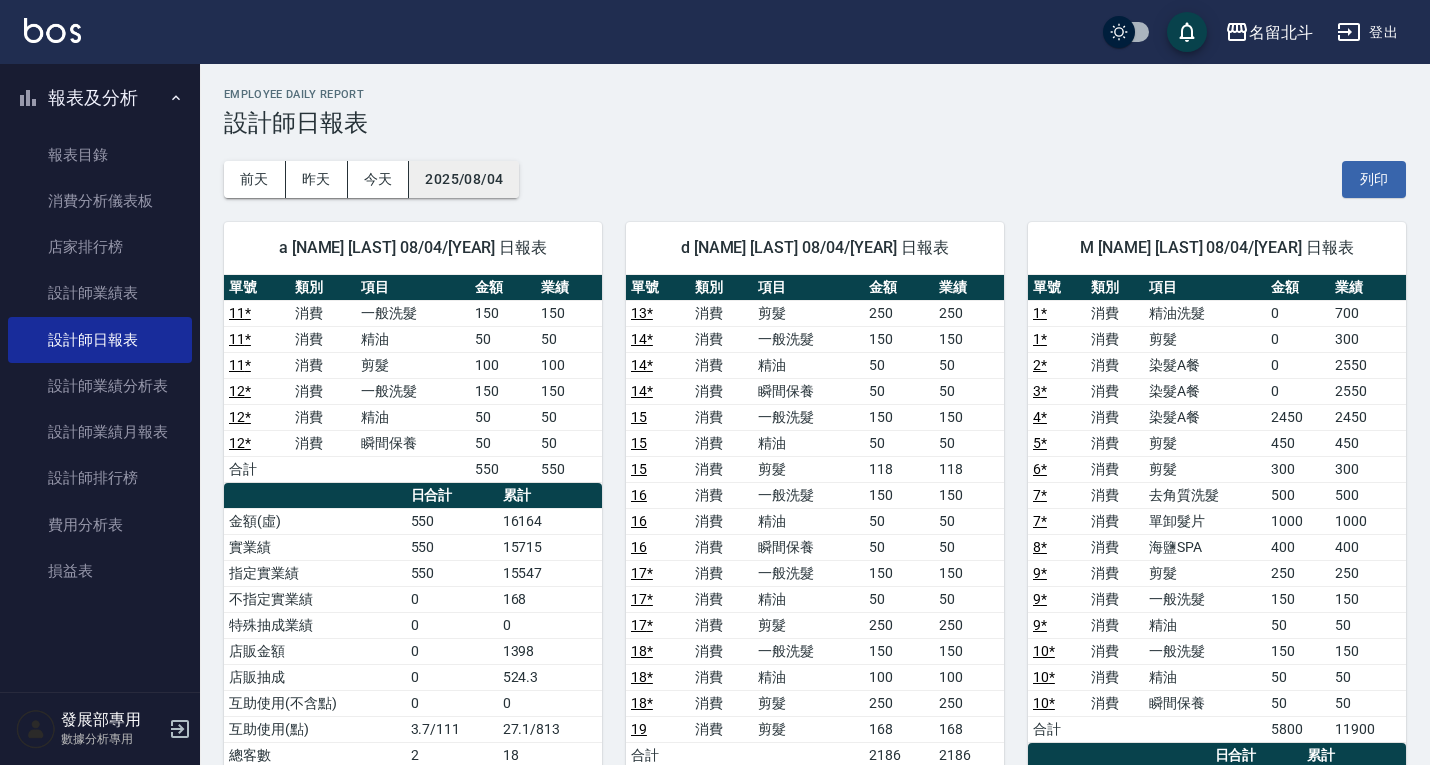 click on "2025/08/04" at bounding box center (464, 179) 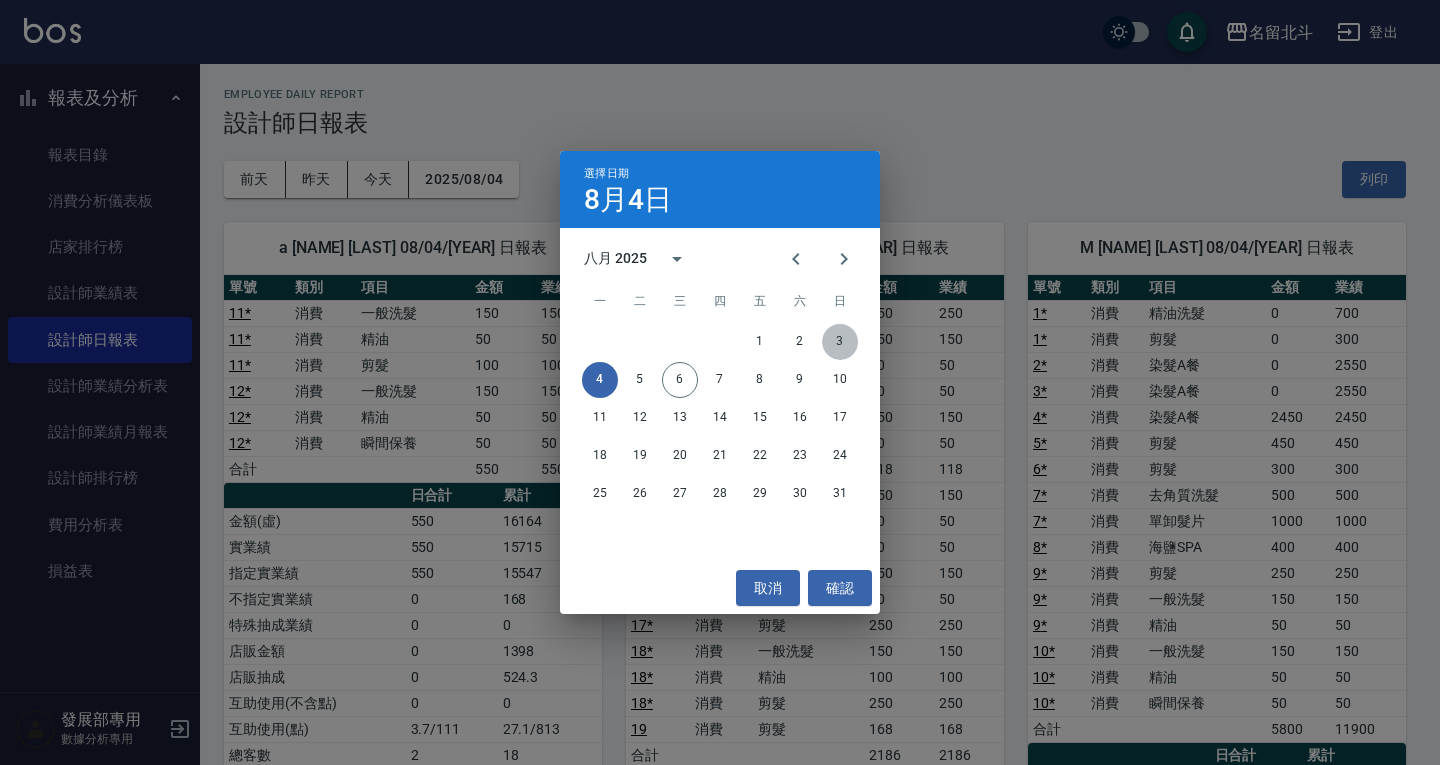 click on "3" at bounding box center (840, 342) 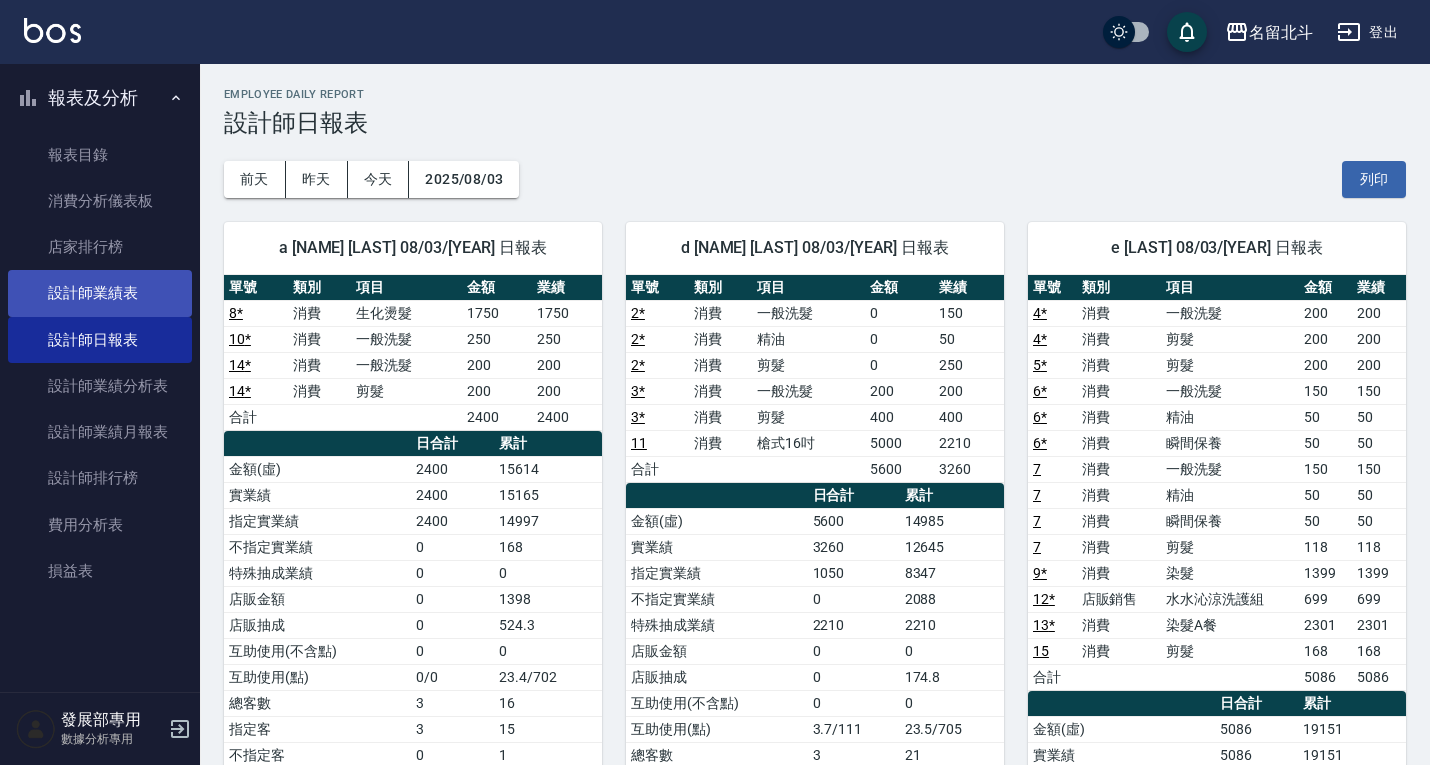 click on "設計師業績表" at bounding box center [100, 293] 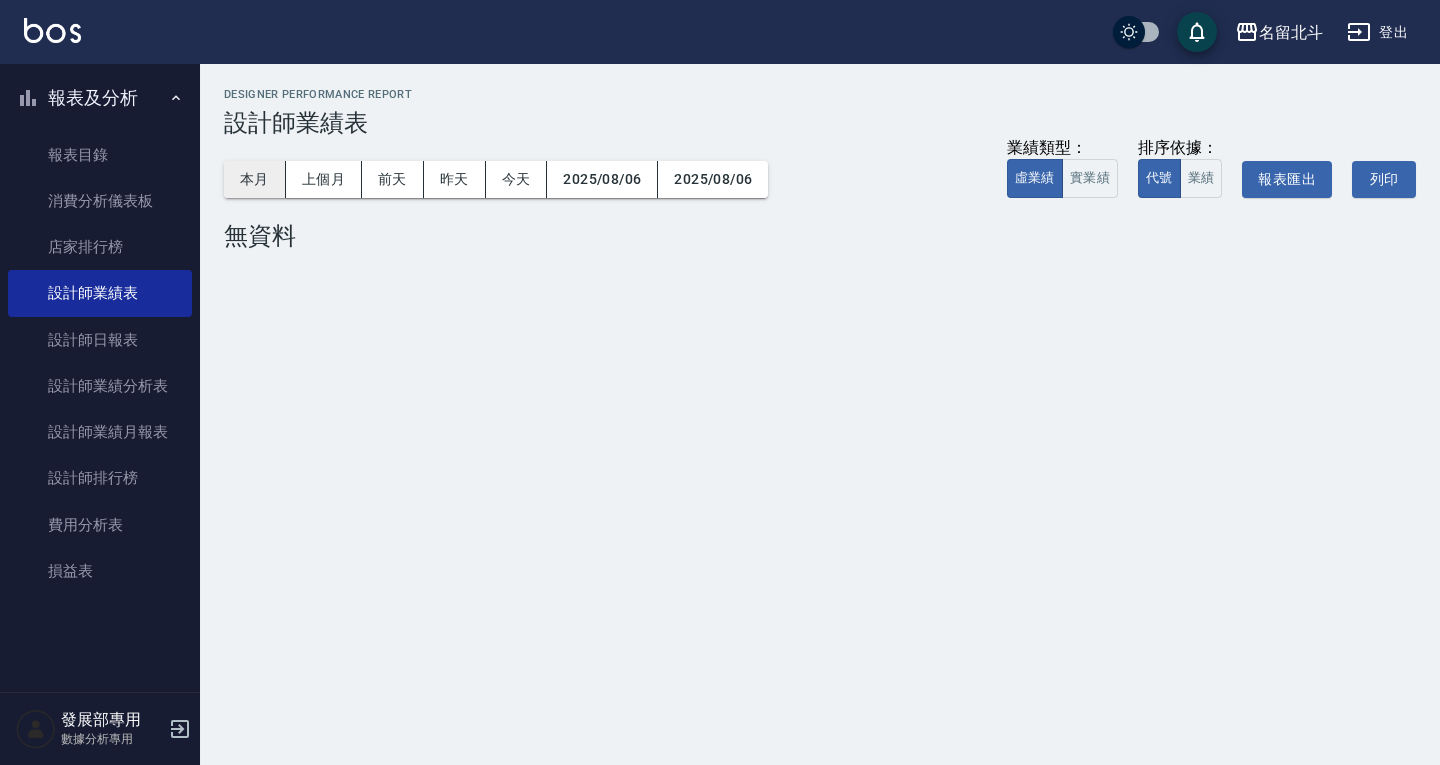 click on "本月" at bounding box center [255, 179] 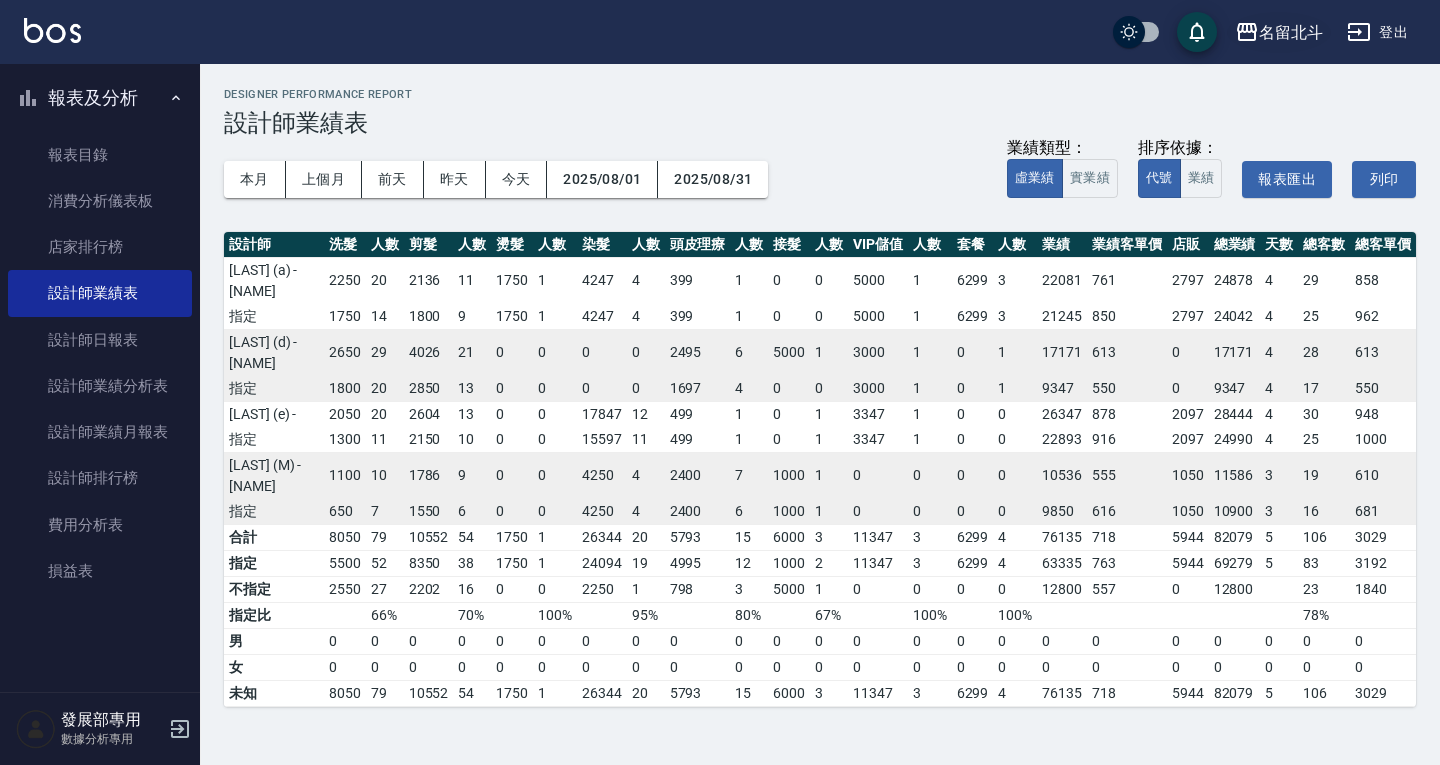 click on "名留北斗" at bounding box center [1291, 32] 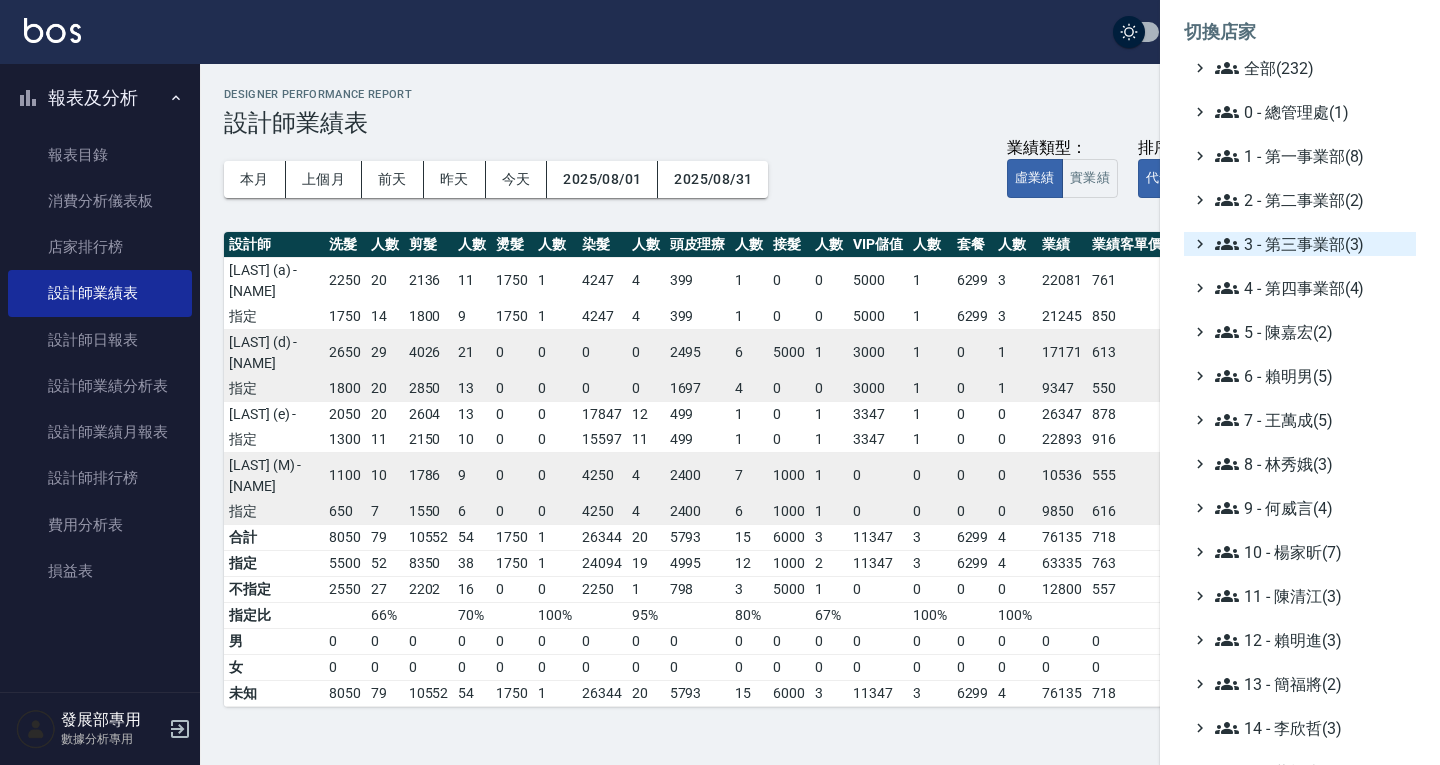 click on "3 - 第三事業部(3)" at bounding box center [1311, 244] 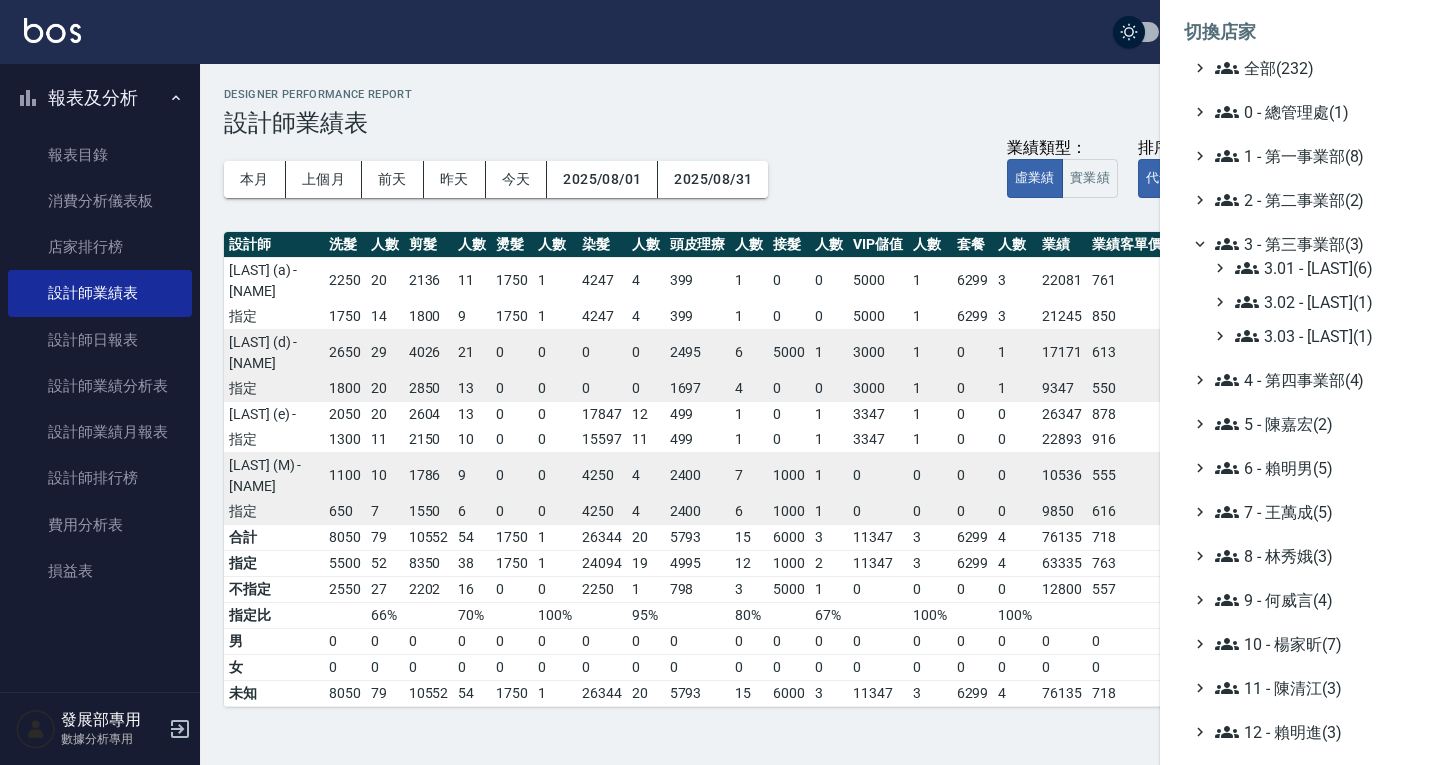 click on "3 - 第三事業部(3)" at bounding box center [1311, 244] 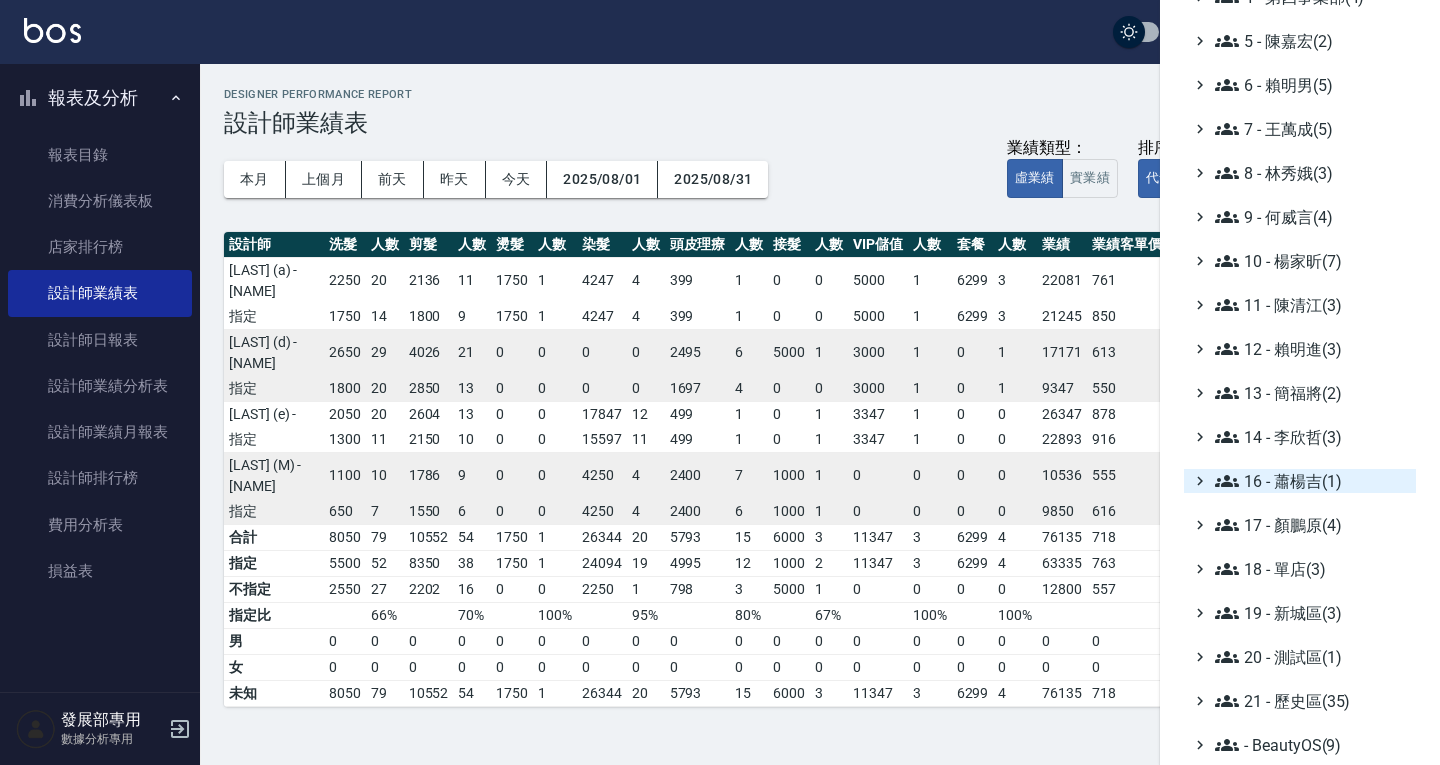 scroll, scrollTop: 0, scrollLeft: 0, axis: both 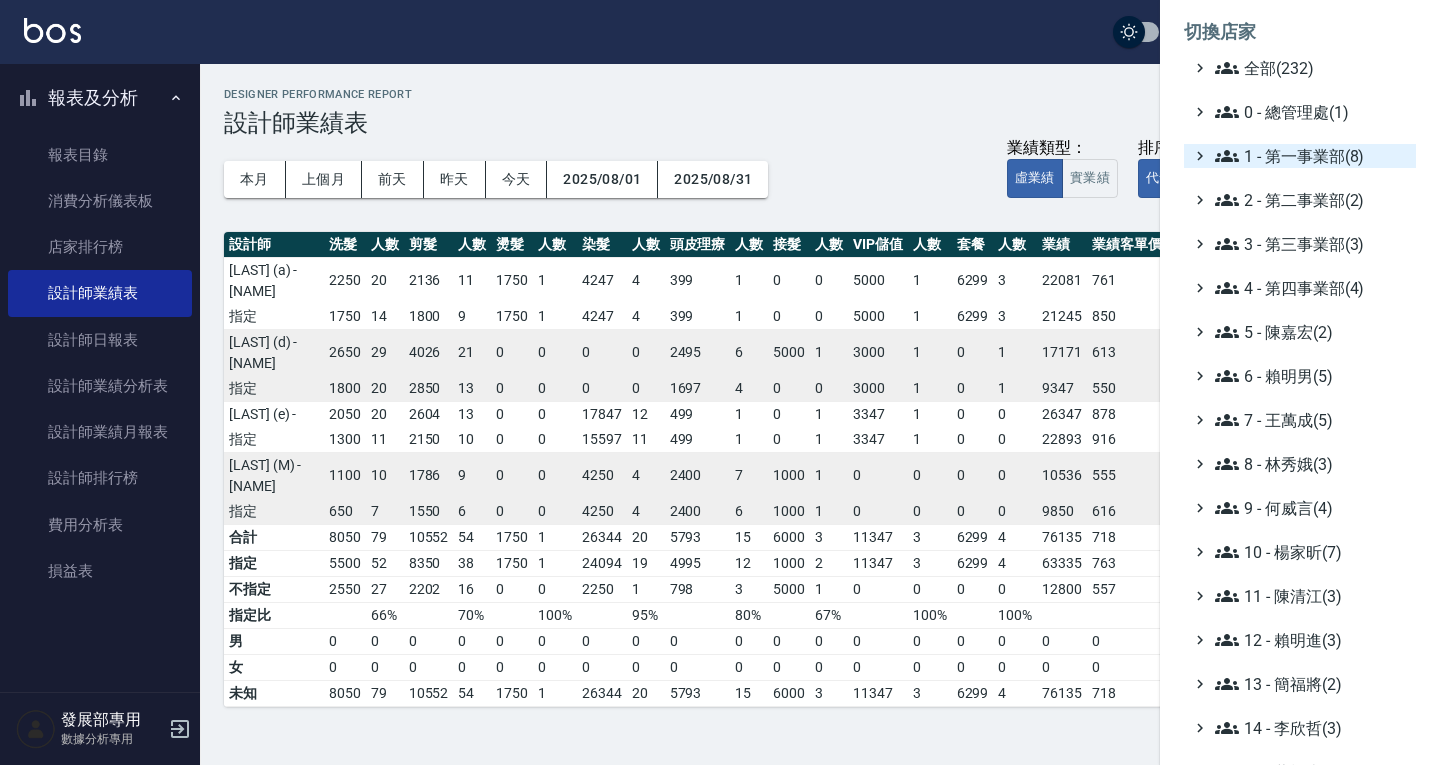 click on "1 - 第一事業部(8)" at bounding box center [1311, 156] 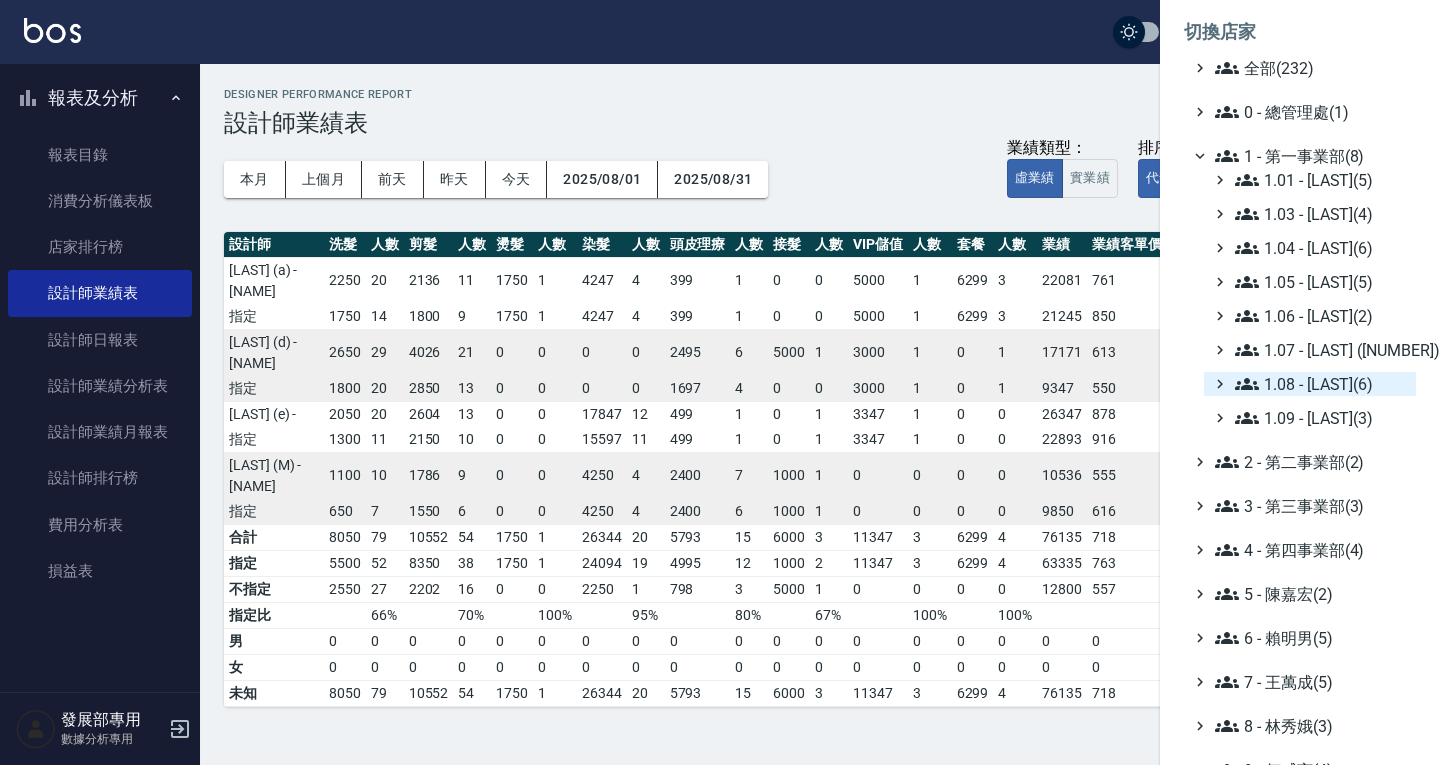 click on "1.08 - 張晉瑋(6)" at bounding box center [1321, 384] 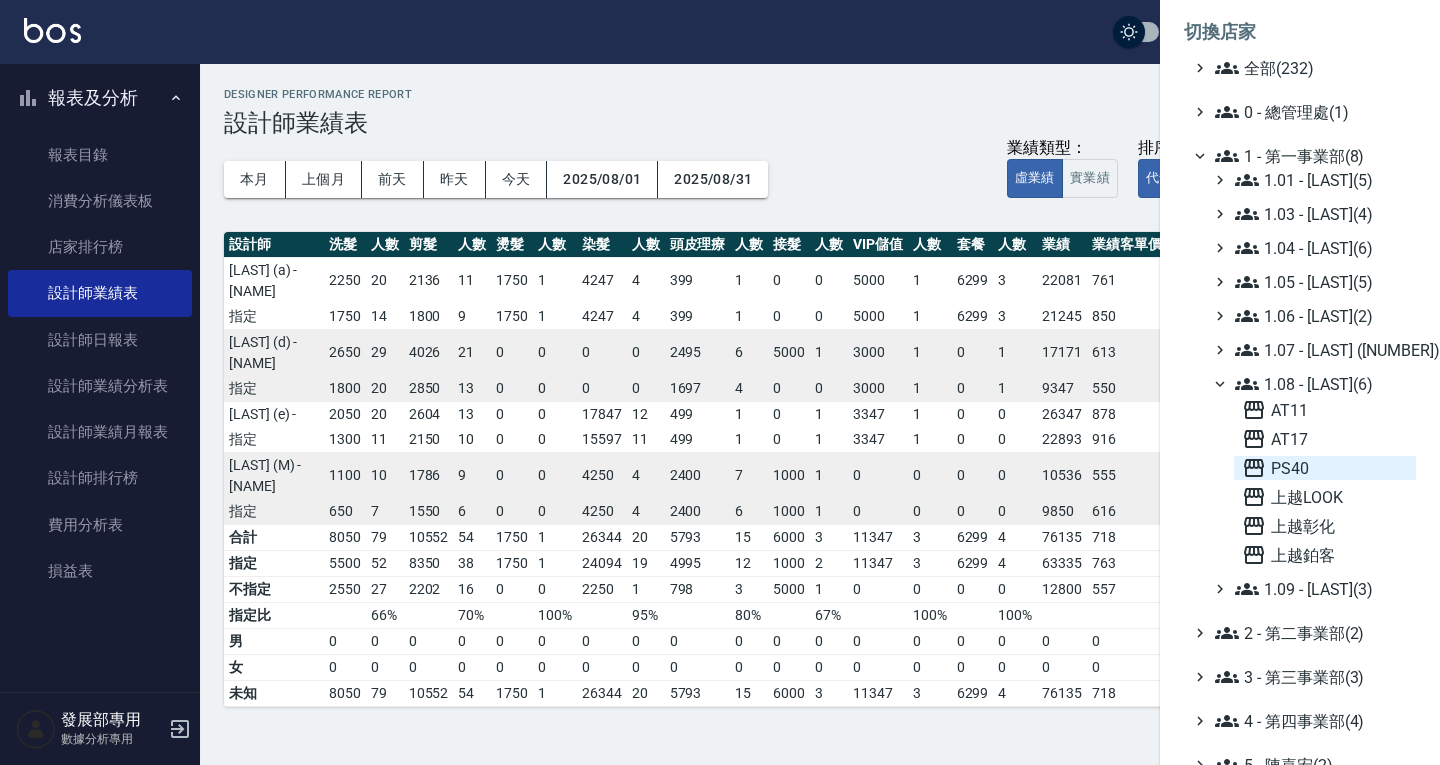 click on "PS40" at bounding box center [1325, 468] 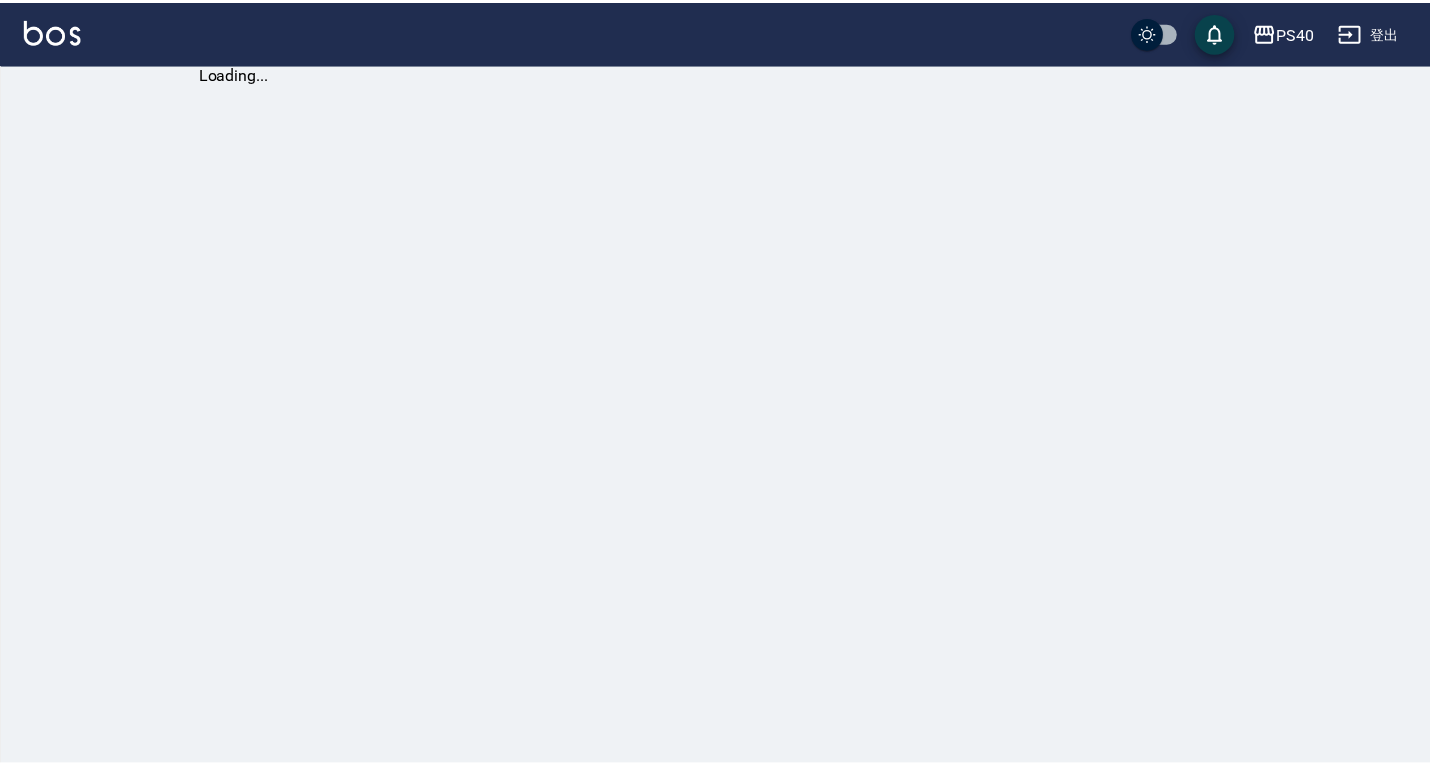 scroll, scrollTop: 0, scrollLeft: 0, axis: both 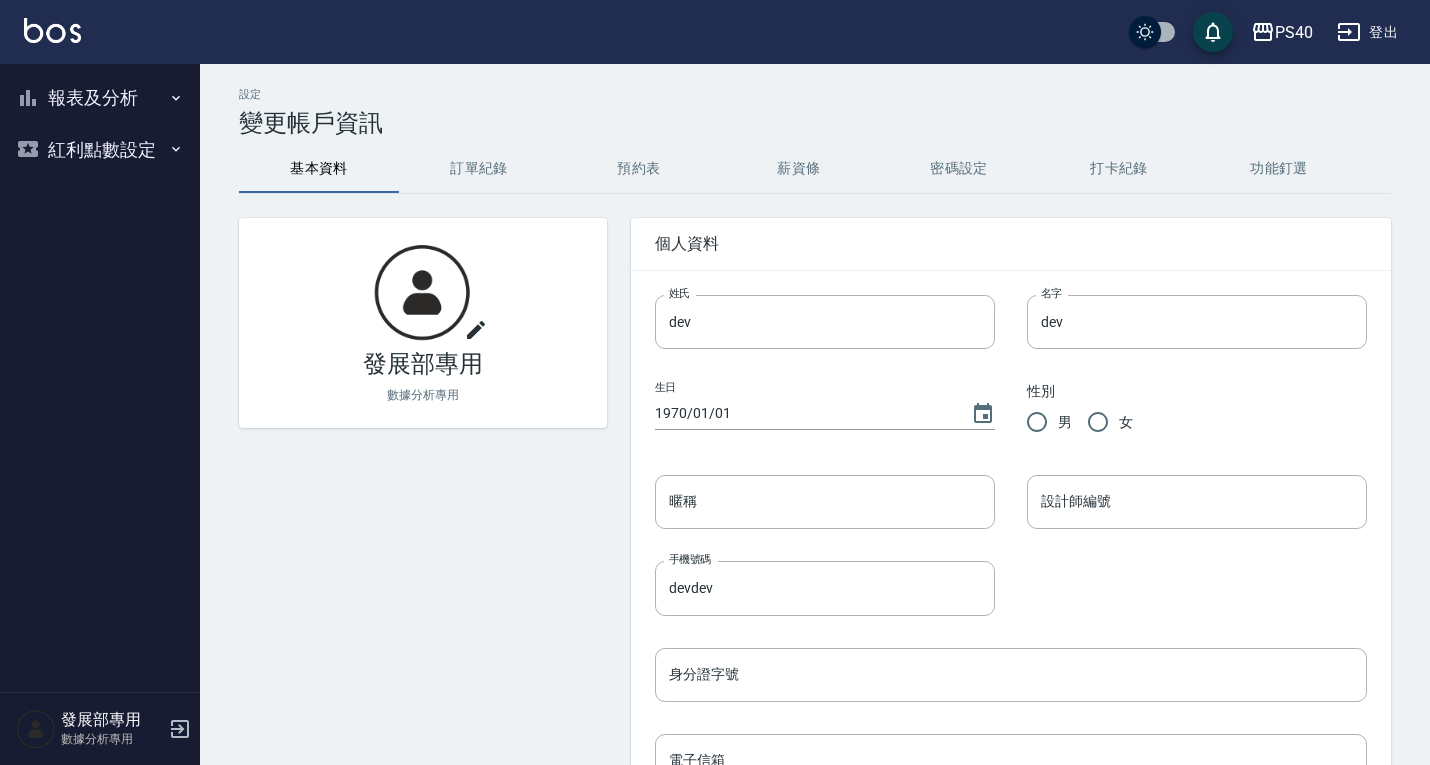 click on "報表及分析" at bounding box center (100, 98) 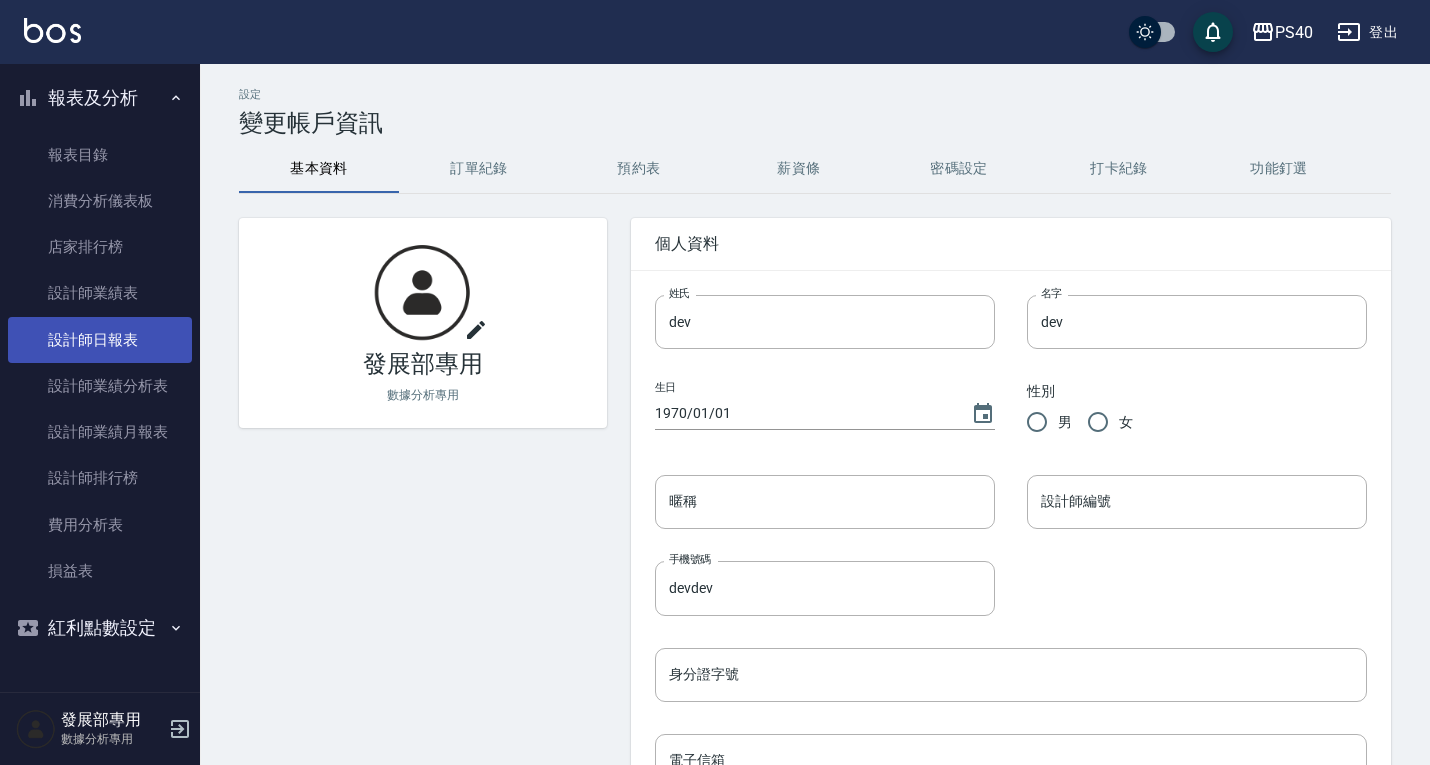 click on "設計師日報表" at bounding box center [100, 340] 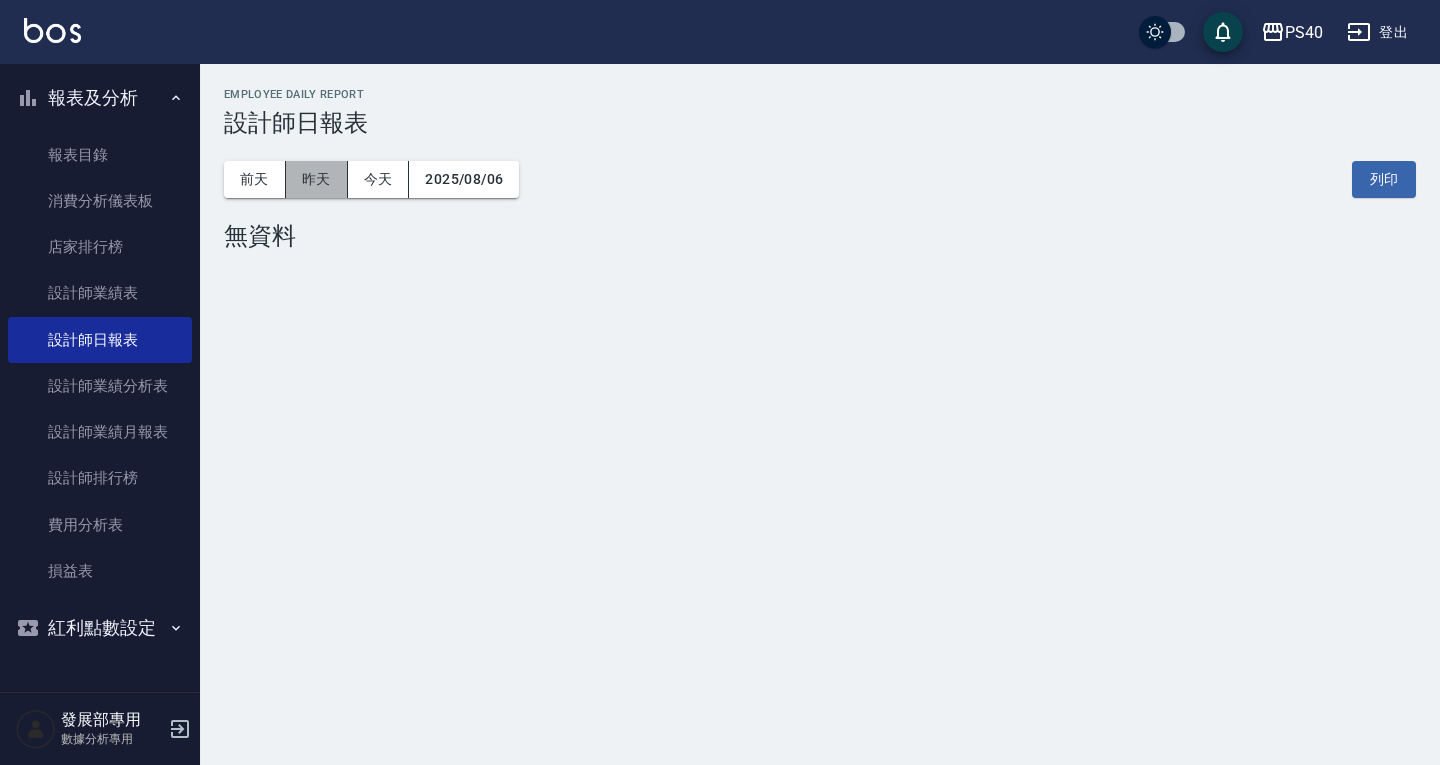 click on "昨天" at bounding box center (317, 179) 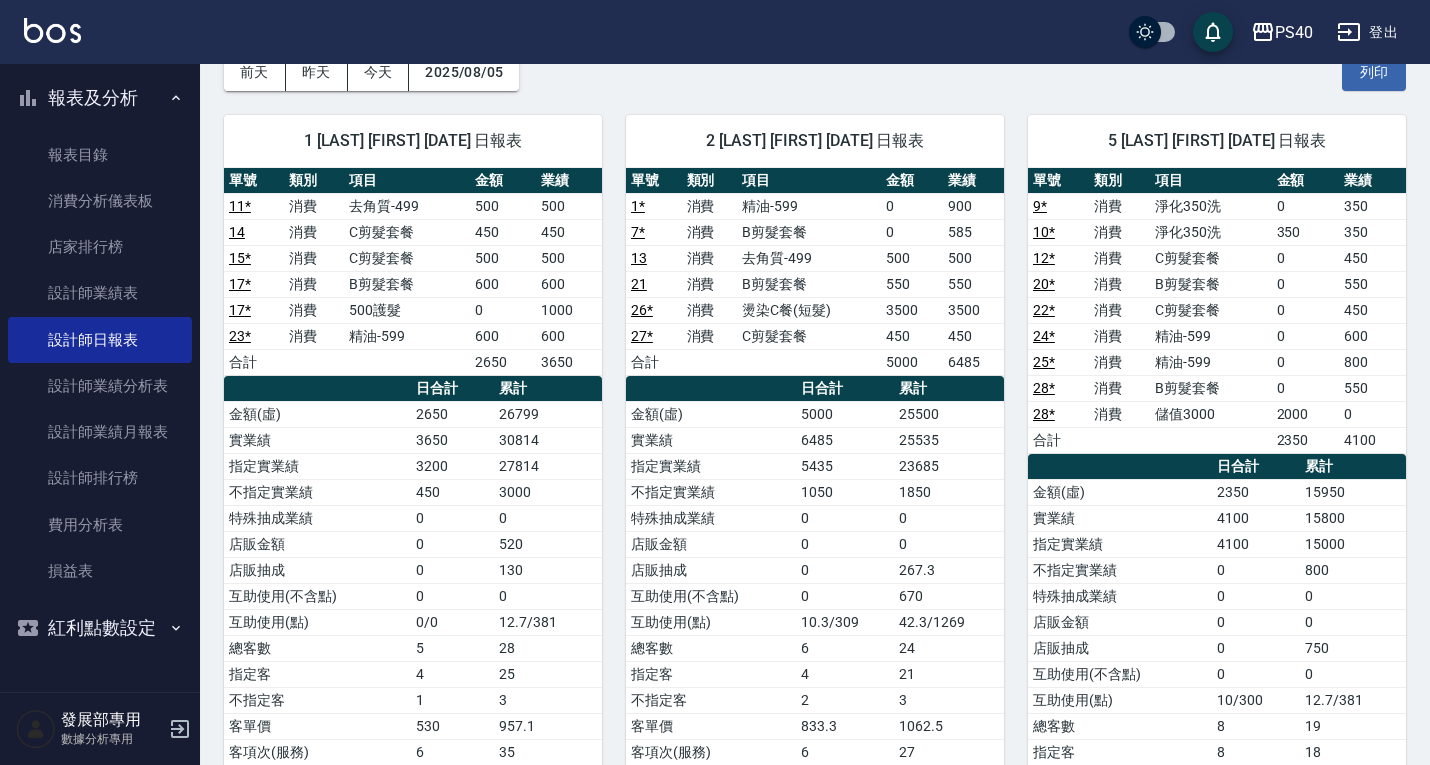 scroll, scrollTop: 106, scrollLeft: 0, axis: vertical 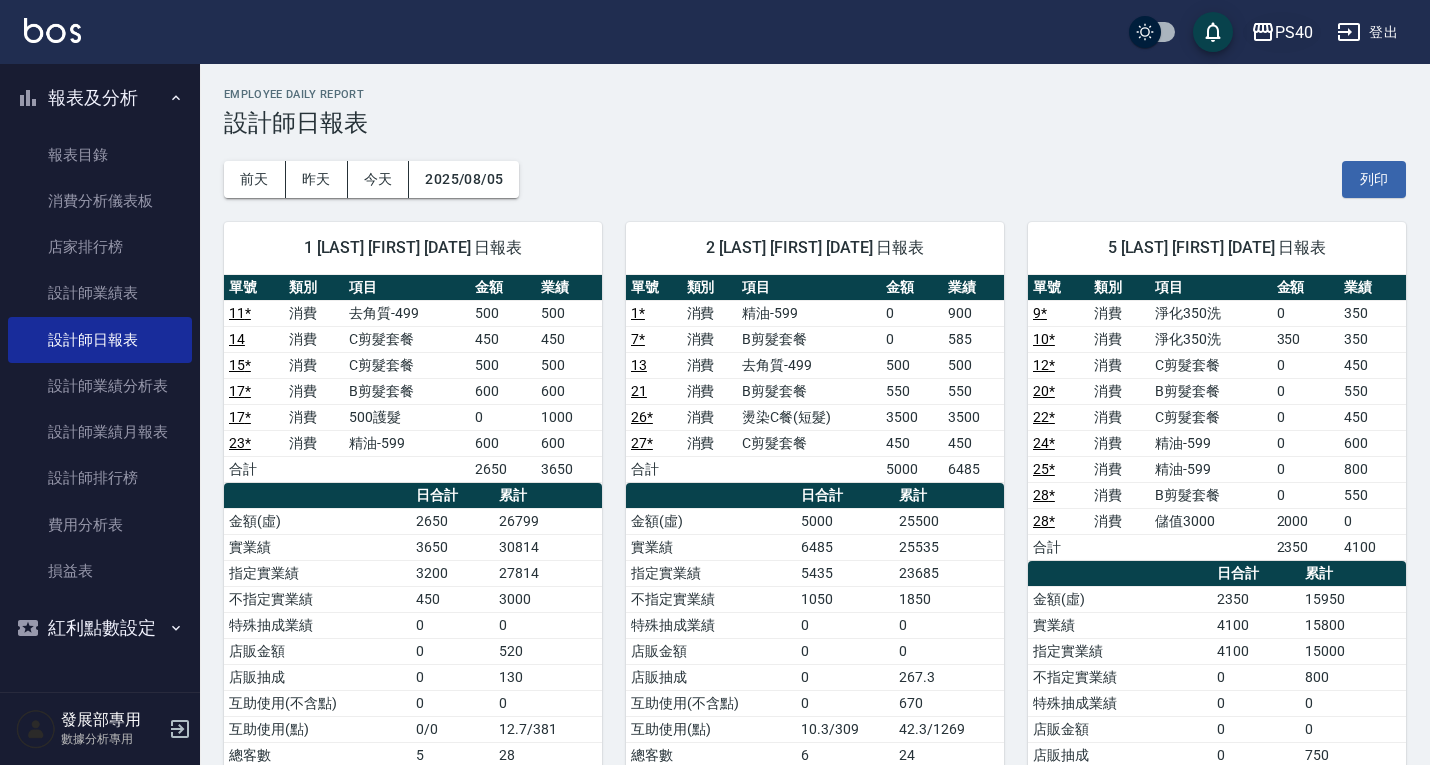 click on "PS40" at bounding box center [1294, 32] 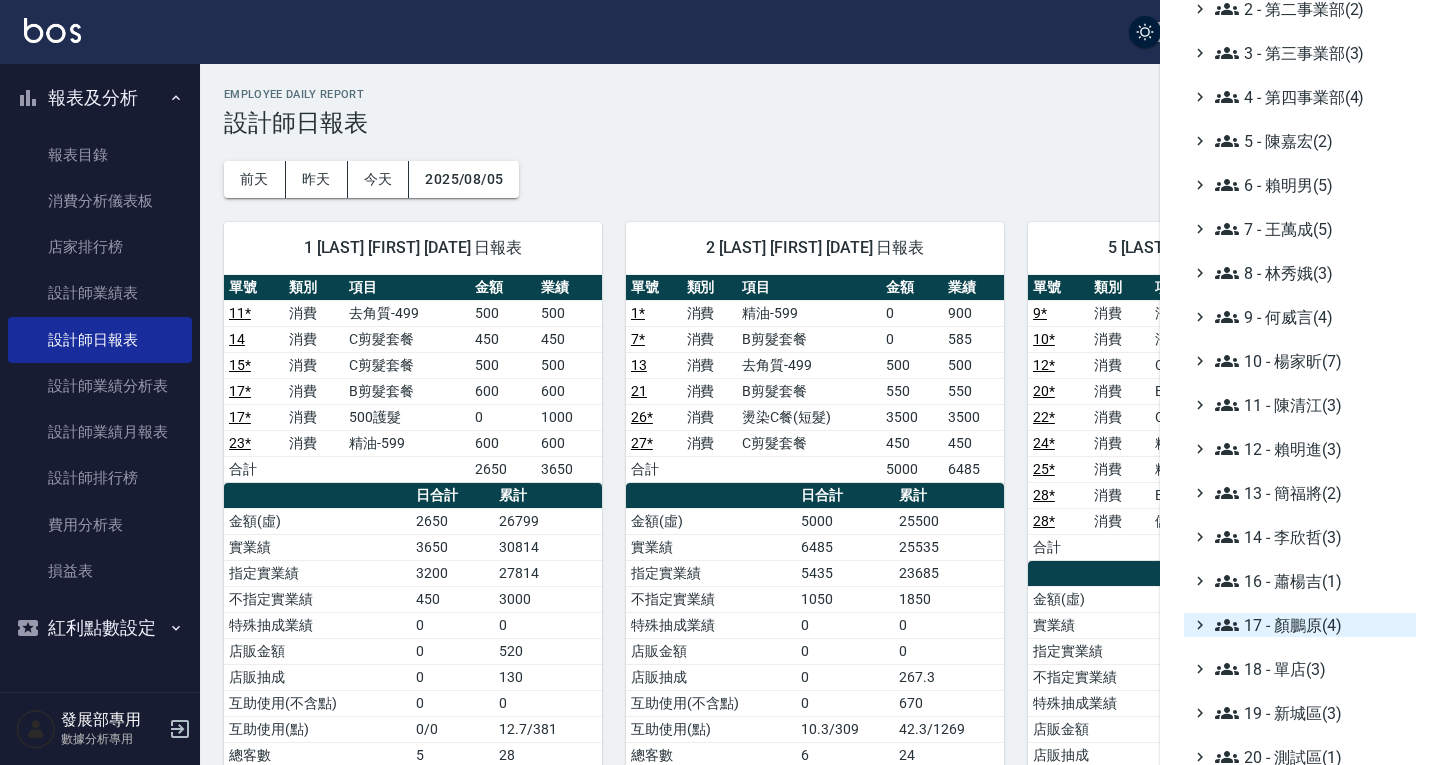 scroll, scrollTop: 191, scrollLeft: 0, axis: vertical 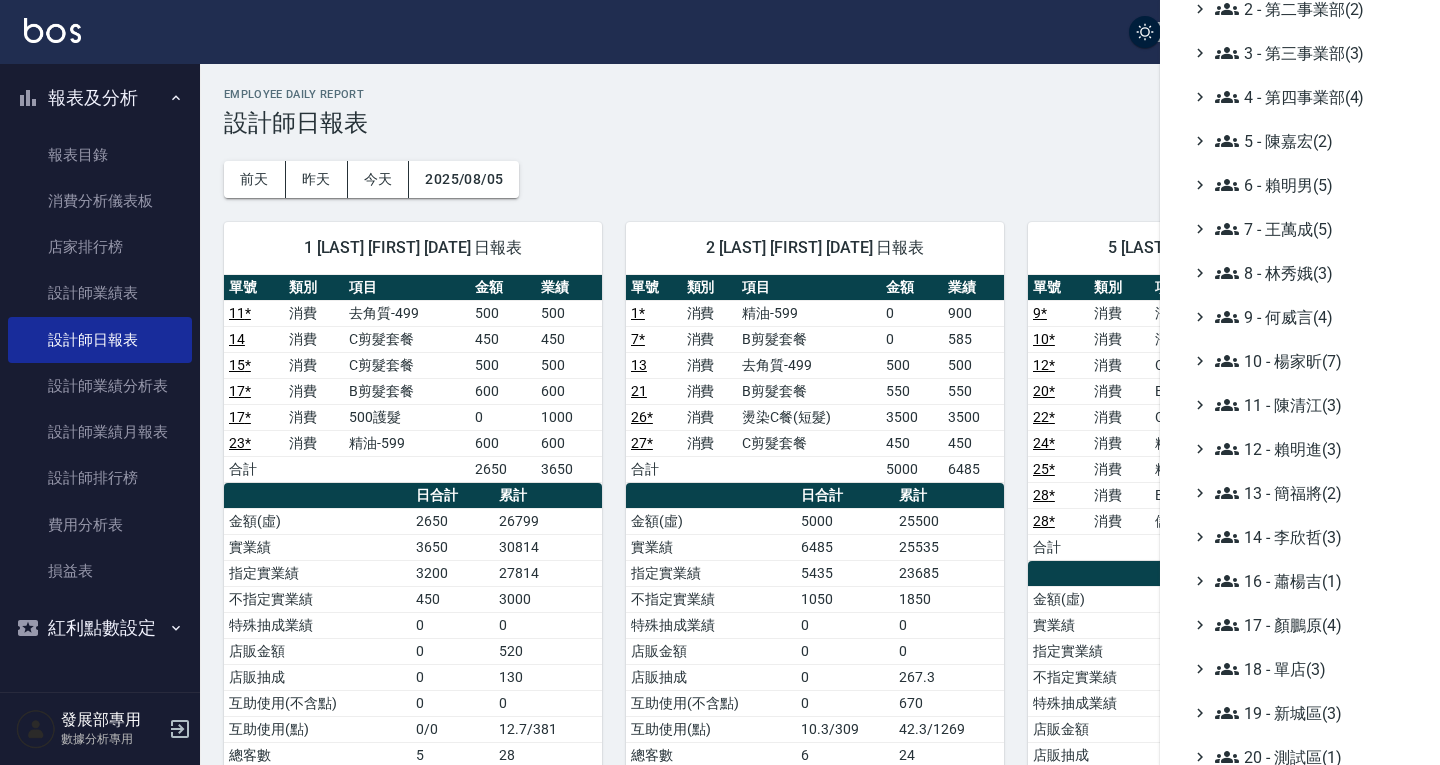 click on "全部(232) 0 - 總管理處(1) 1 - 第一事業部(8) 2 - 第二事業部(2) 3 - 第三事業部(3) 4 - 第四事業部(4) 5 - 陳嘉宏(2) 6 - 賴明男(5) 7 - 王萬成(5) 8 - 林秀娥(3) 9 - 何威言(4) 10 - 楊家昕(7) 11 - 陳清江(3) 12 - 賴明進(3) 13 - 簡福將(2) 14 - 李欣哲(3) 16 - 蕭楊吉(1) 17 - 顏鵬原(4) 18 - 單店(3) 19 - 新城區(3) 20 - 測試區(1) 21 - 歷史區(35)  - BeautyOS(9)" at bounding box center (1300, 361) 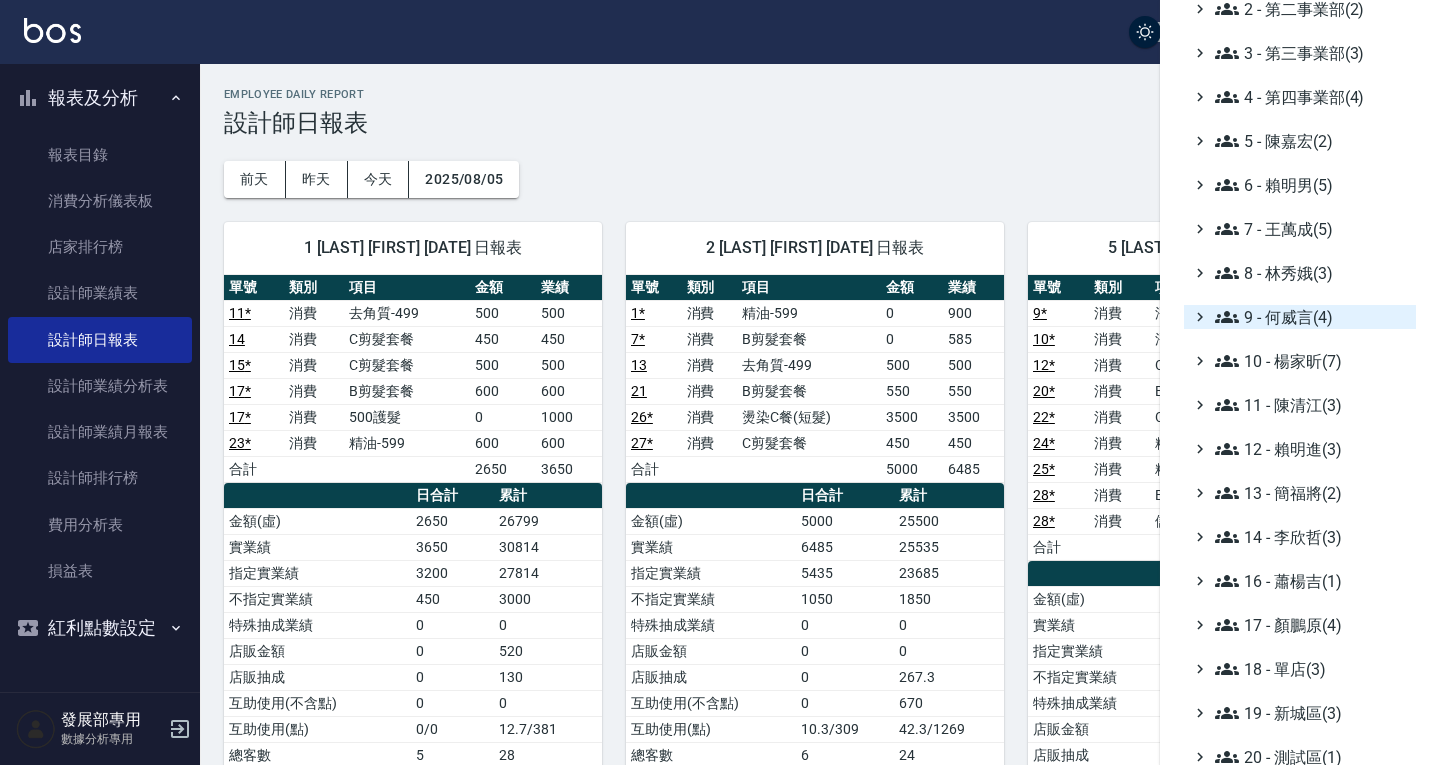 click on "9 - 何威言(4)" at bounding box center (1311, 317) 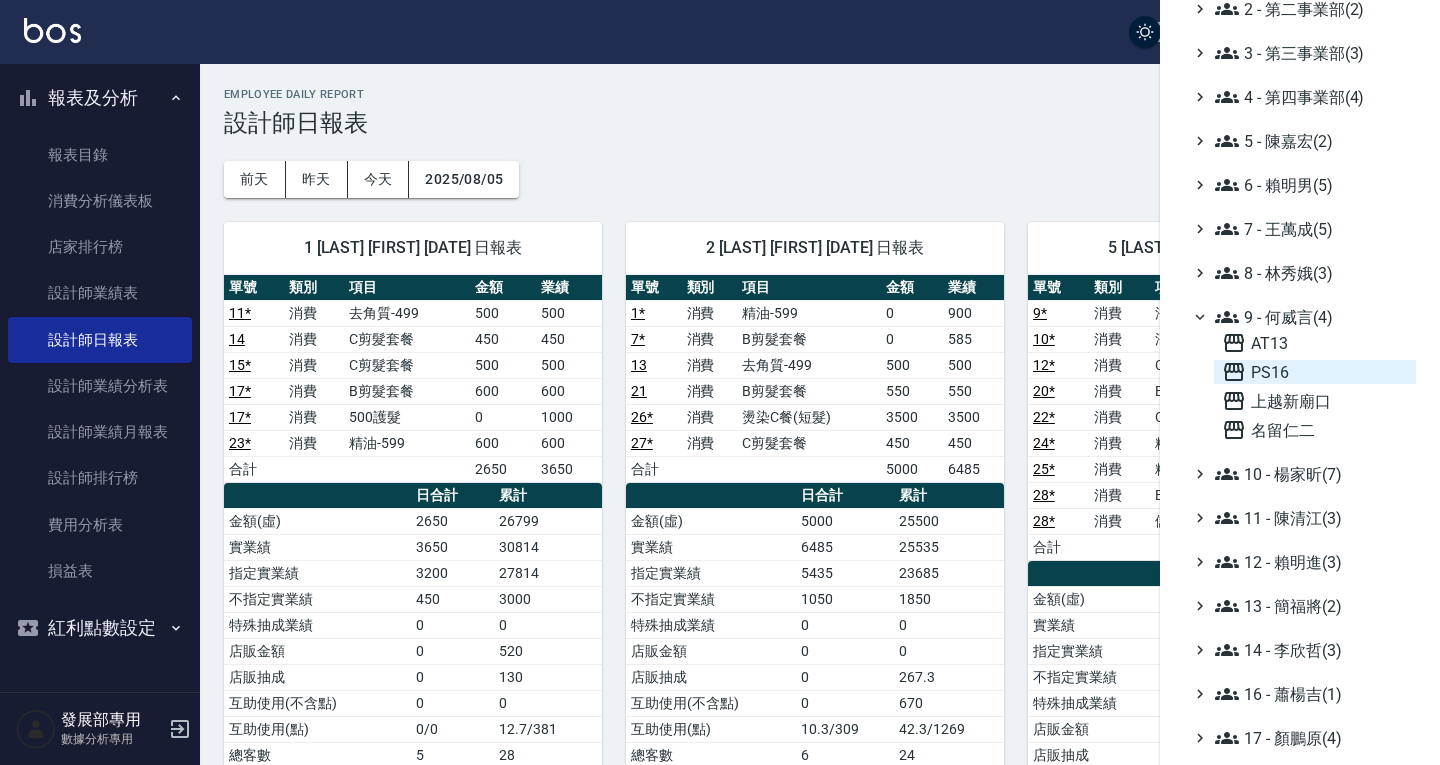 click on "PS16" at bounding box center (1315, 372) 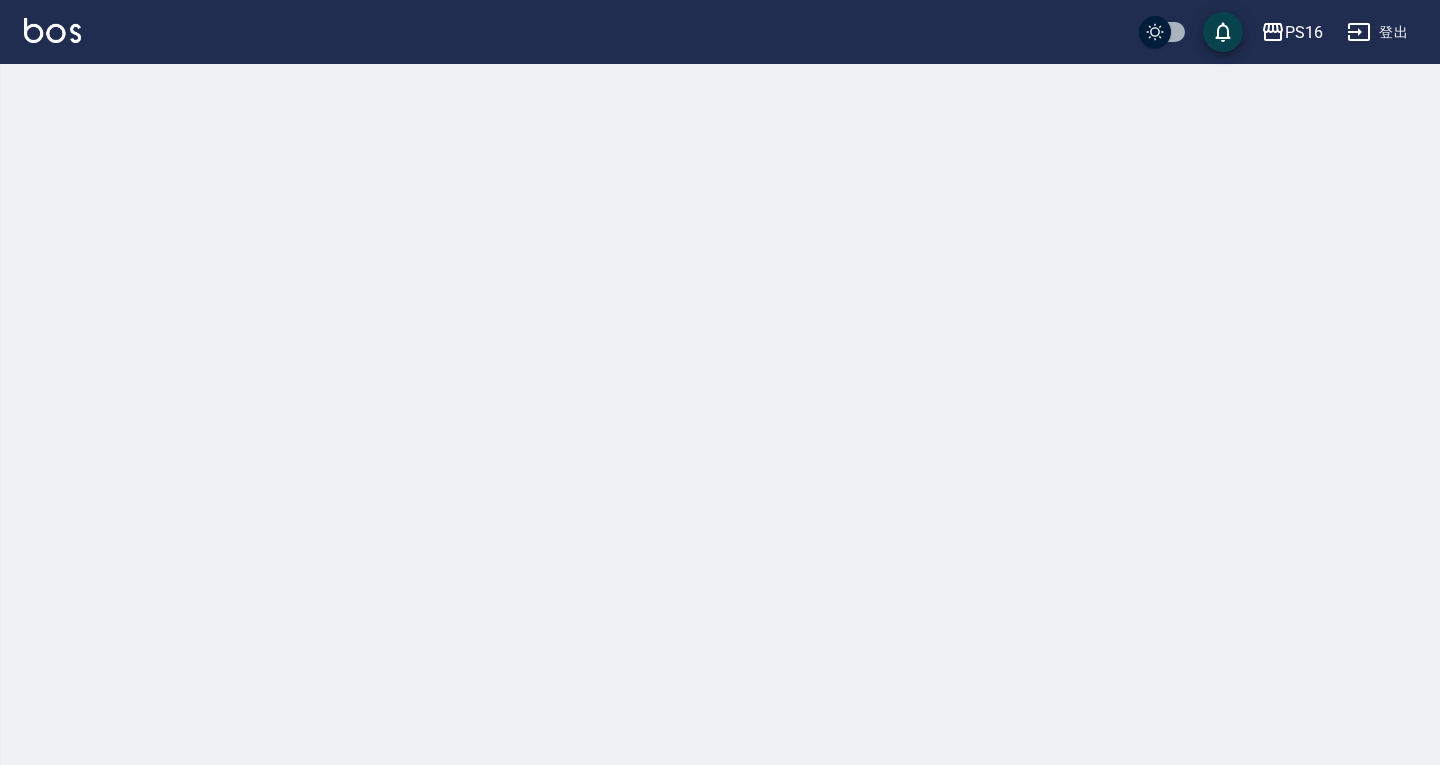 scroll, scrollTop: 0, scrollLeft: 0, axis: both 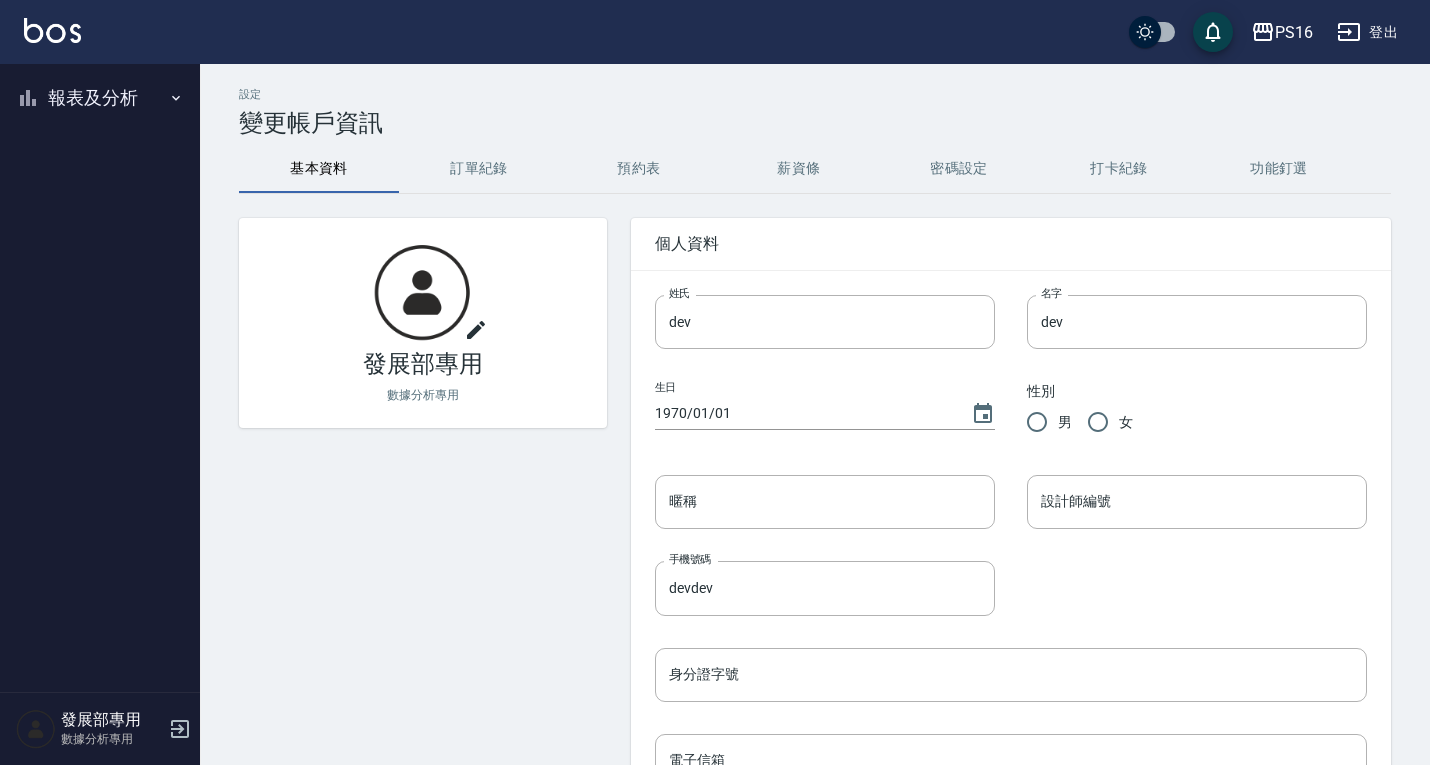 click on "報表及分析" at bounding box center [100, 98] 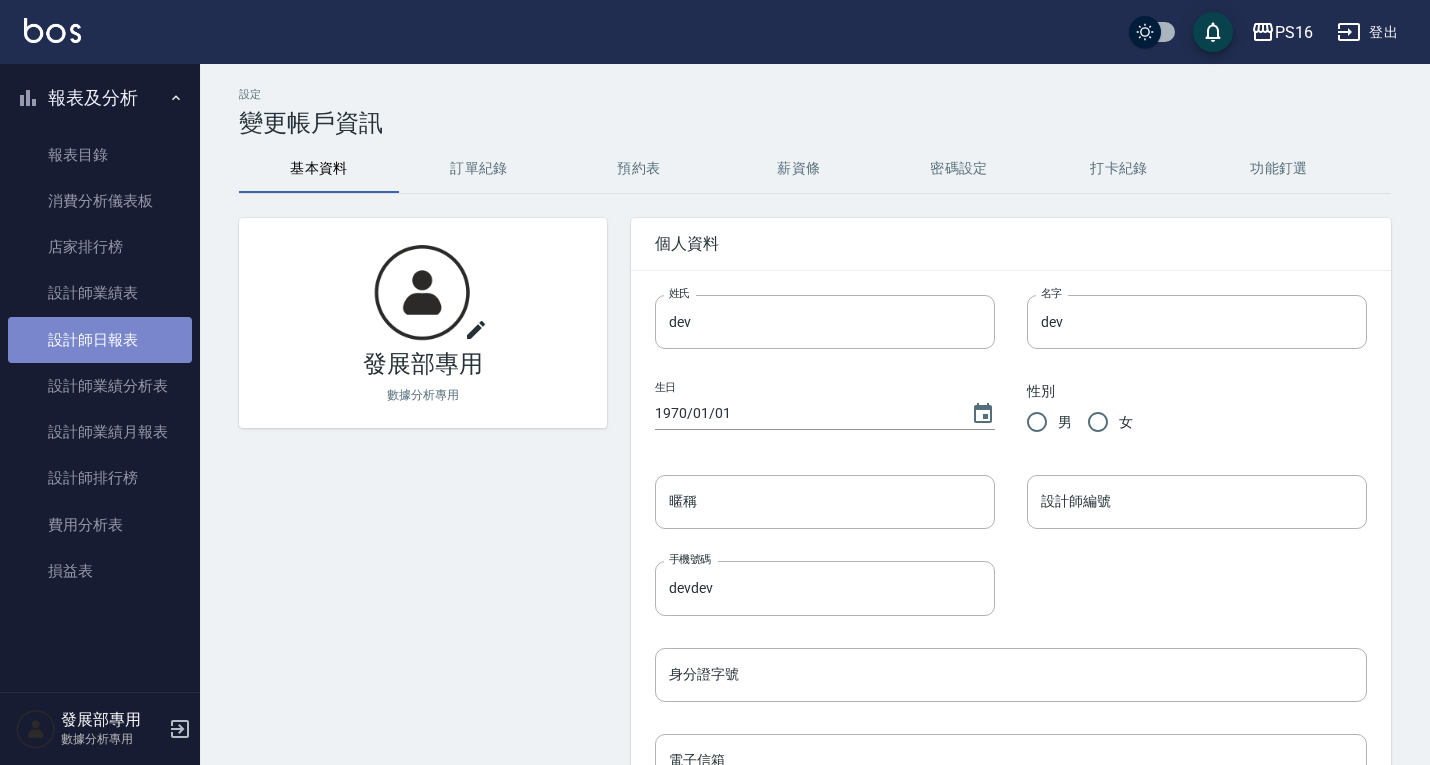 click on "設計師日報表" at bounding box center (100, 340) 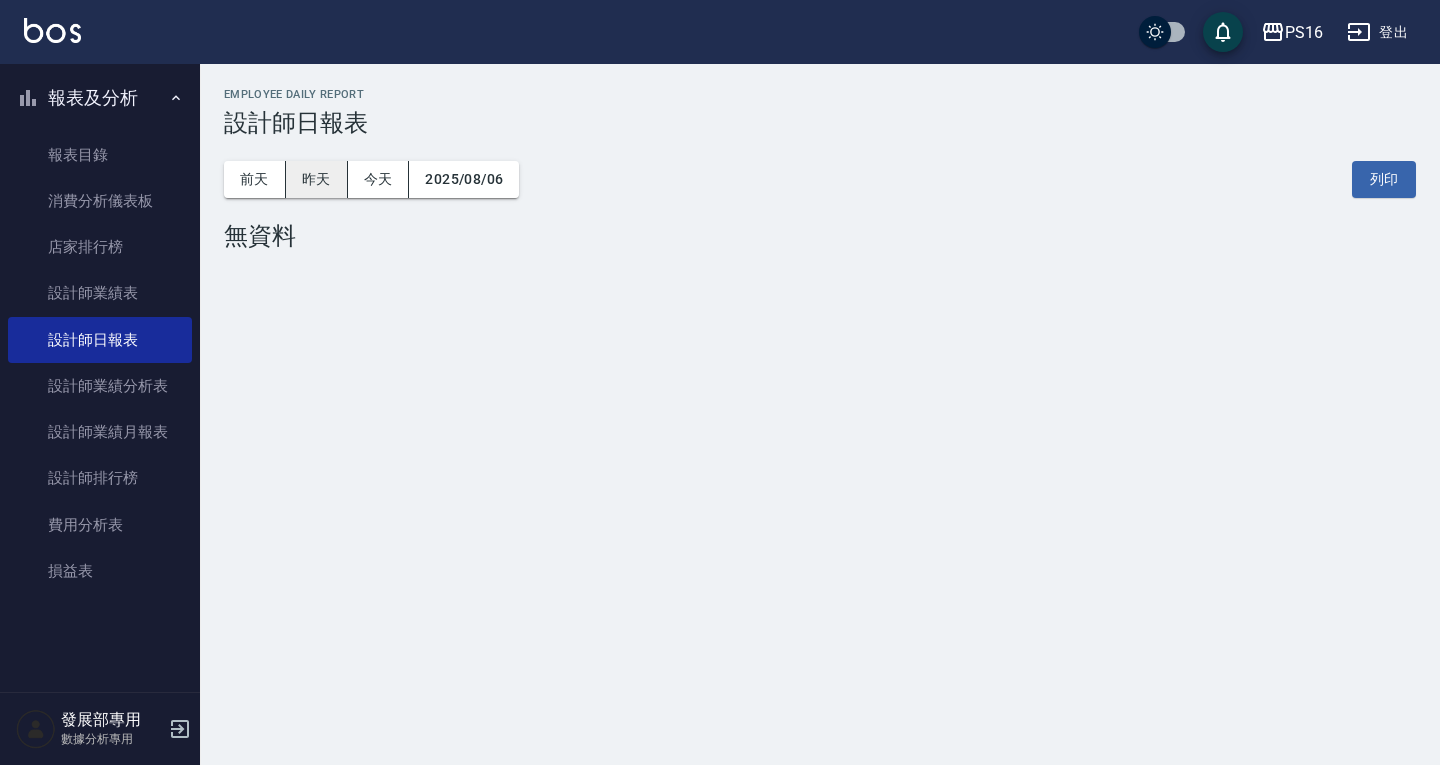 click on "昨天" at bounding box center (317, 179) 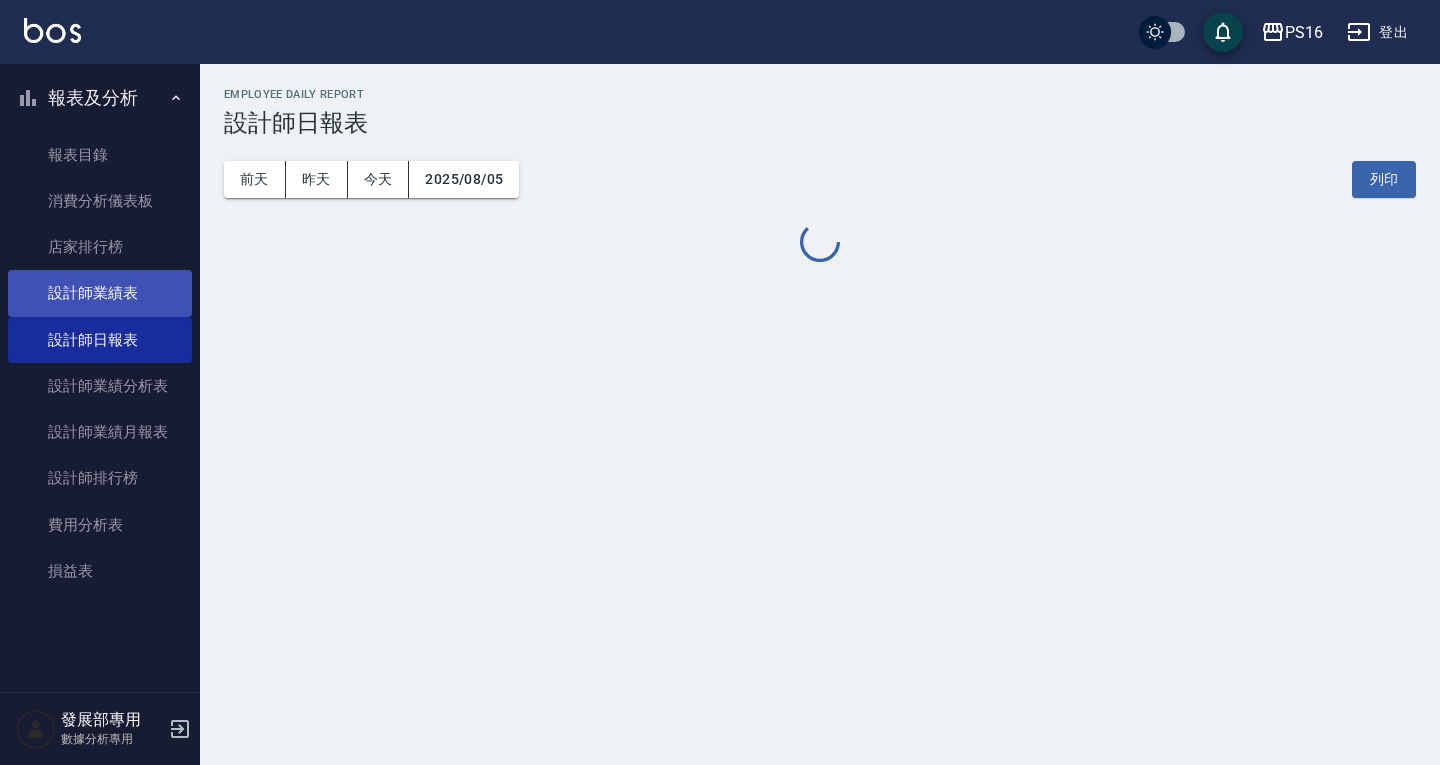 click on "設計師業績表" at bounding box center [100, 293] 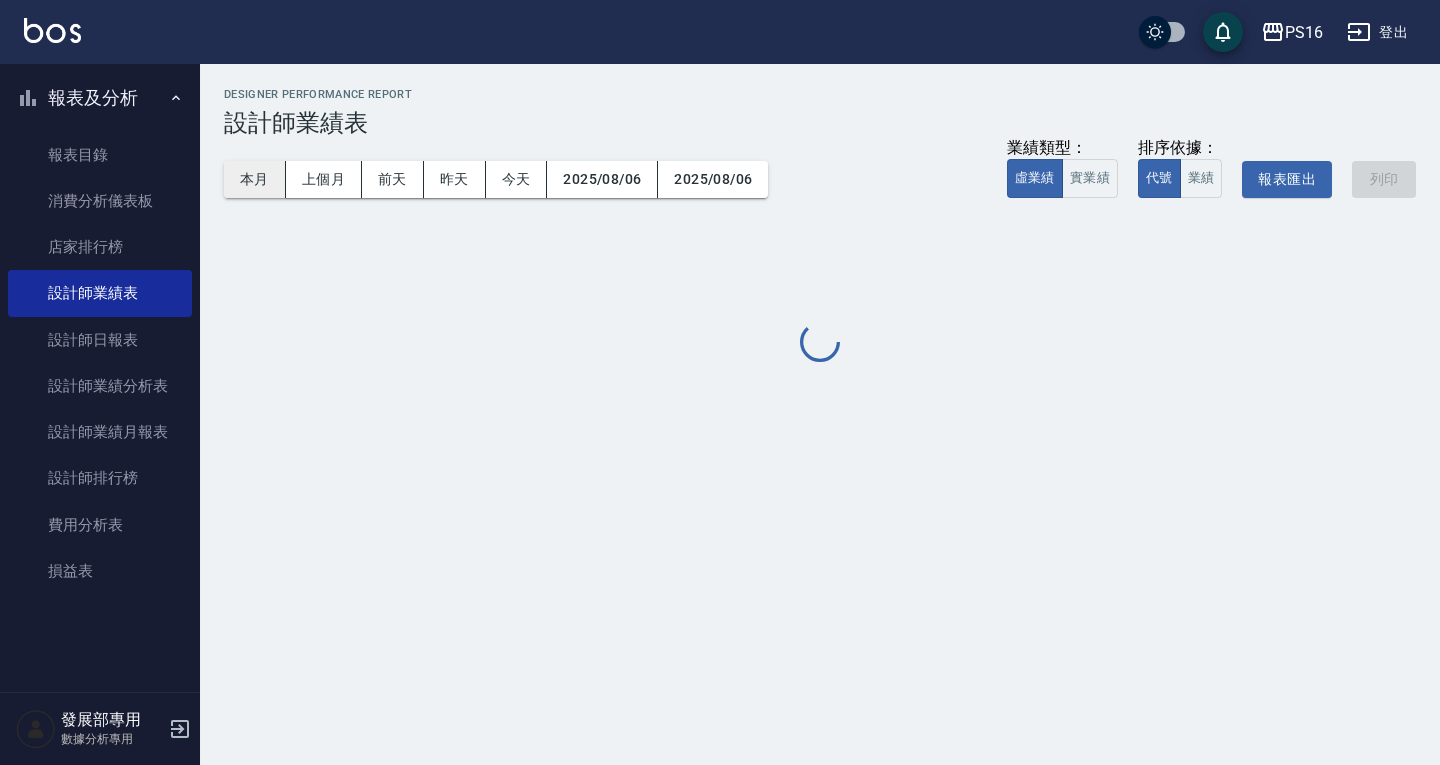 click on "本月" at bounding box center (255, 179) 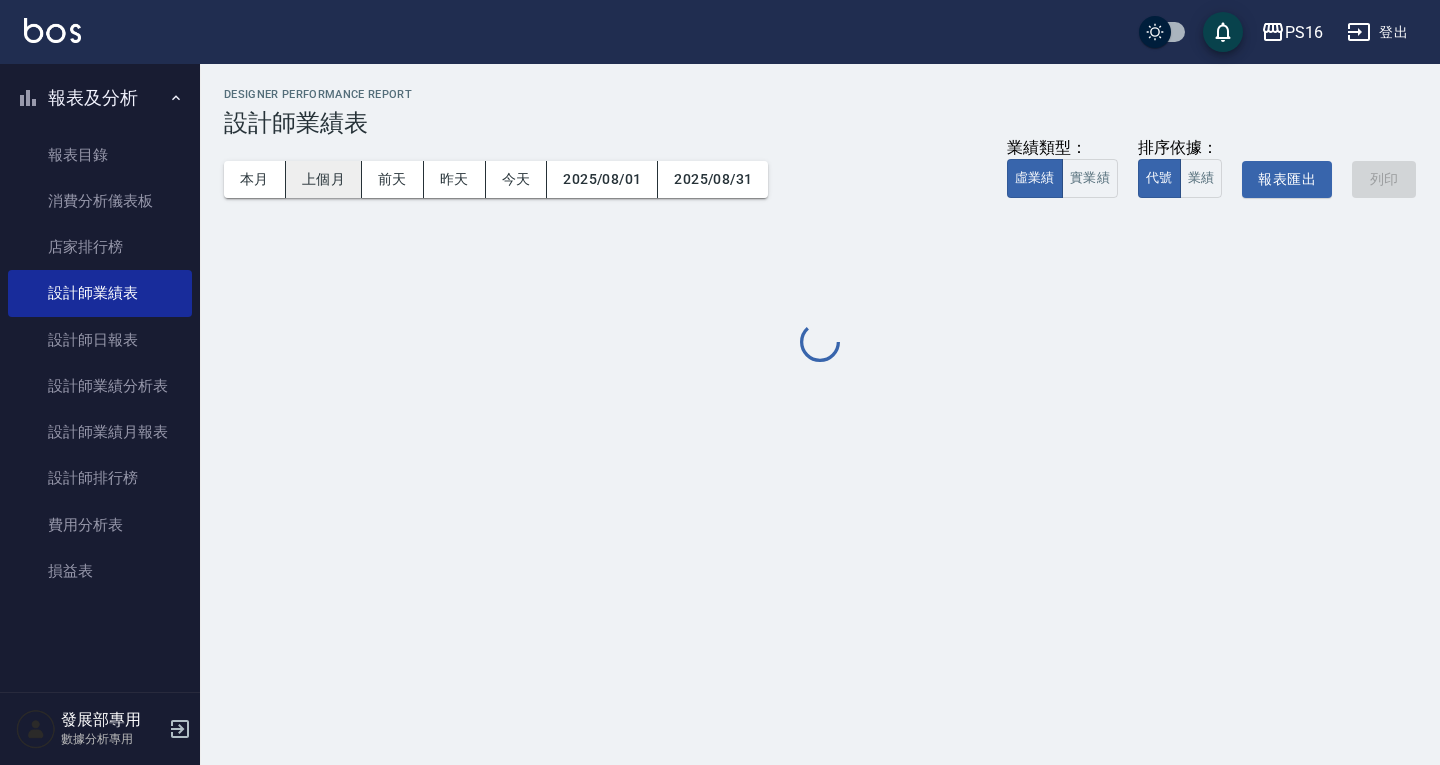 click on "上個月" at bounding box center (324, 179) 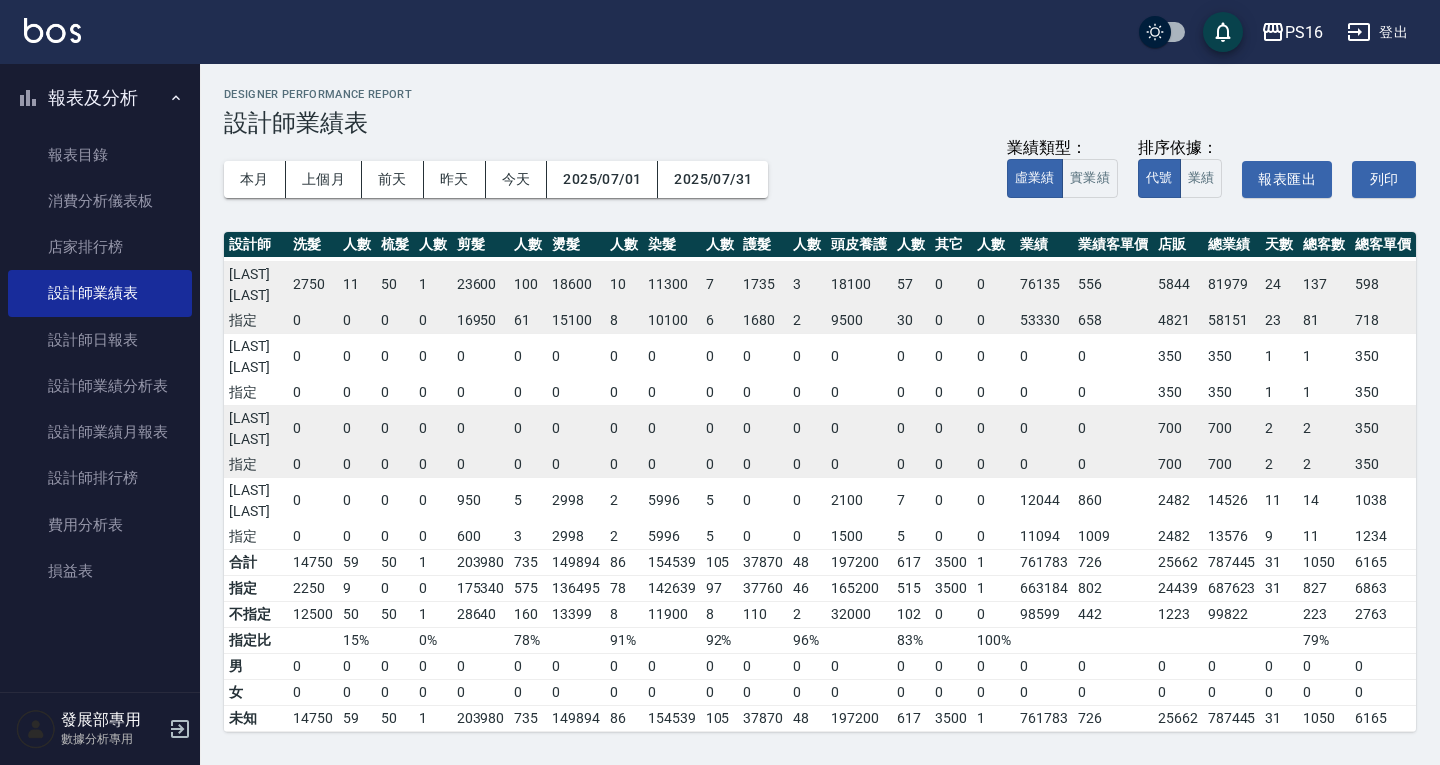 scroll, scrollTop: 500, scrollLeft: 0, axis: vertical 